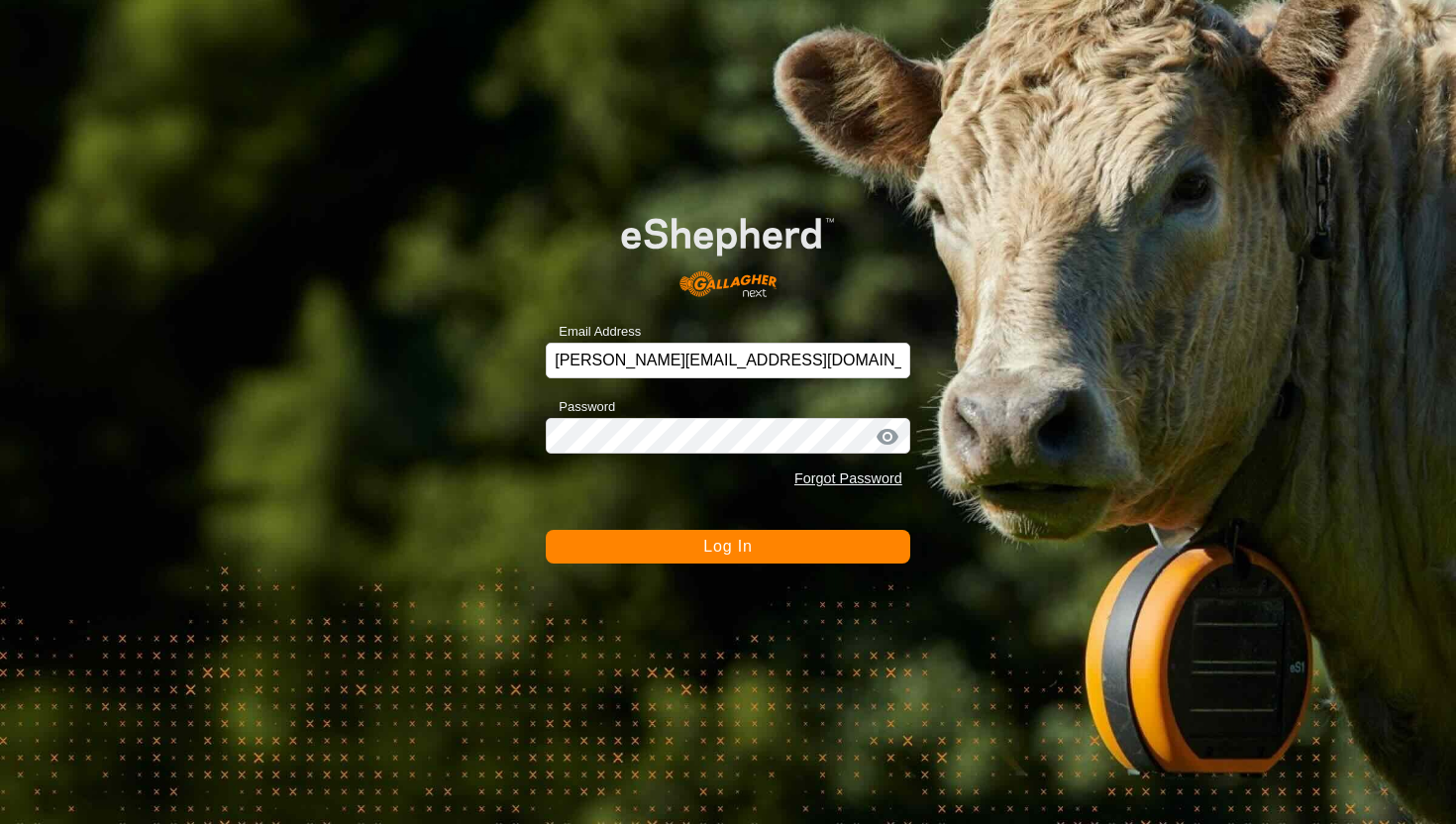 scroll, scrollTop: 0, scrollLeft: 0, axis: both 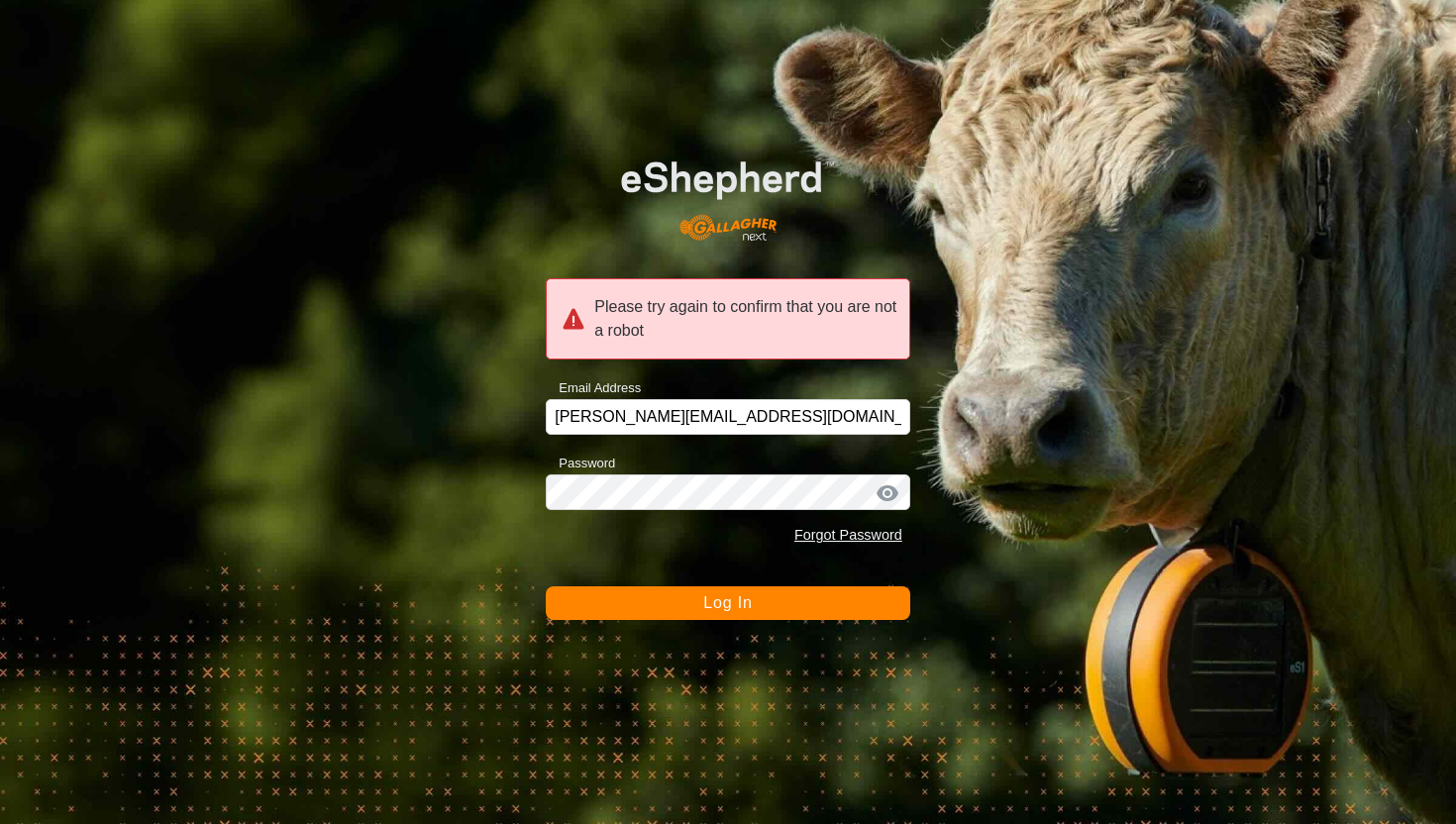 click on "Log In" 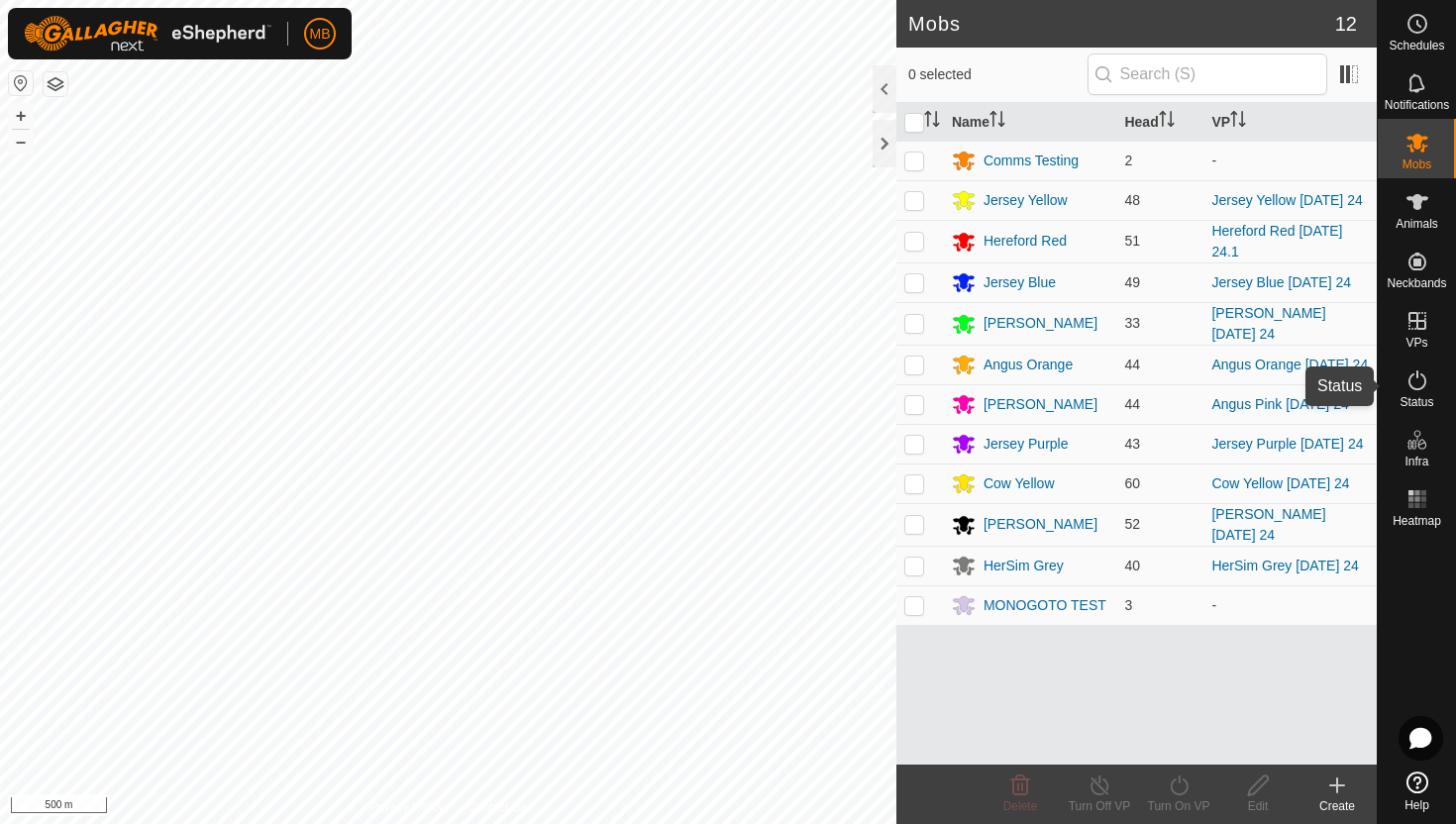 click 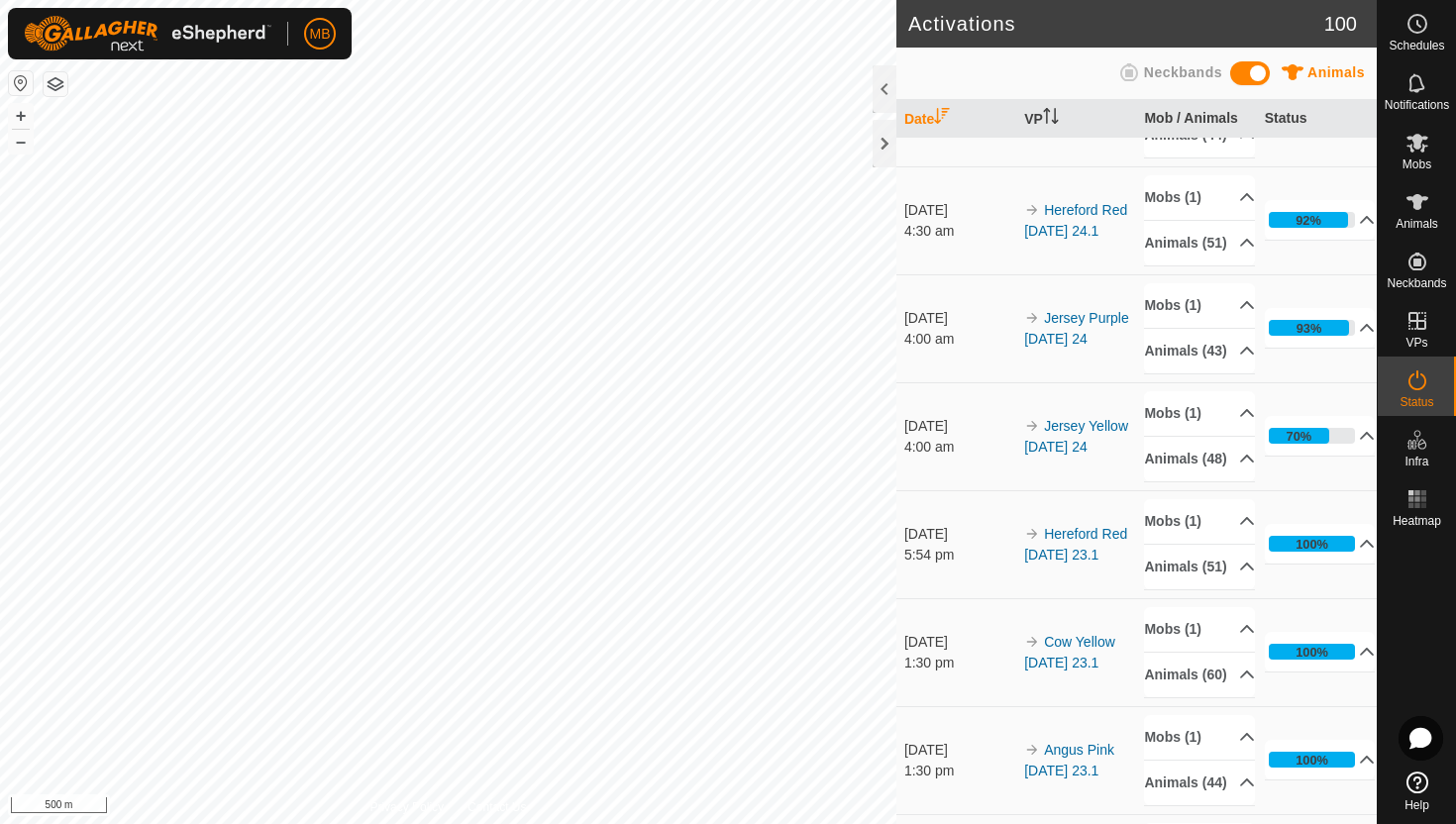 scroll, scrollTop: 730, scrollLeft: 0, axis: vertical 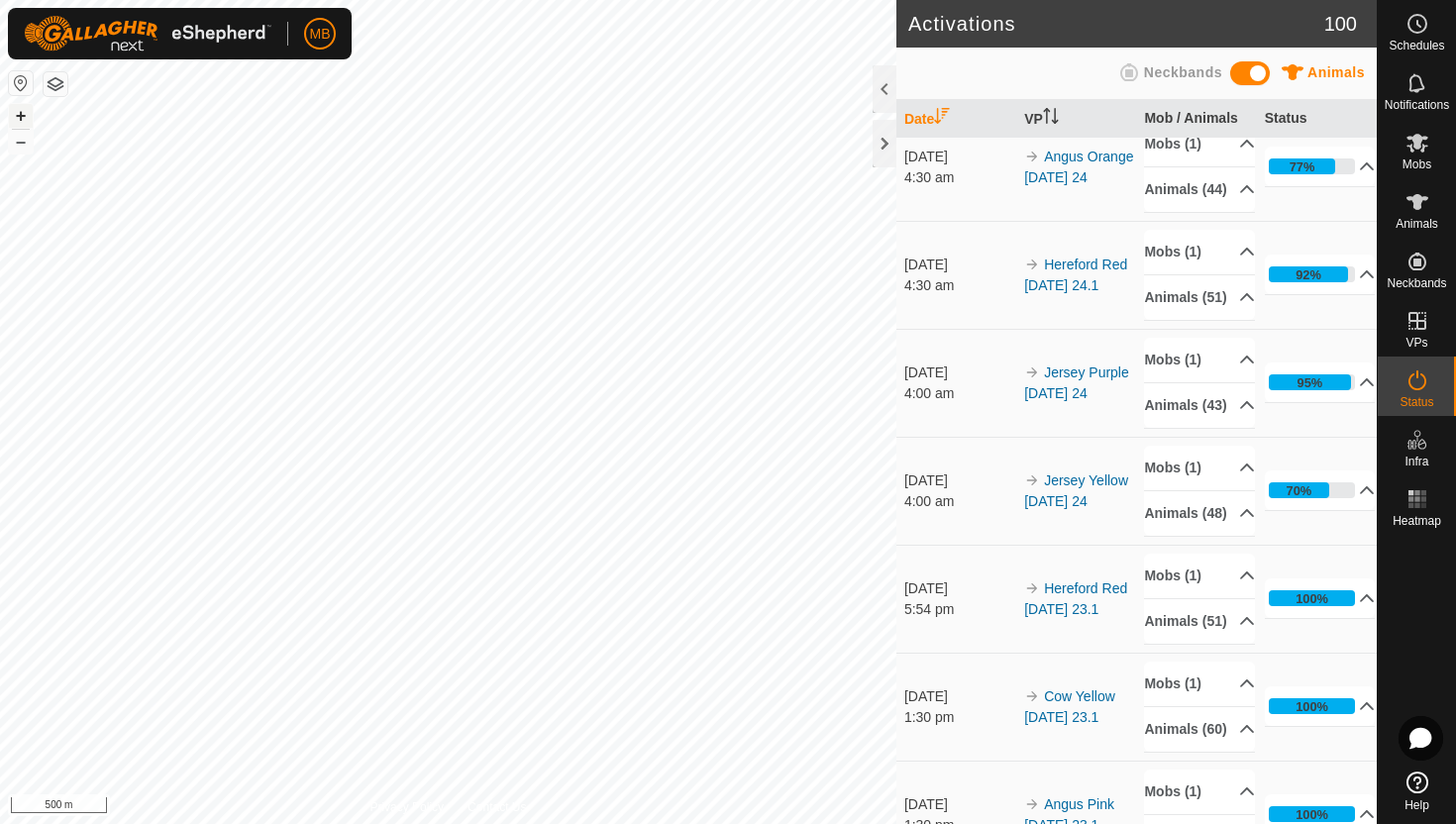 click on "+" at bounding box center (21, 116) 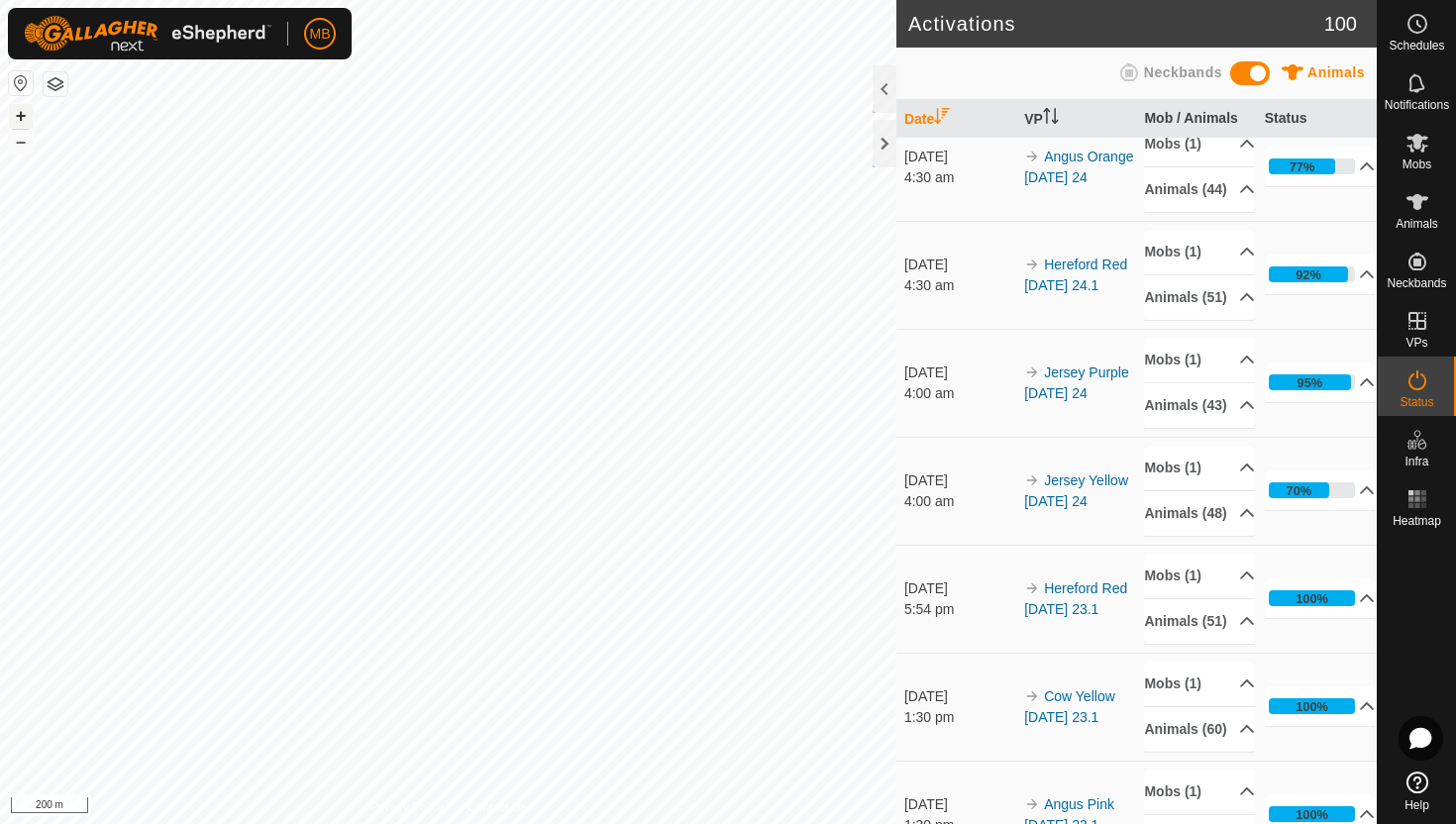 click on "+" at bounding box center [21, 116] 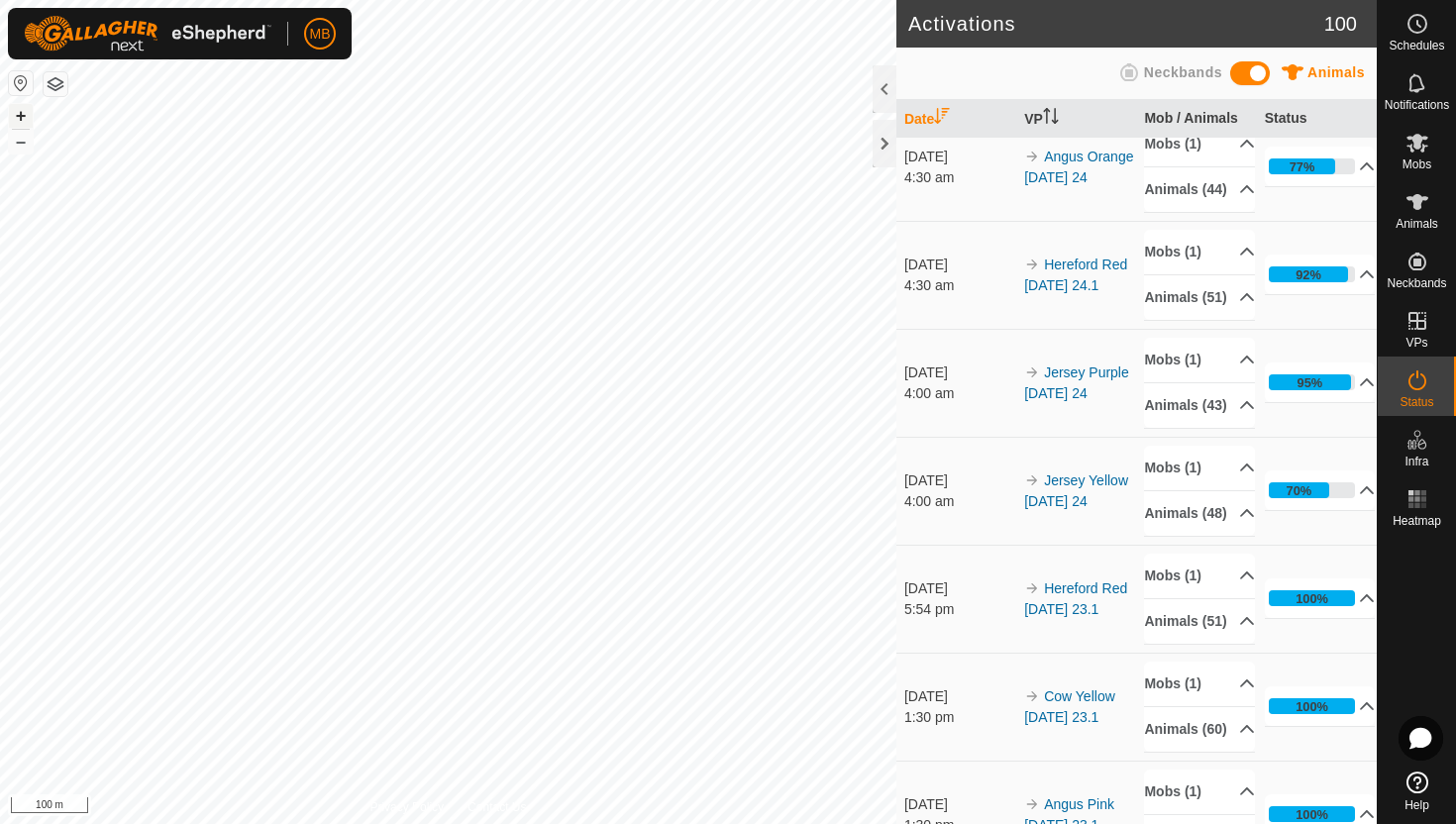click on "+" at bounding box center [21, 116] 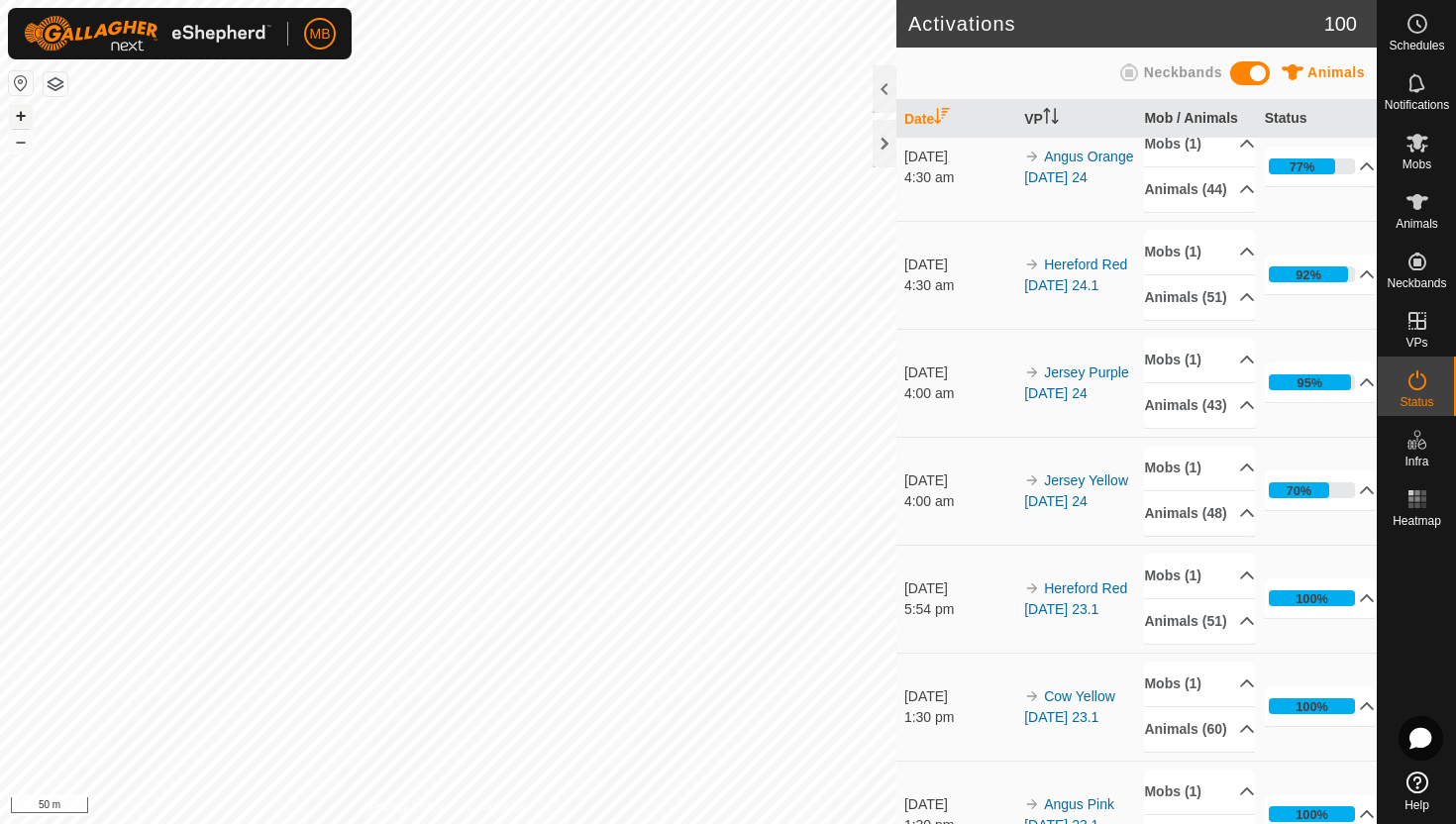 click on "+" at bounding box center [21, 116] 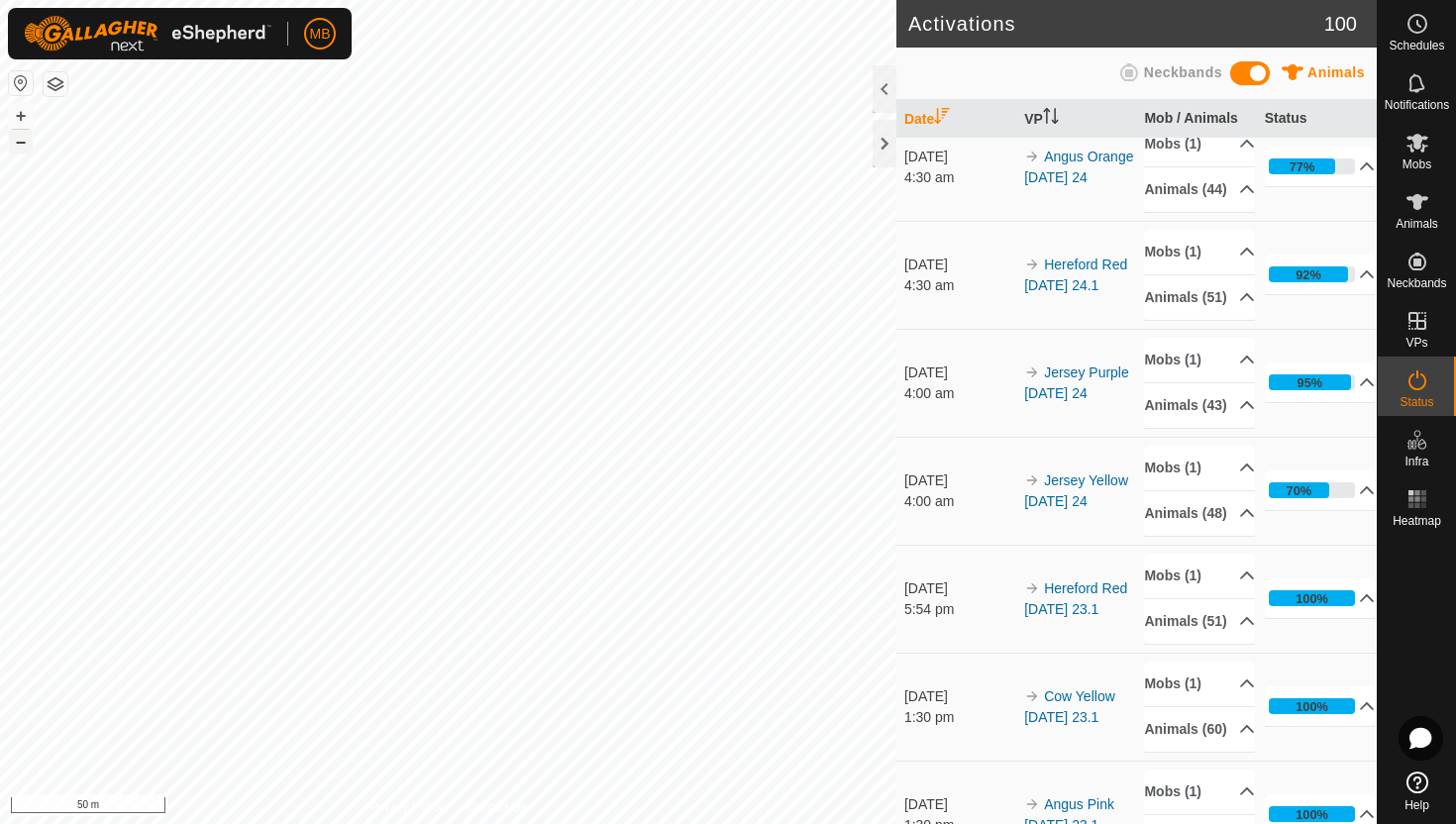 click on "–" at bounding box center (21, 142) 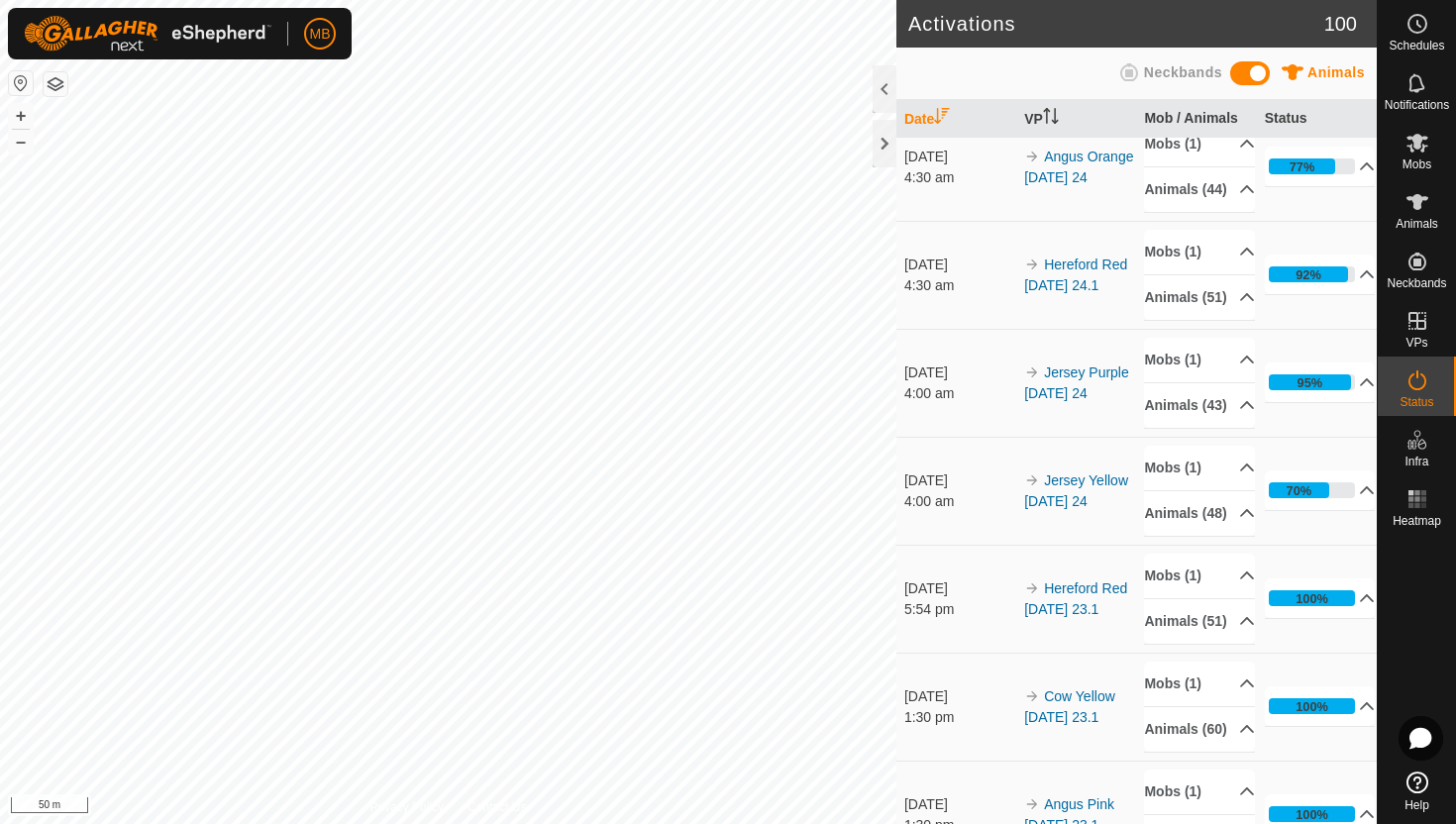 click on "MB Schedules Notifications Mobs Animals Neckbands VPs Status Infra Heatmap Help Activations 100 Animals Neckbands   Date   VP   Mob / Animals   Status  24 July 2025 5:30 am HerSim Grey Thursday 24 Mobs (1)  HerSim Grey  Animals (40)  108   109   282   1422   145   126   111   127   143   124   119   110   147   129   125   123   283   132   134   115   112   113   117   106   120   149   135   107   118   142   146   144   116   131   141   114   148   130   121   122  25% In Progress Pending  30  Sent   0  Completed Confirmed   10  Overridden  0  Cancelled   0  24 July 2025 5:30 am Angus Green Thursday 24 Mobs (1)  Angus Green  Animals (33)  1460   718   1449   1457   813   1456   1459   812   733   824   818   1451   809   737   795   694   1450   793   914   1453   716   1458   798   799   1455   719   827   922   878   796   1452   1454   894  21% In Progress Pending  26  Sent   0  Completed Confirmed   7  Overridden  0  Cancelled   0  24 July 2025 5:30 am Angus Black Thursday 24 Mobs (1)  658" at bounding box center [728, 412] 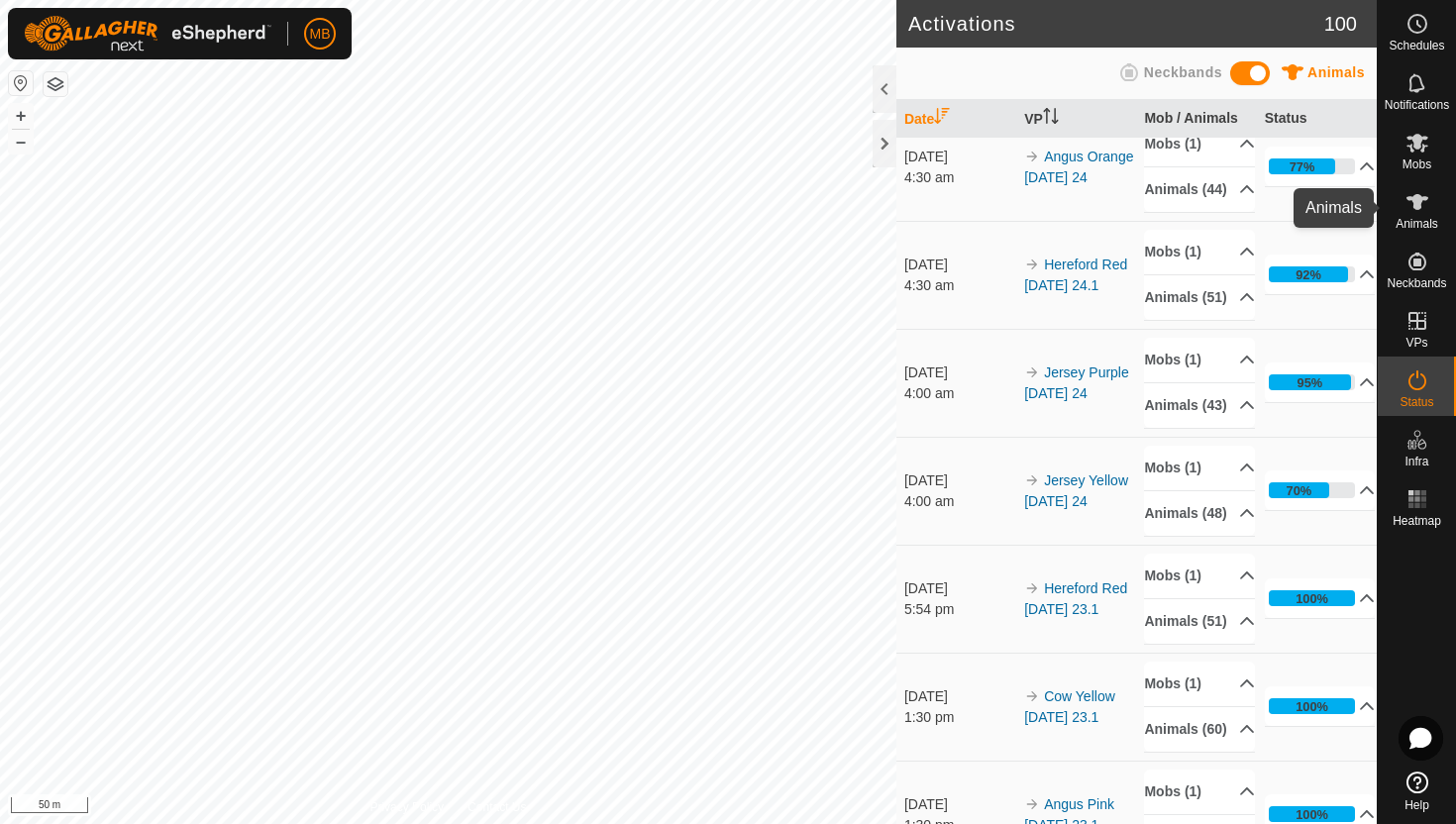 click 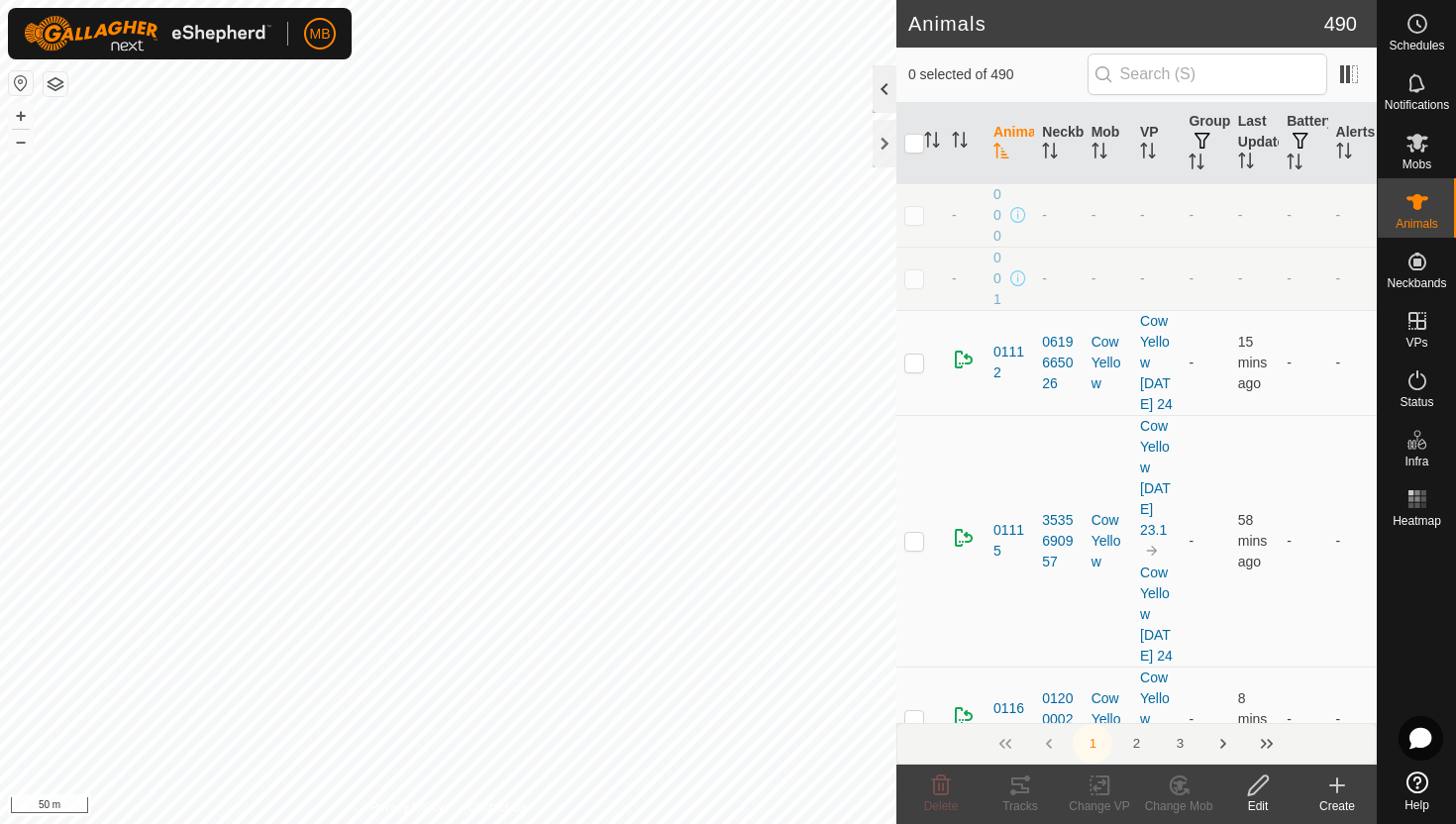 click 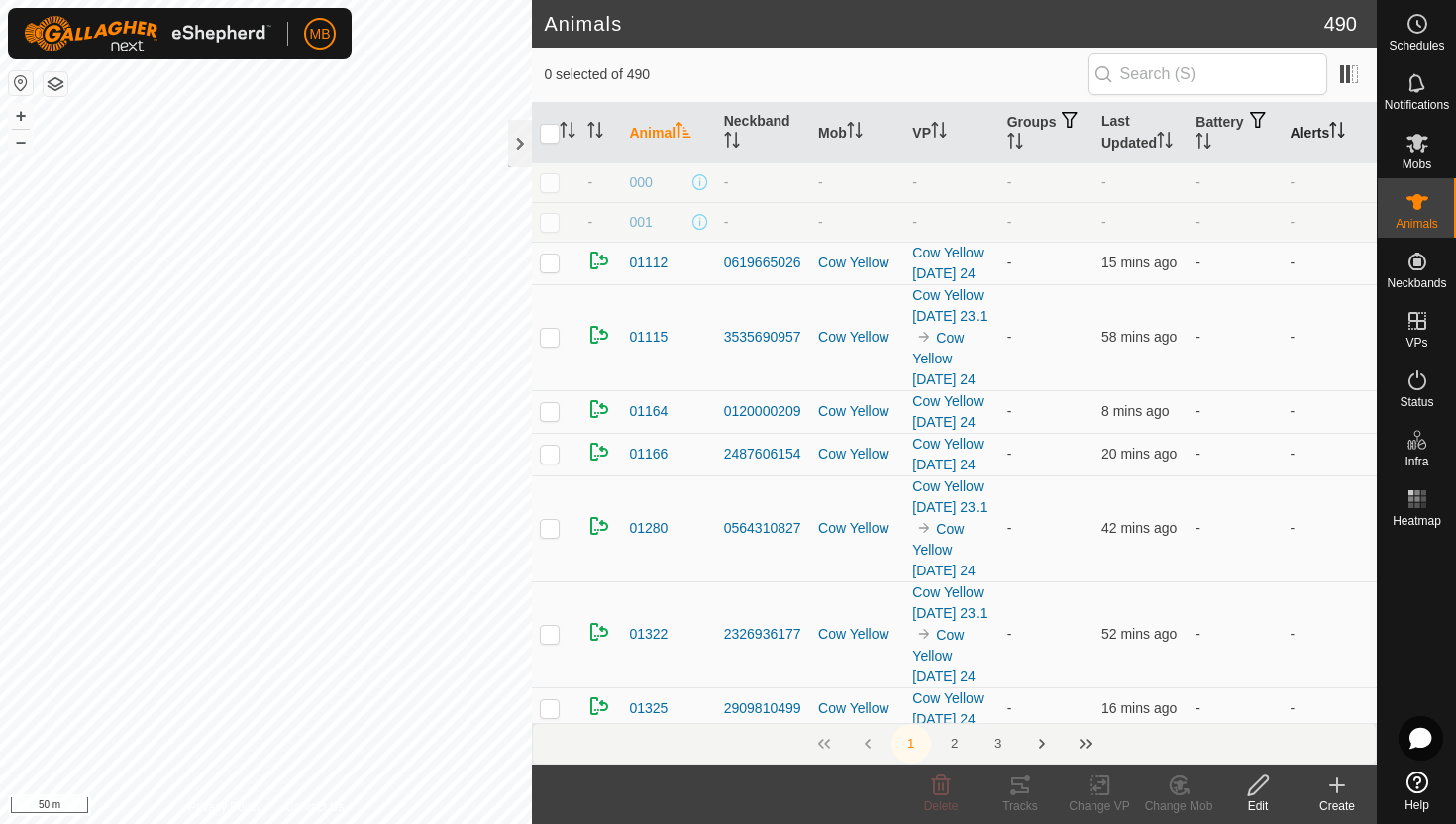 click 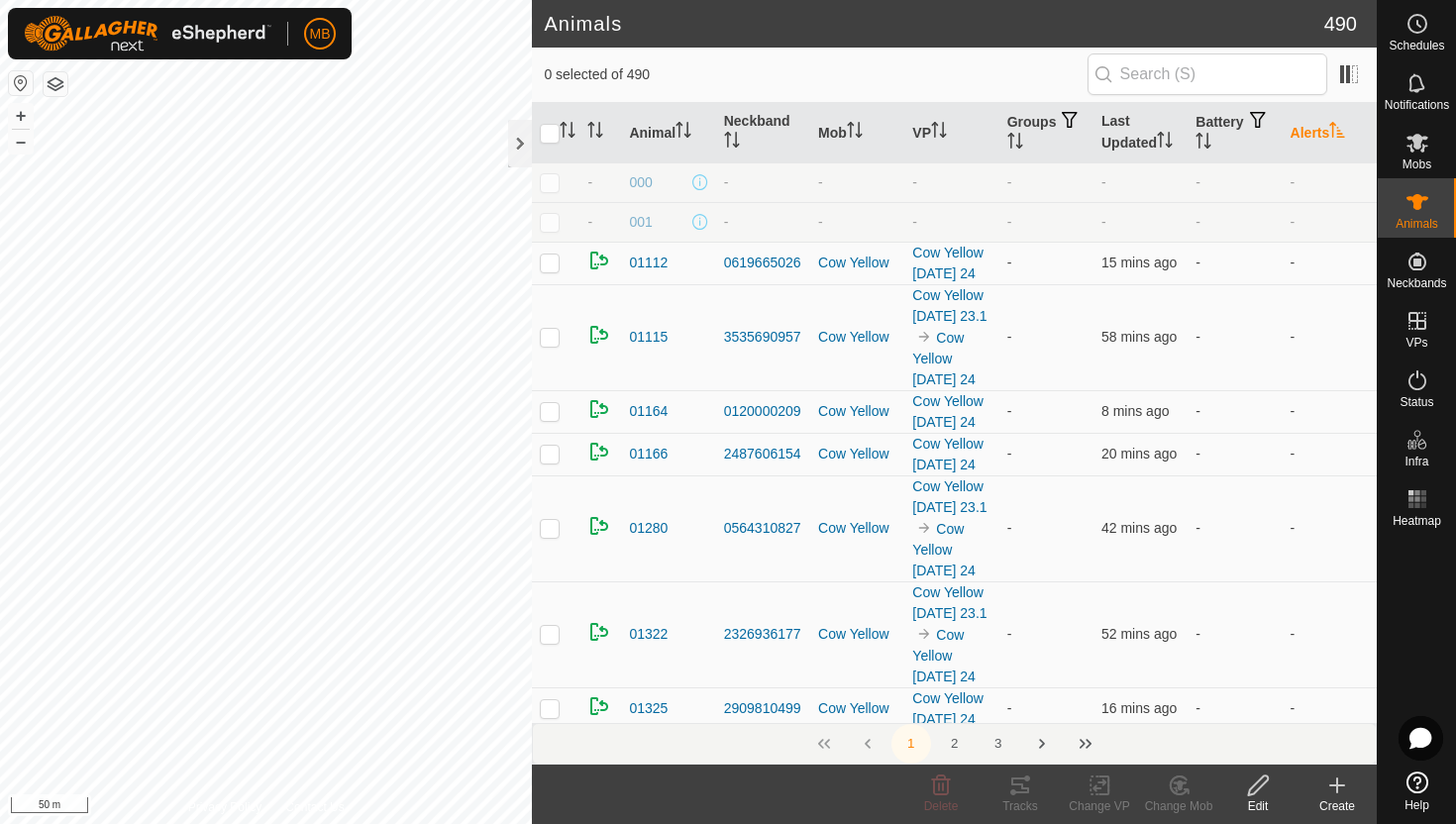 click 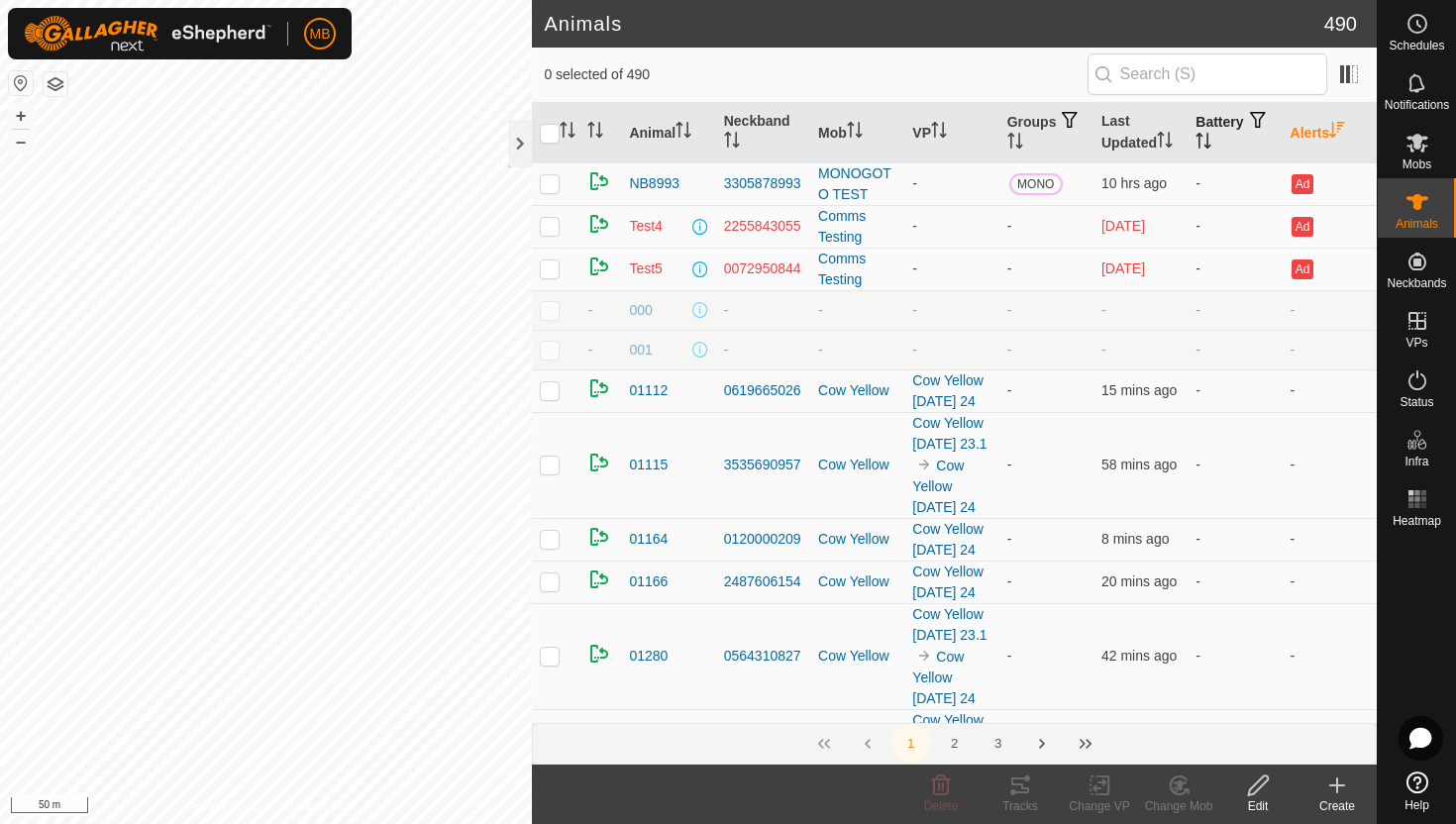 click 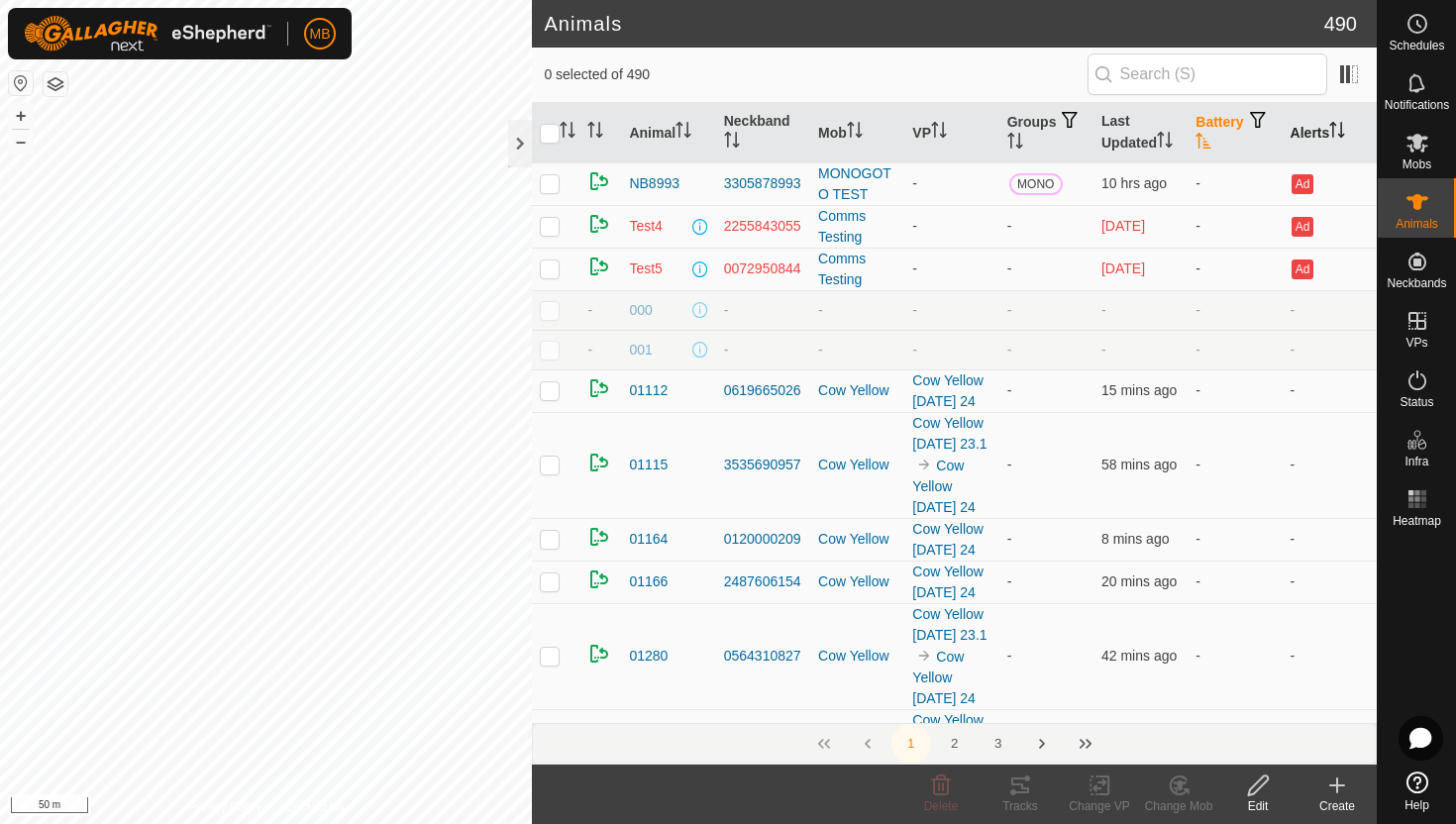click 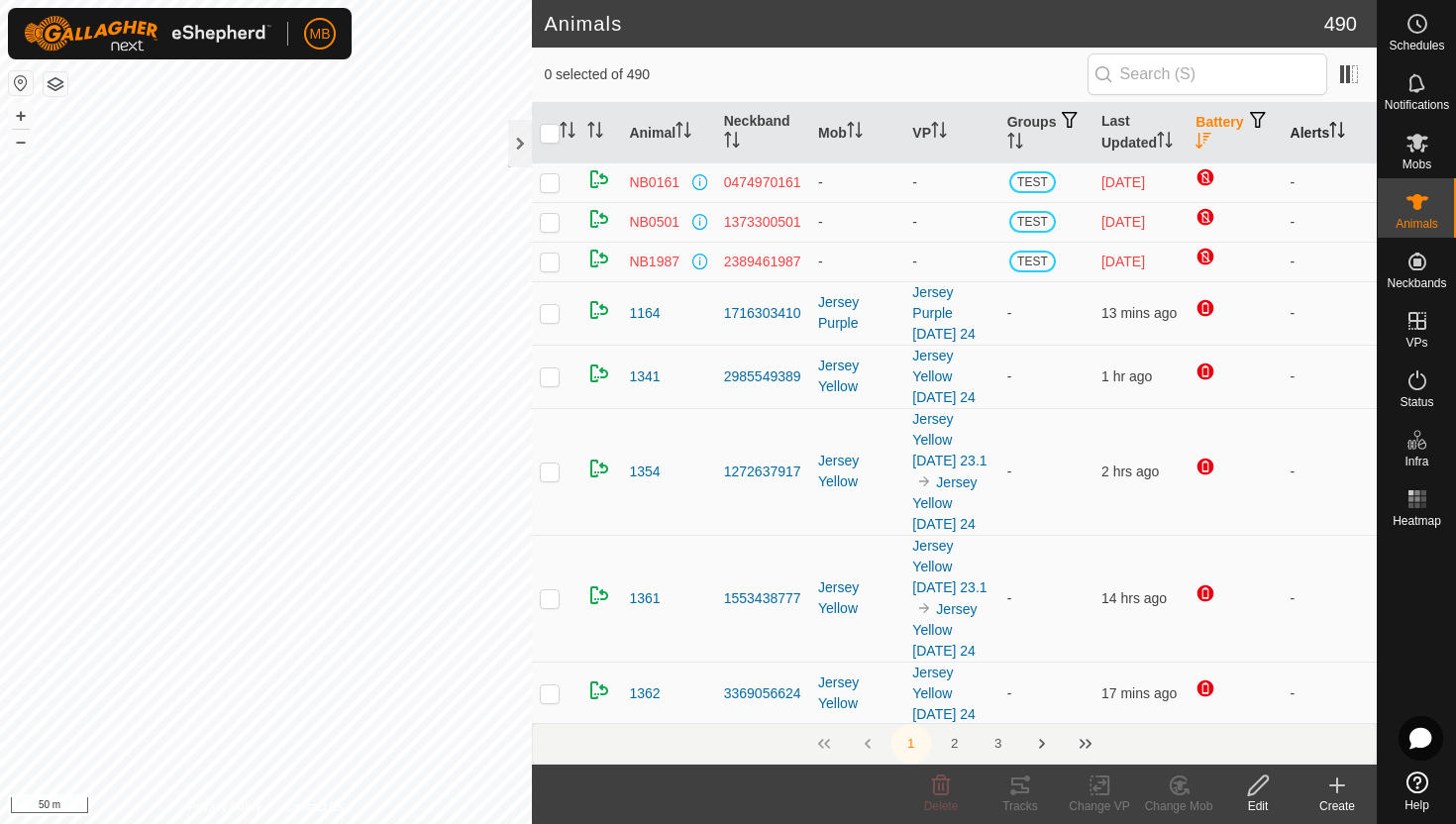 click 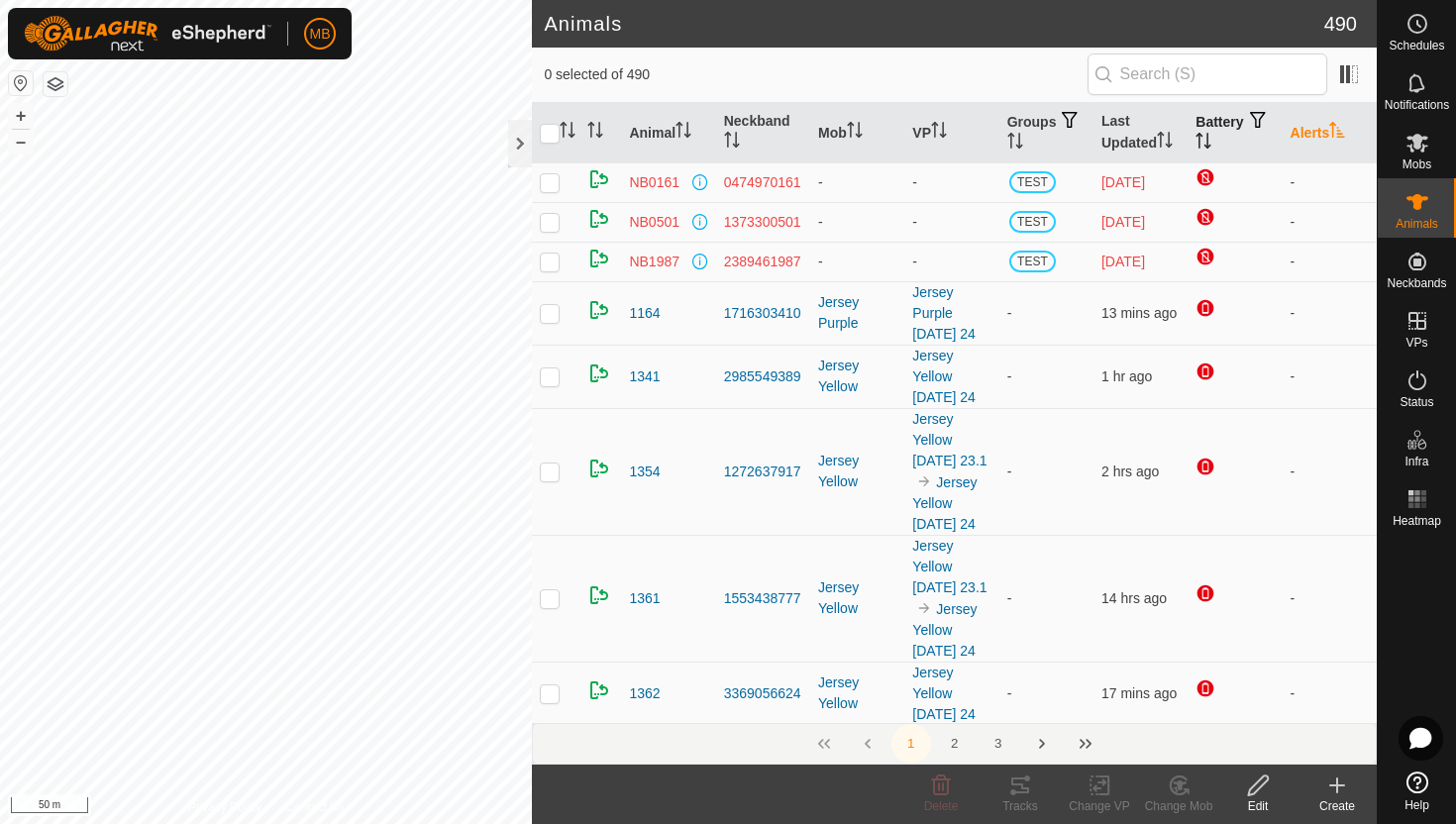 click 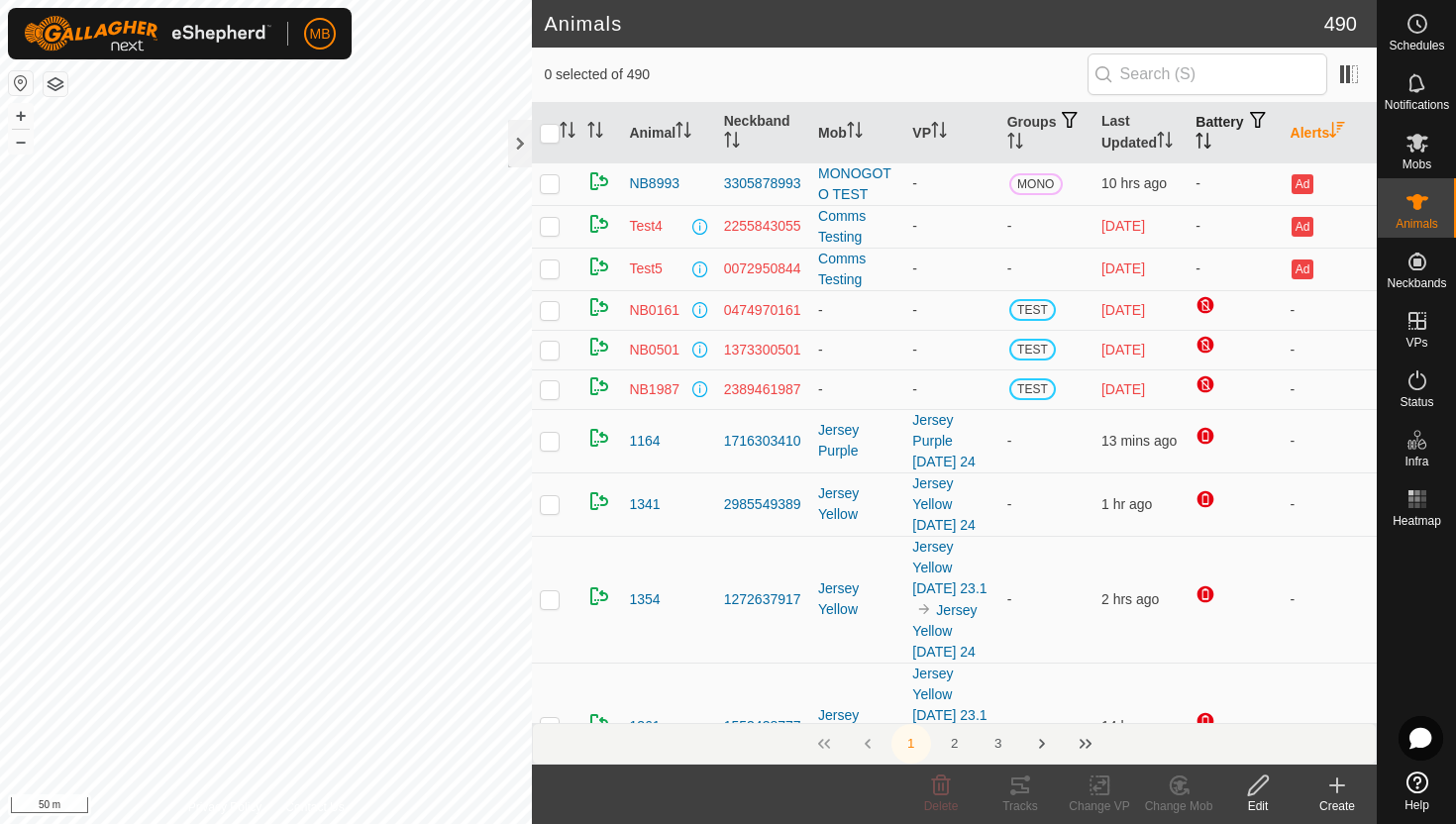 click 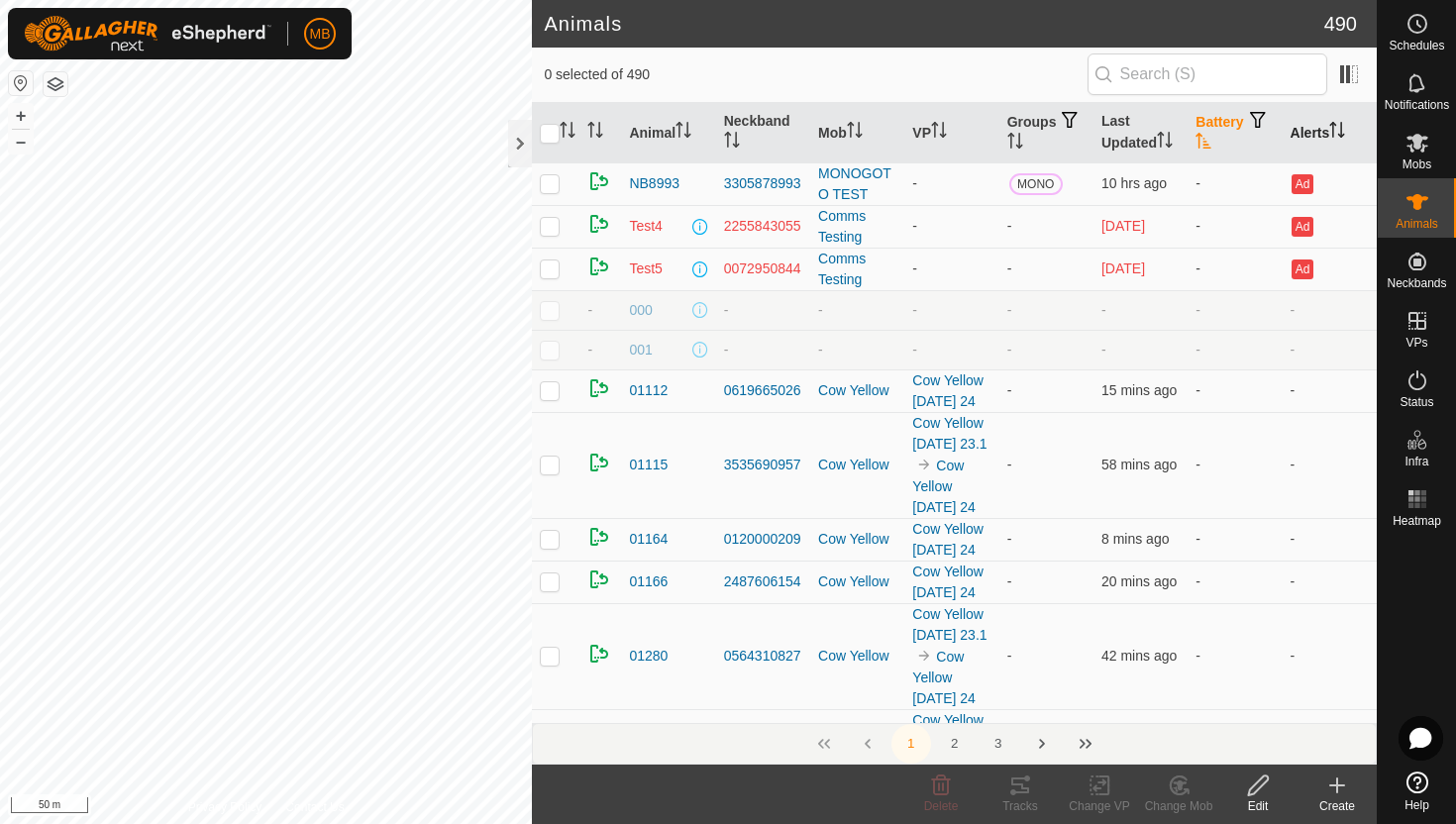 click 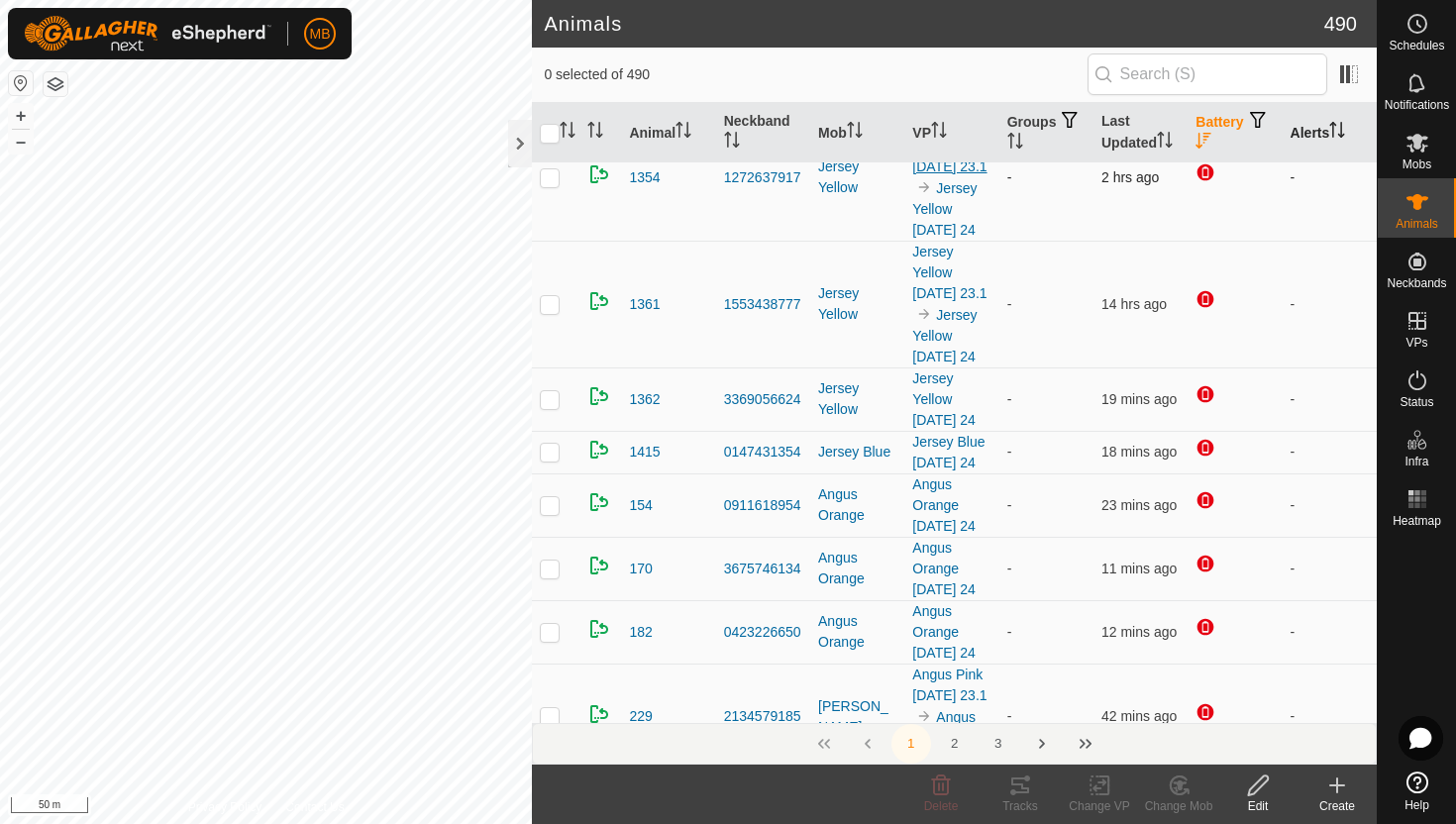 scroll, scrollTop: 291, scrollLeft: 0, axis: vertical 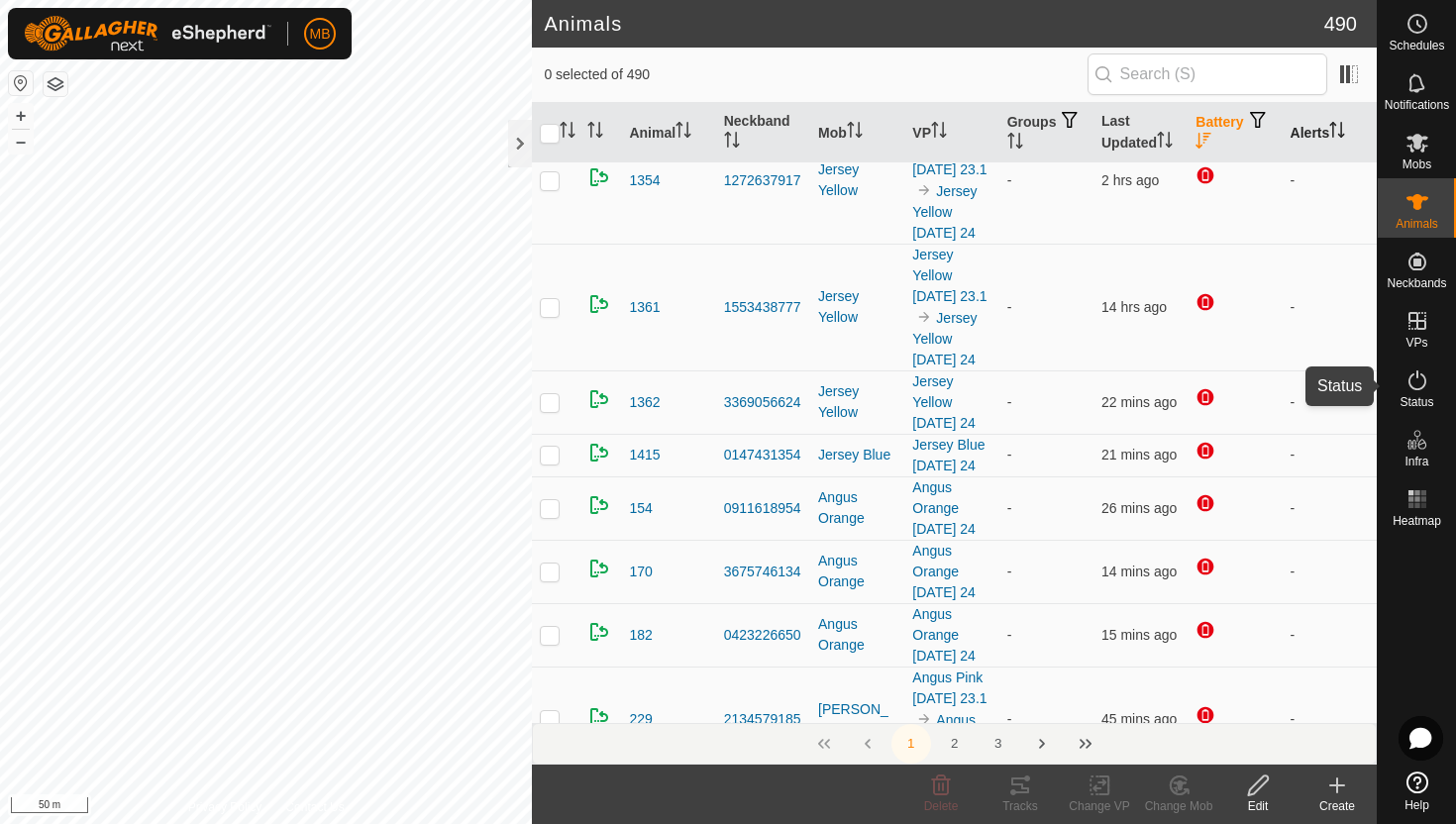 click 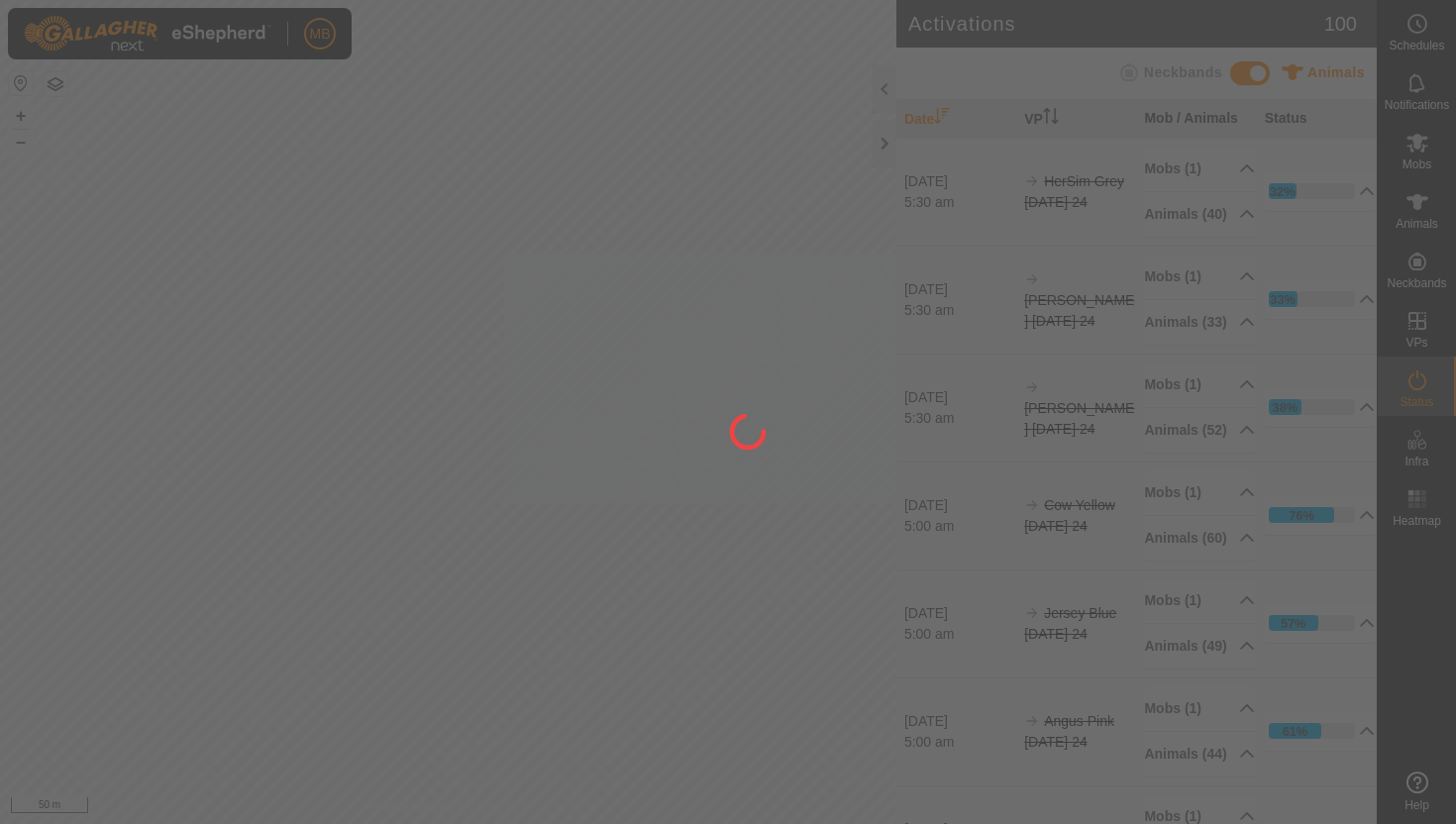 scroll, scrollTop: 0, scrollLeft: 0, axis: both 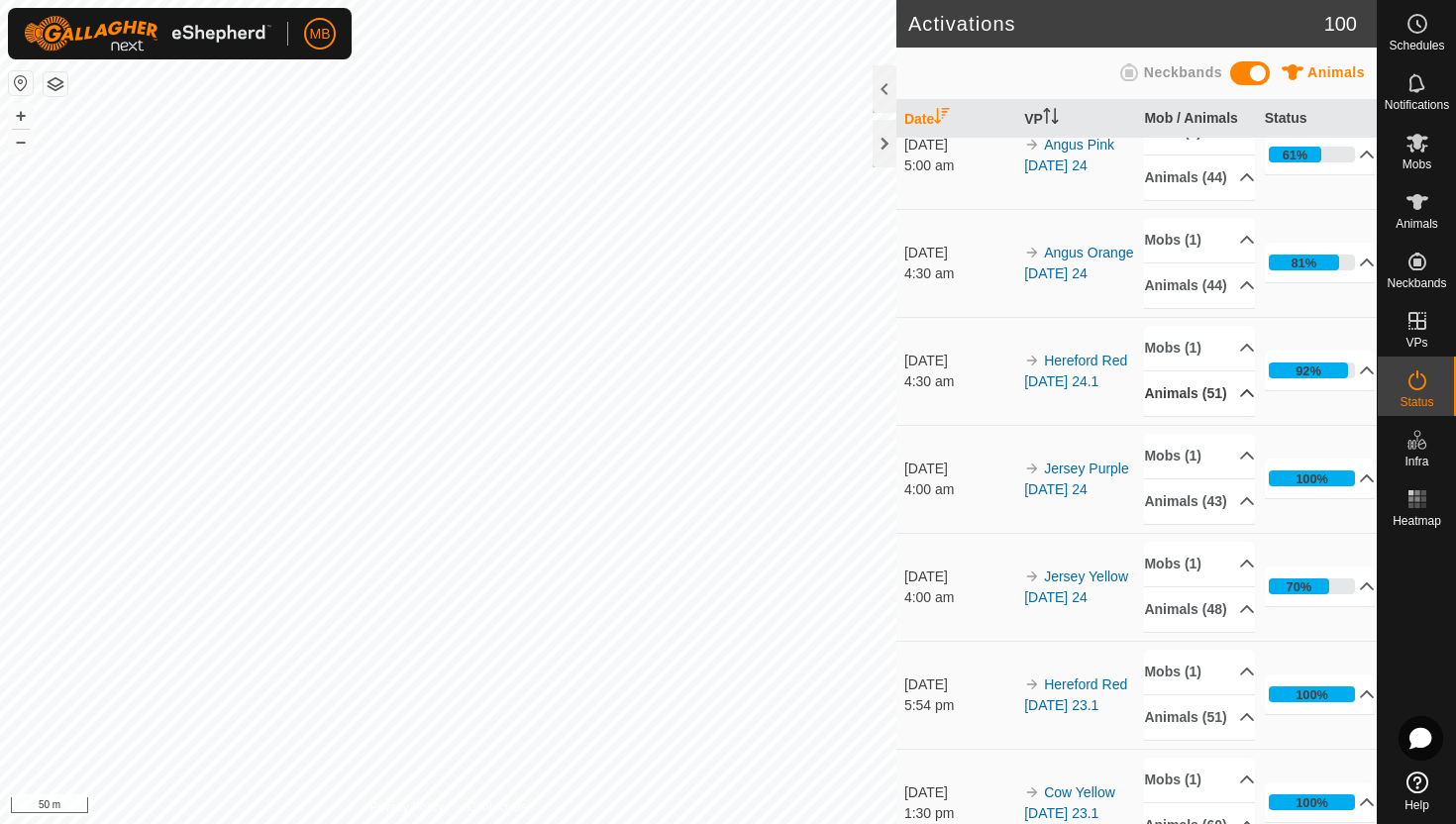 click on "Animals (51)" at bounding box center [1199, 393] 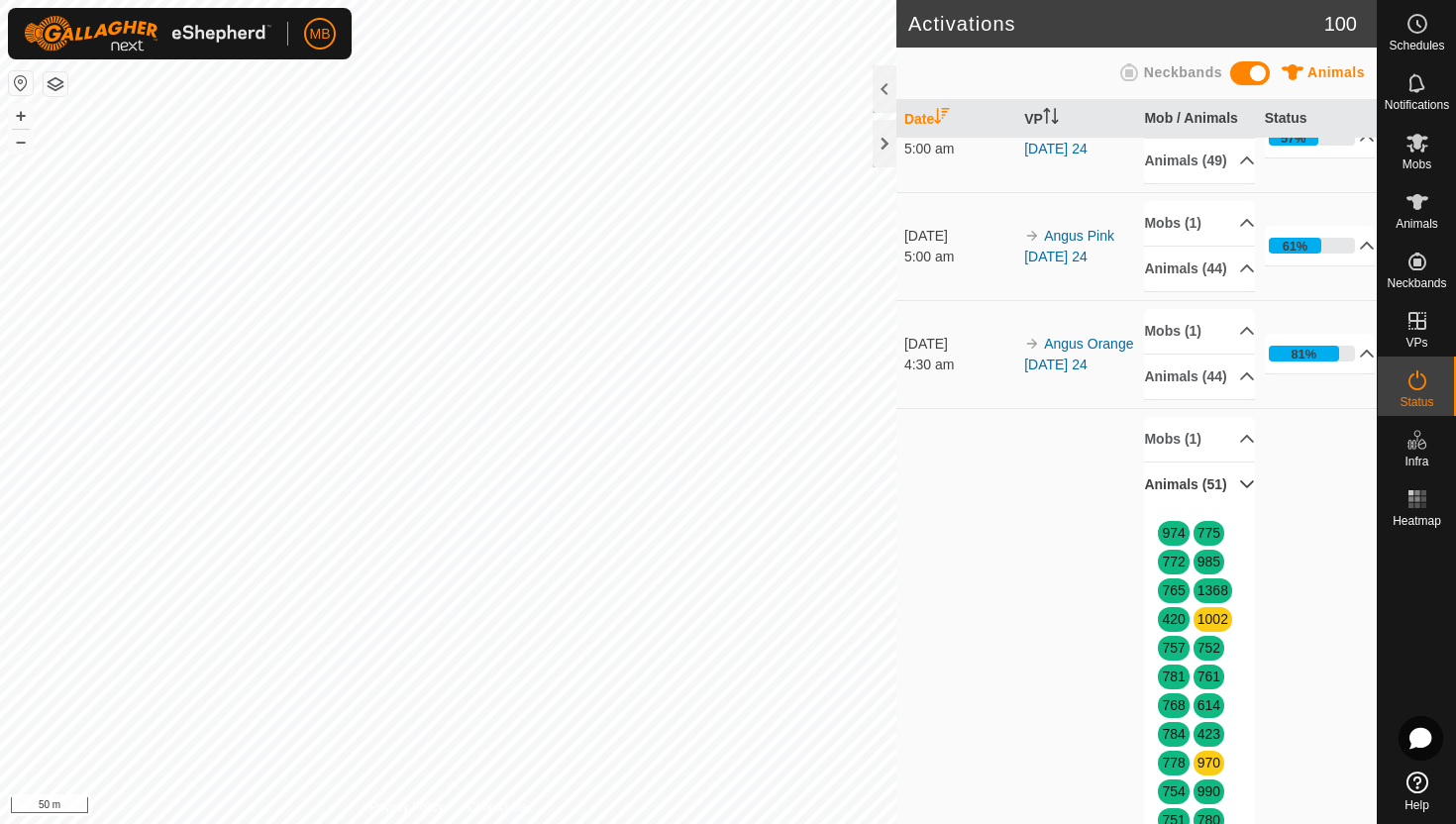 scroll, scrollTop: 487, scrollLeft: 0, axis: vertical 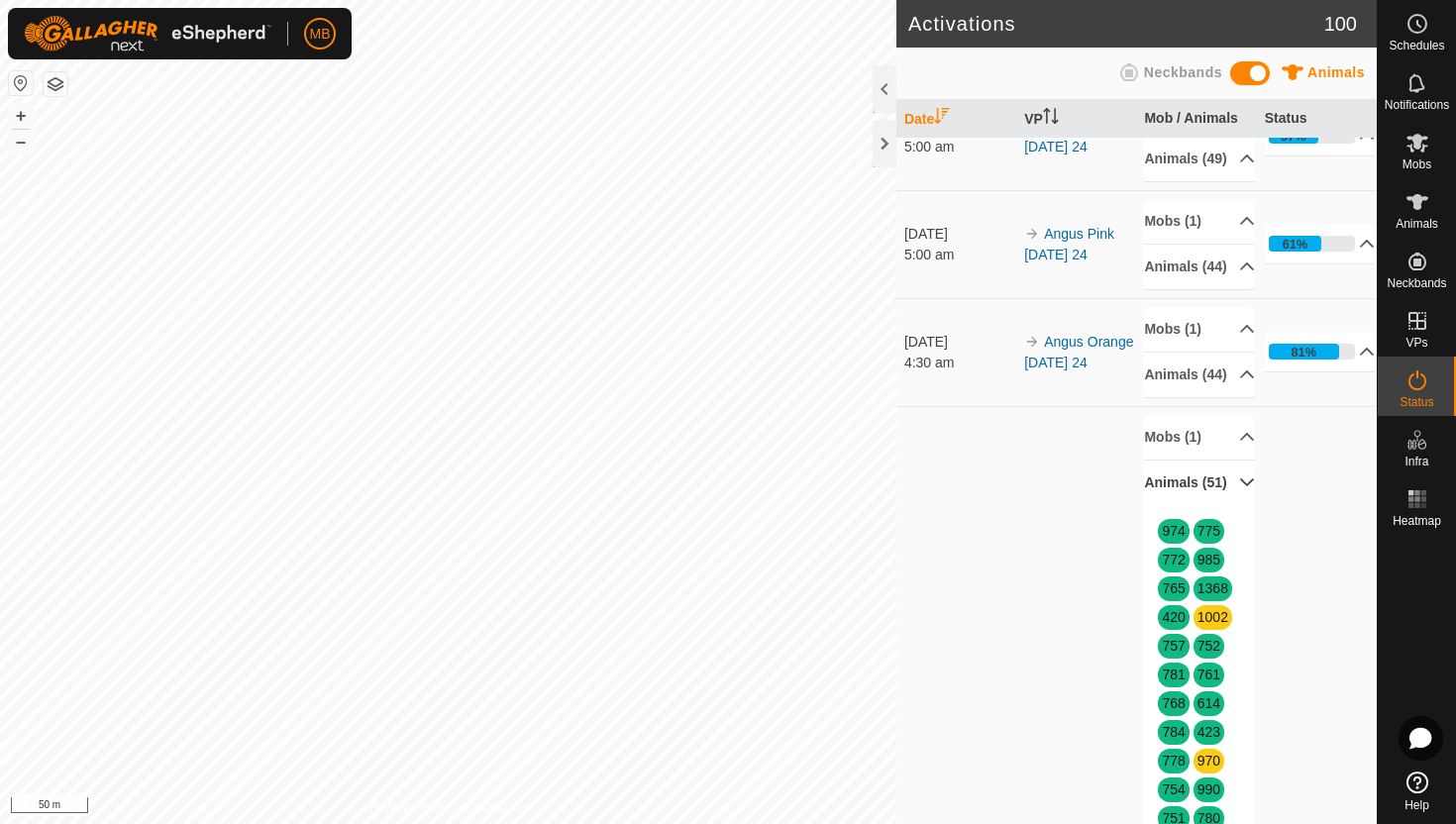 click on "Animals (51)" at bounding box center (1199, 482) 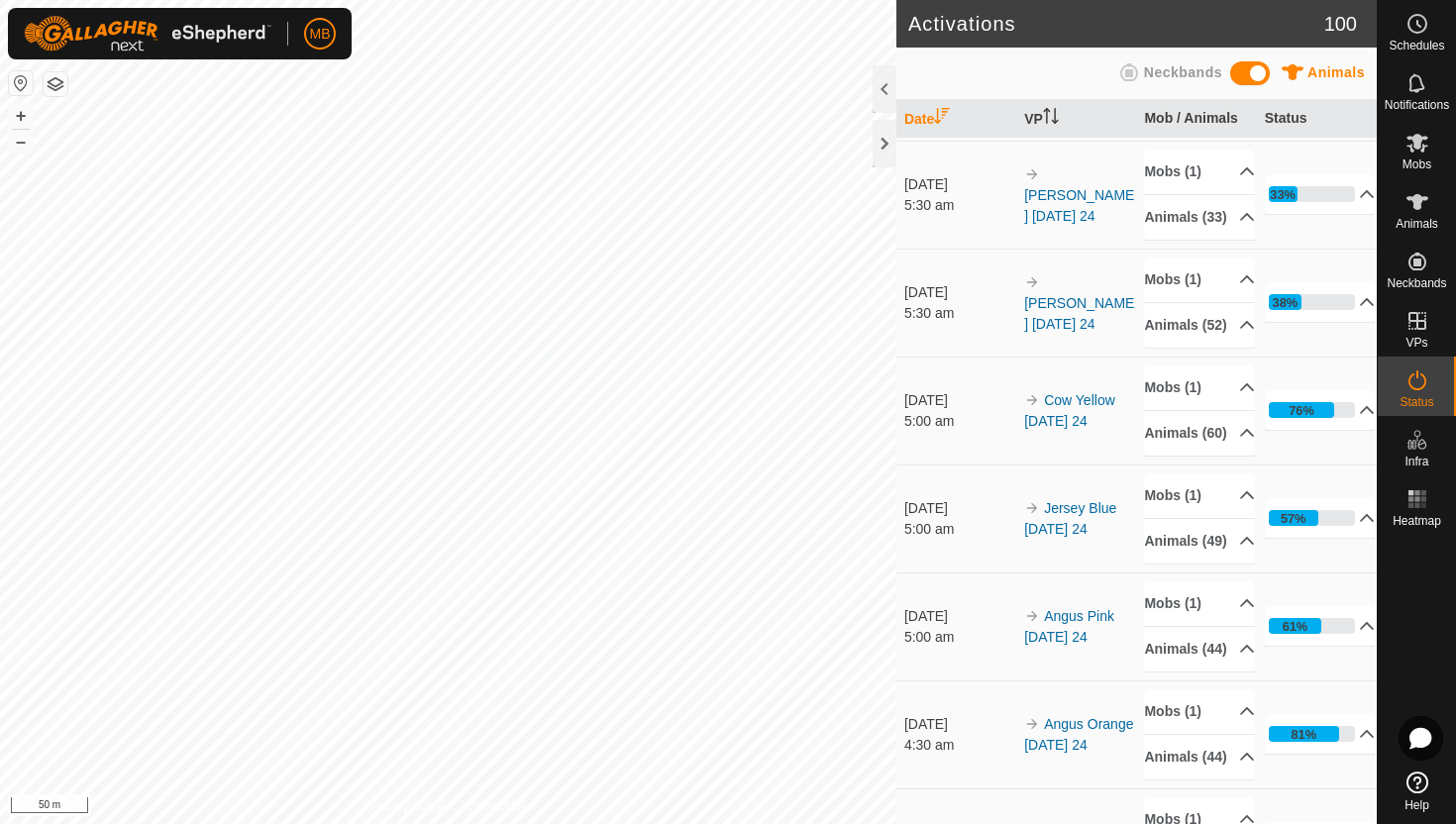 scroll, scrollTop: 100, scrollLeft: 0, axis: vertical 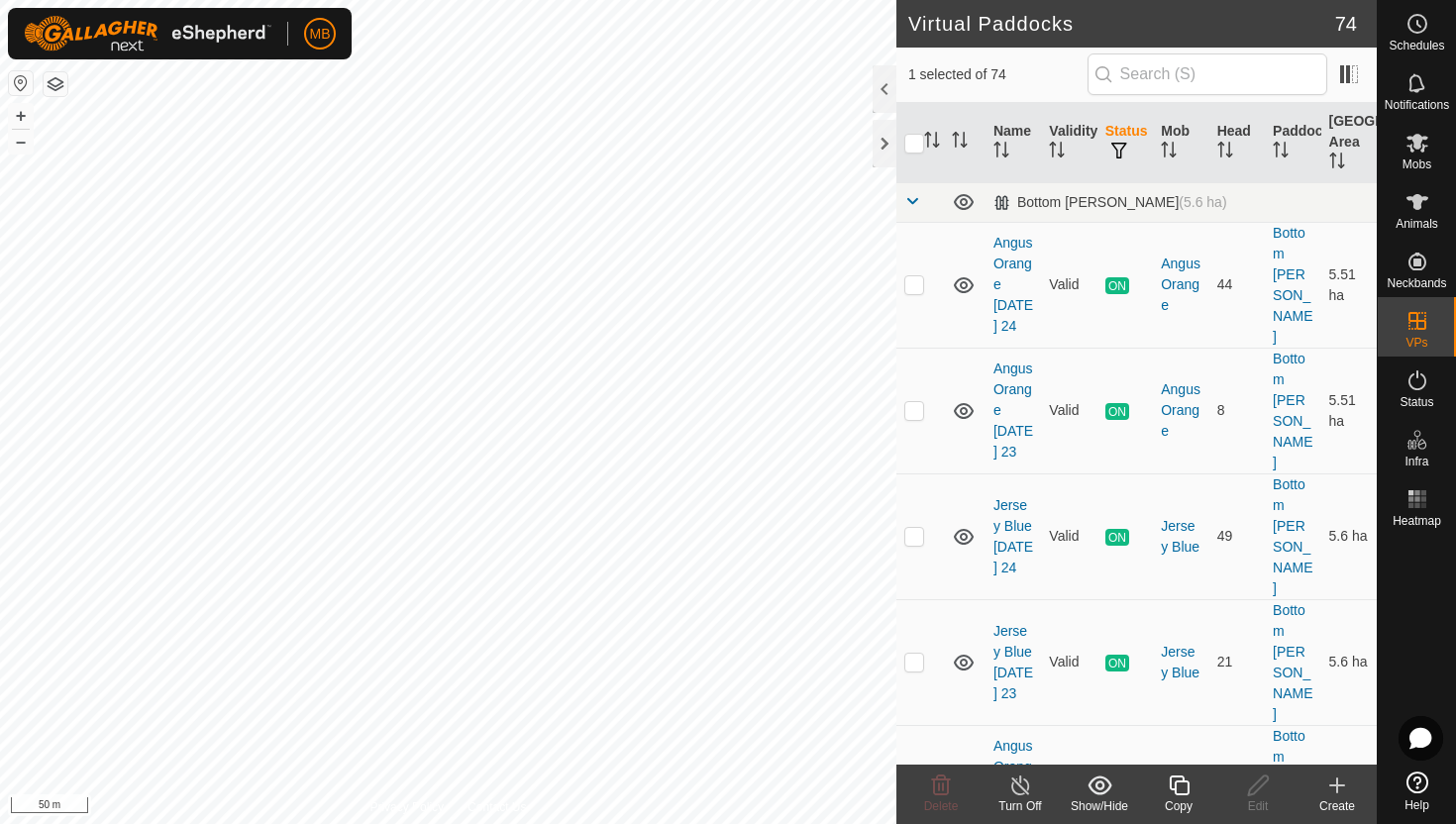 checkbox on "true" 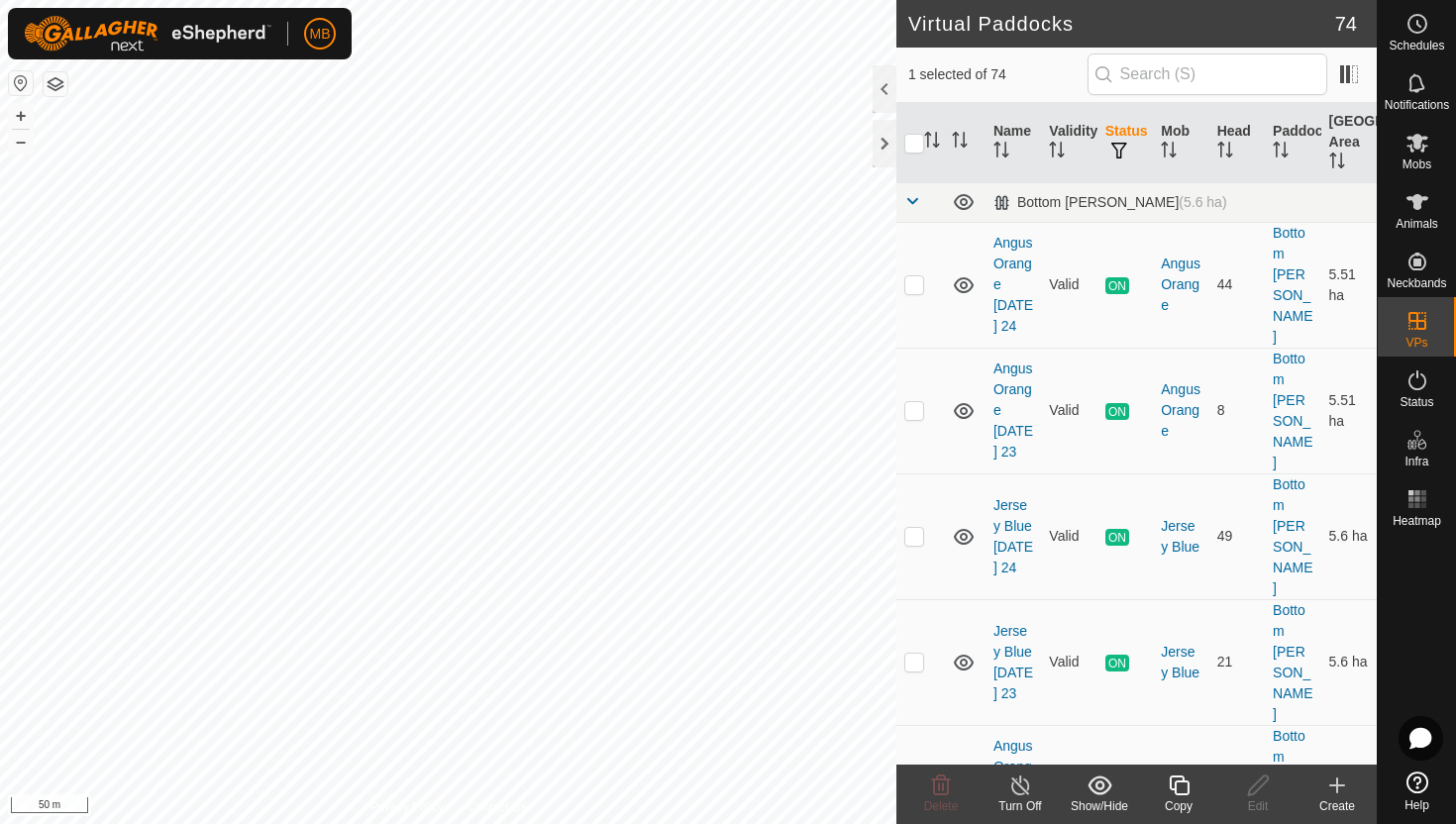checkbox on "false" 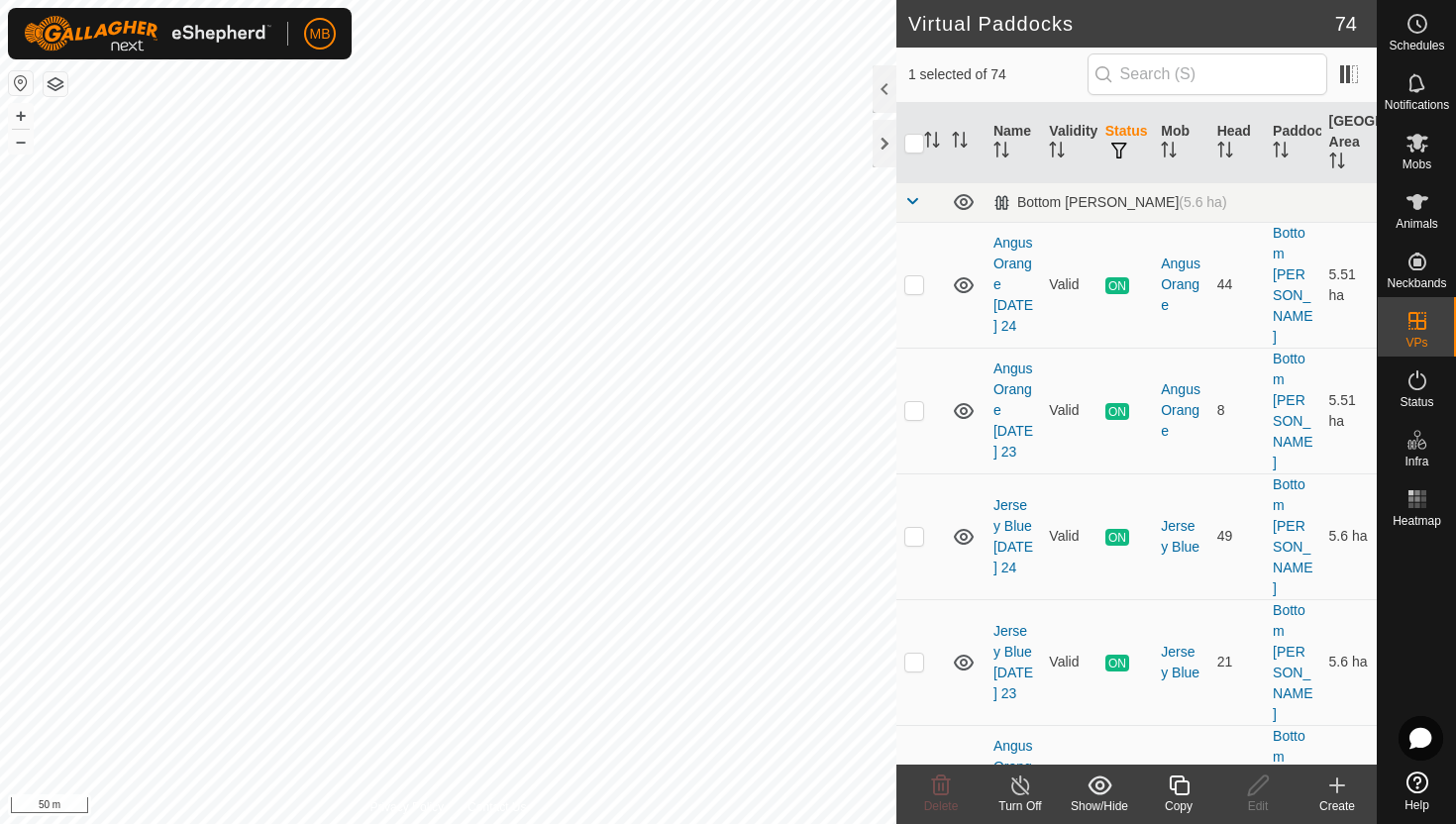 checkbox on "false" 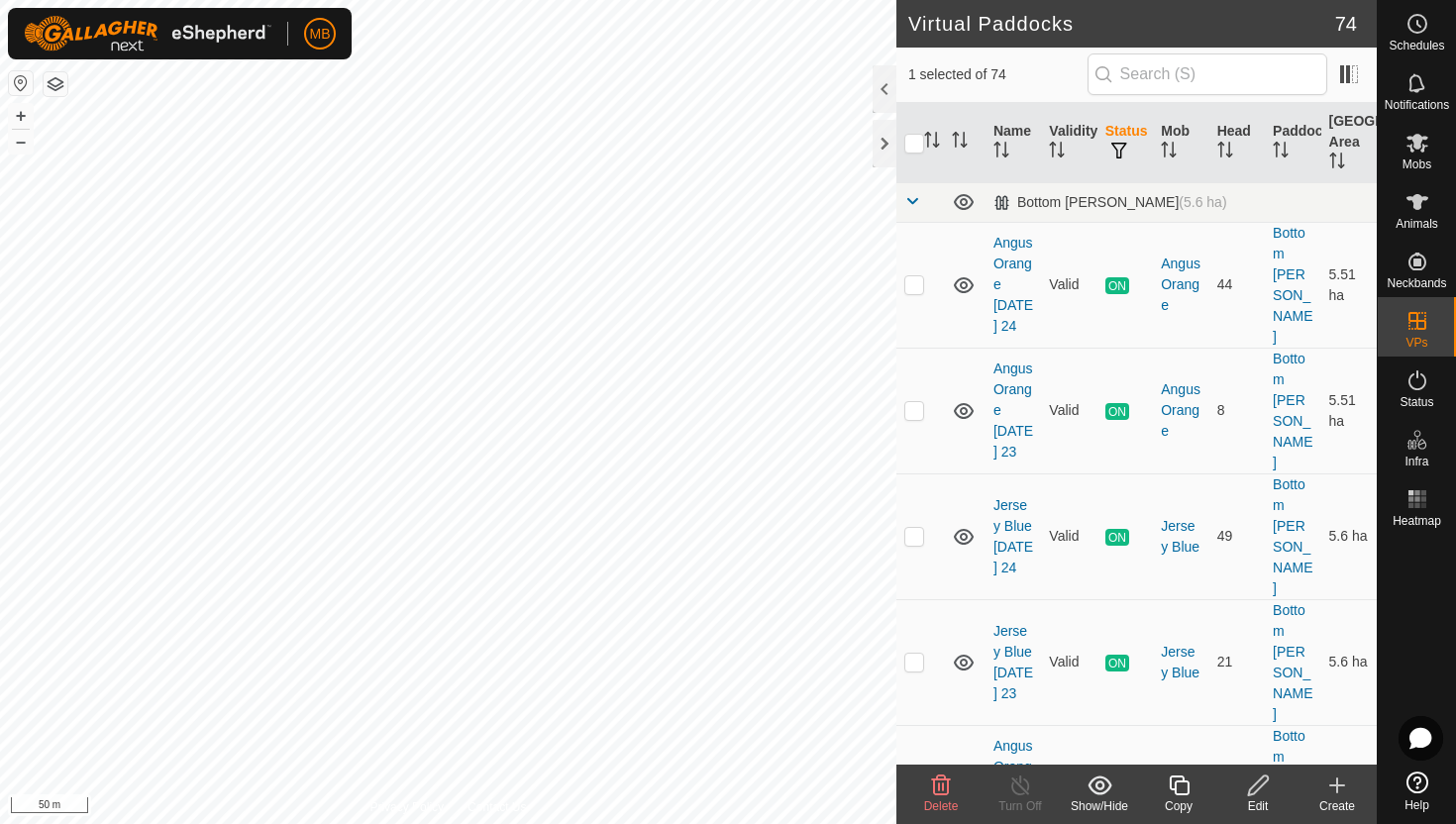 checkbox on "false" 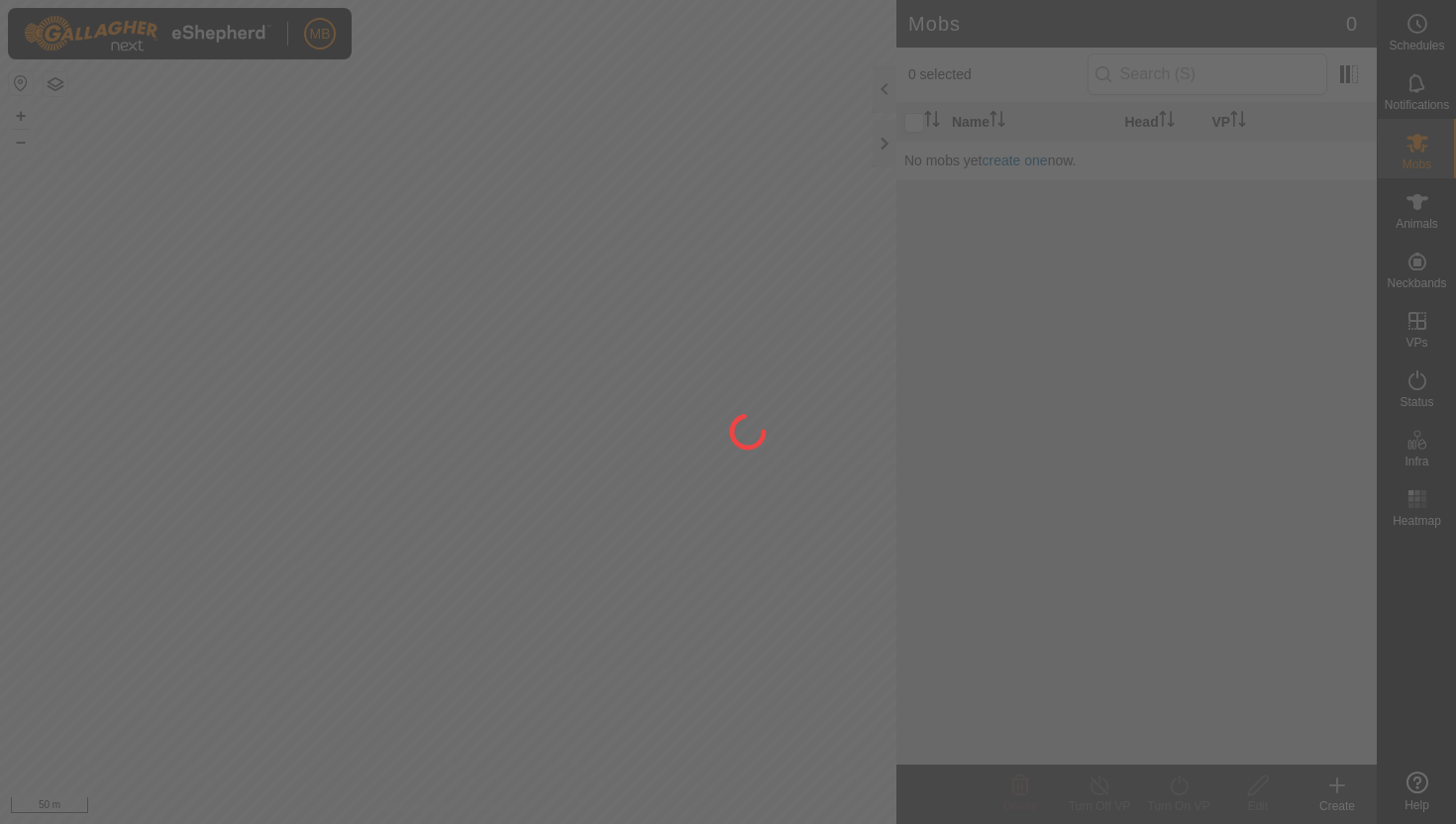scroll, scrollTop: 0, scrollLeft: 0, axis: both 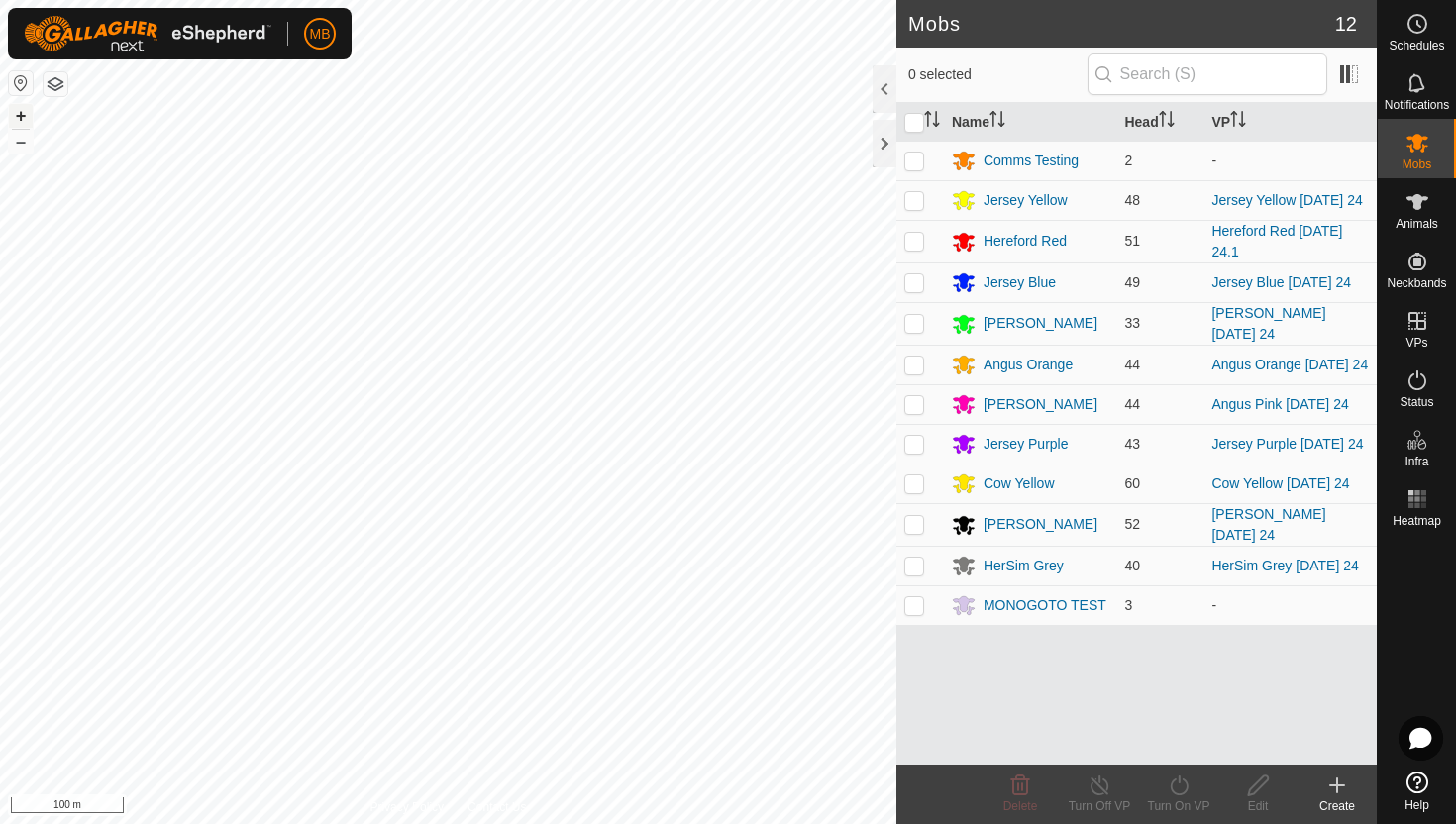 click on "+" at bounding box center [21, 116] 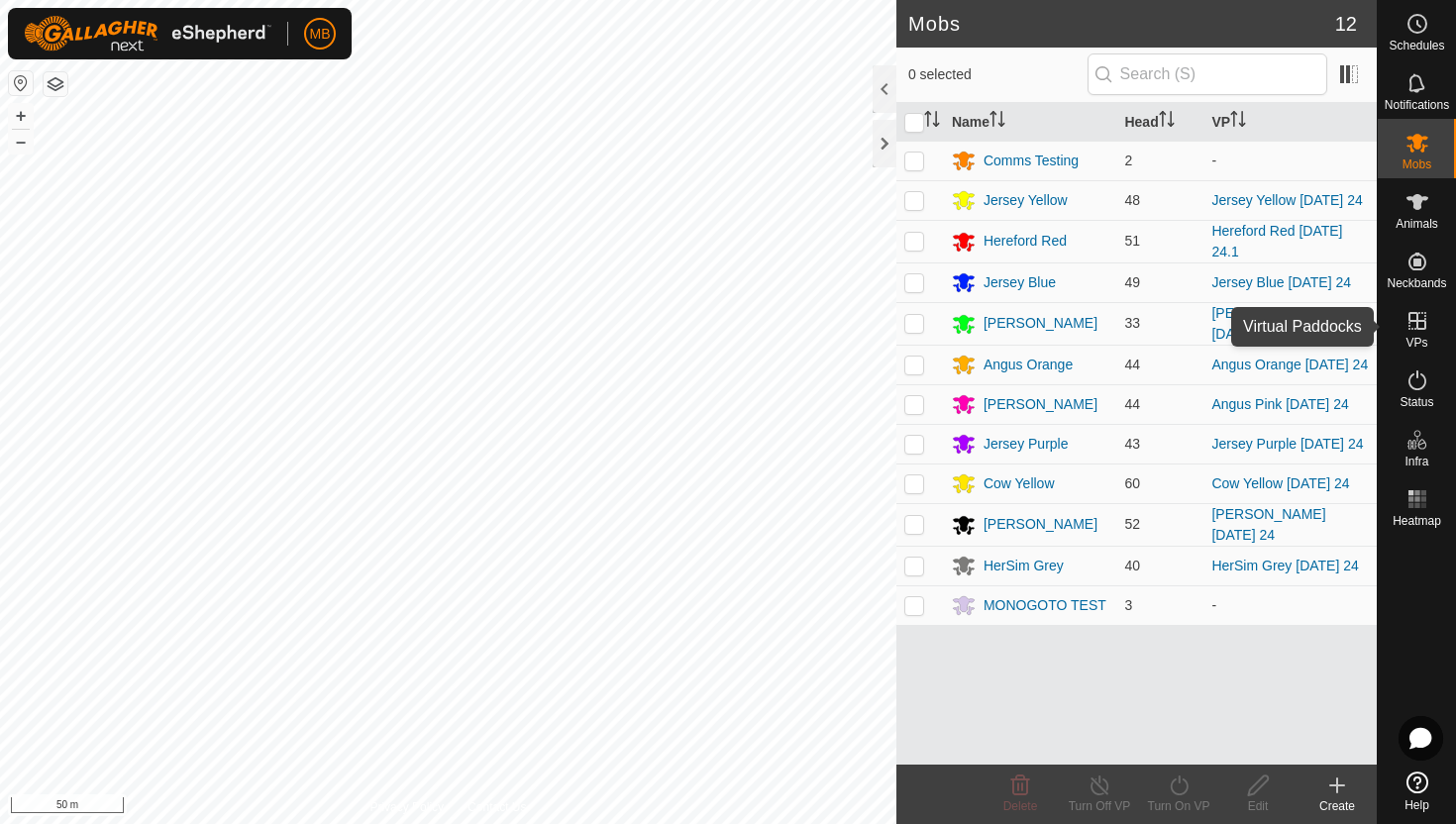 click 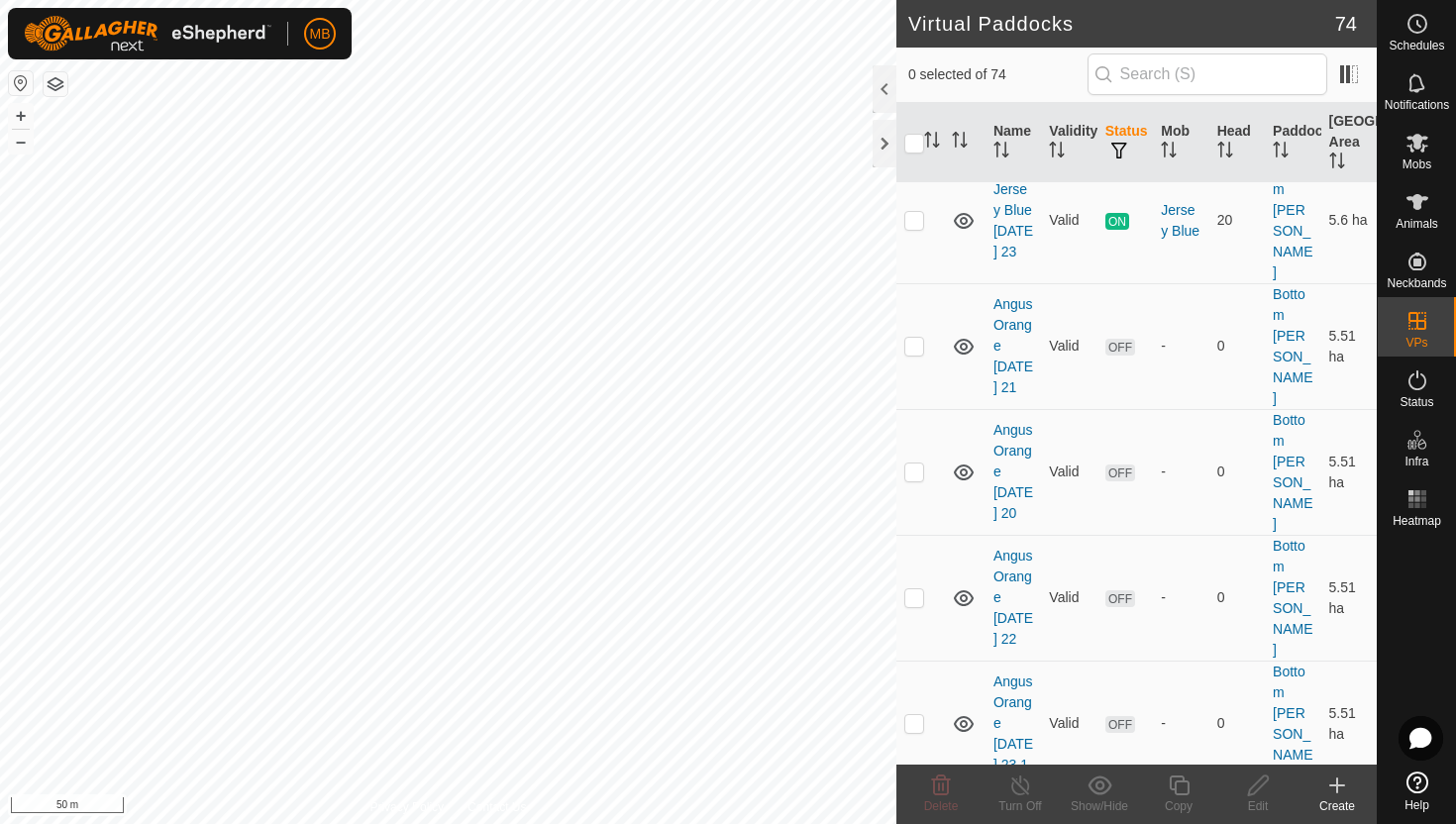 scroll, scrollTop: 453, scrollLeft: 0, axis: vertical 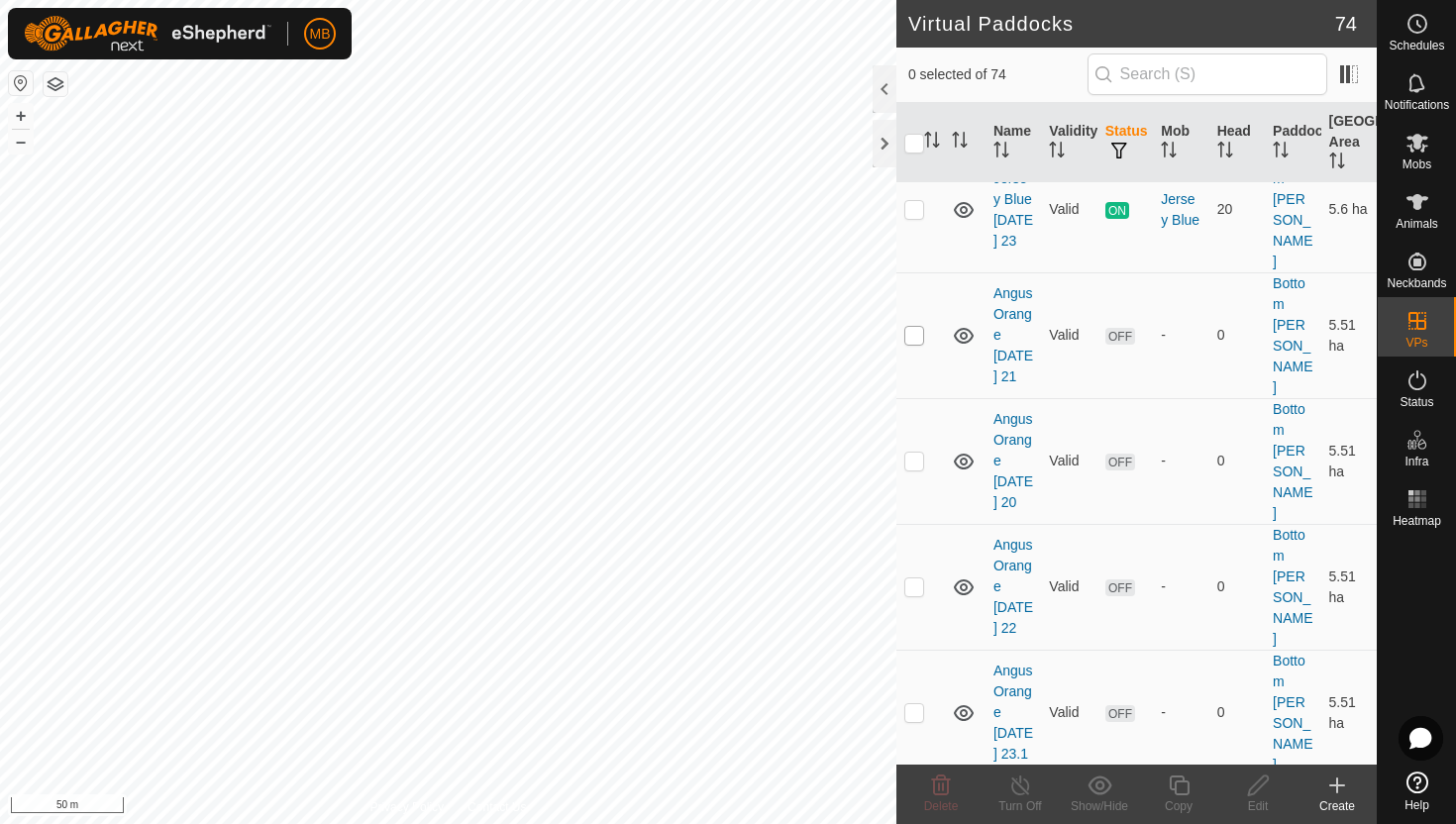 click at bounding box center (914, 336) 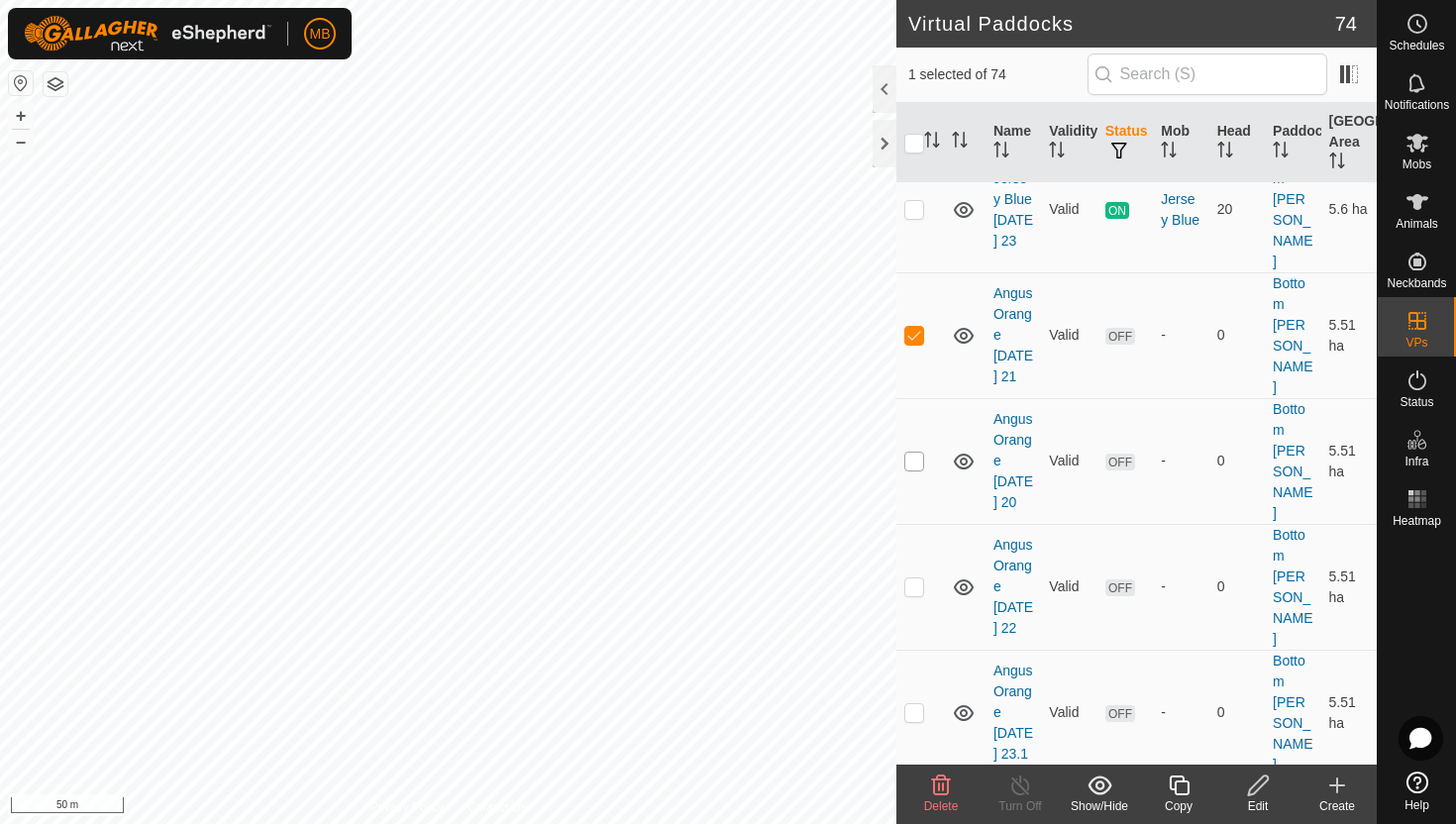 click at bounding box center [914, 462] 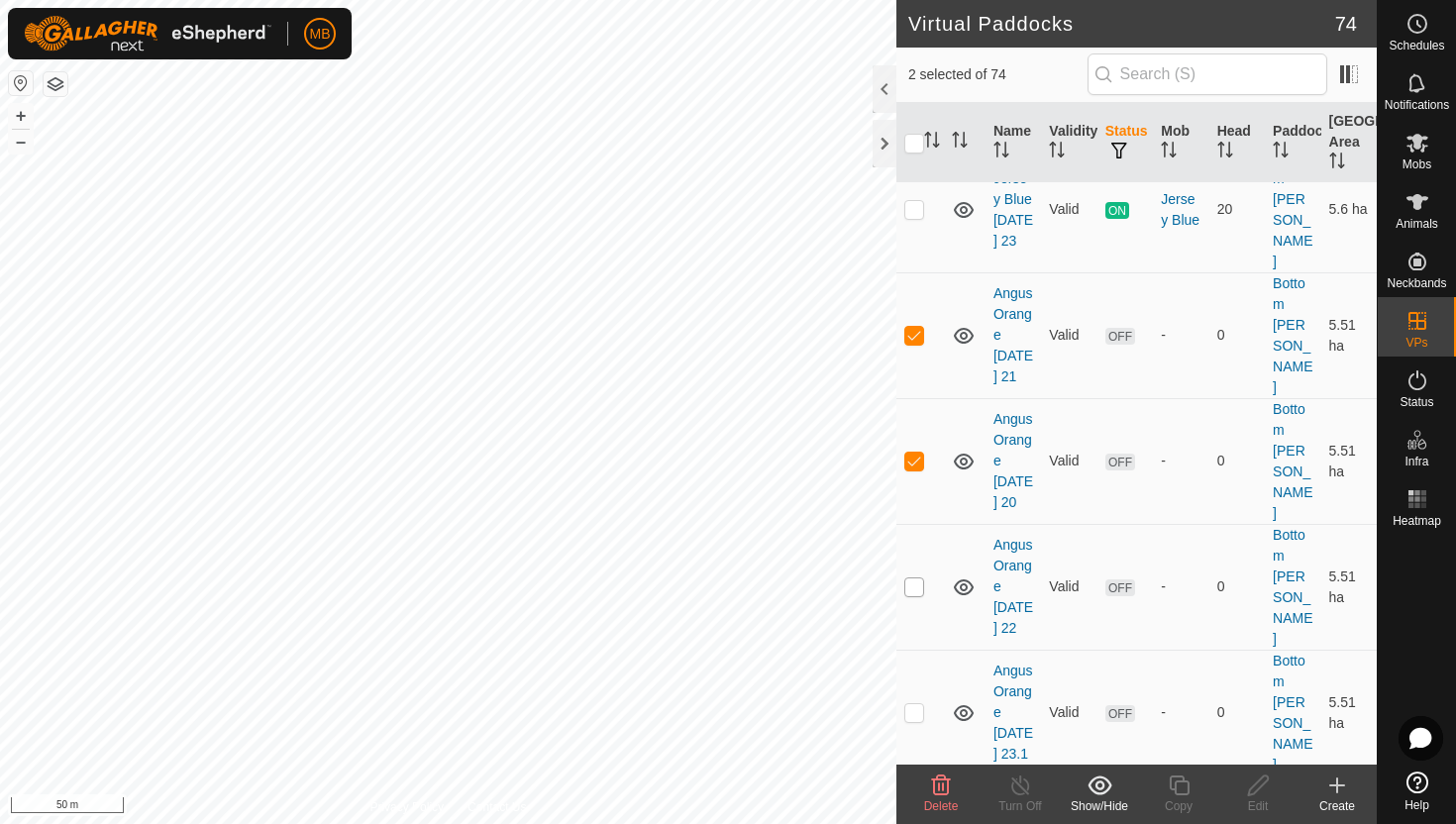 click at bounding box center (914, 587) 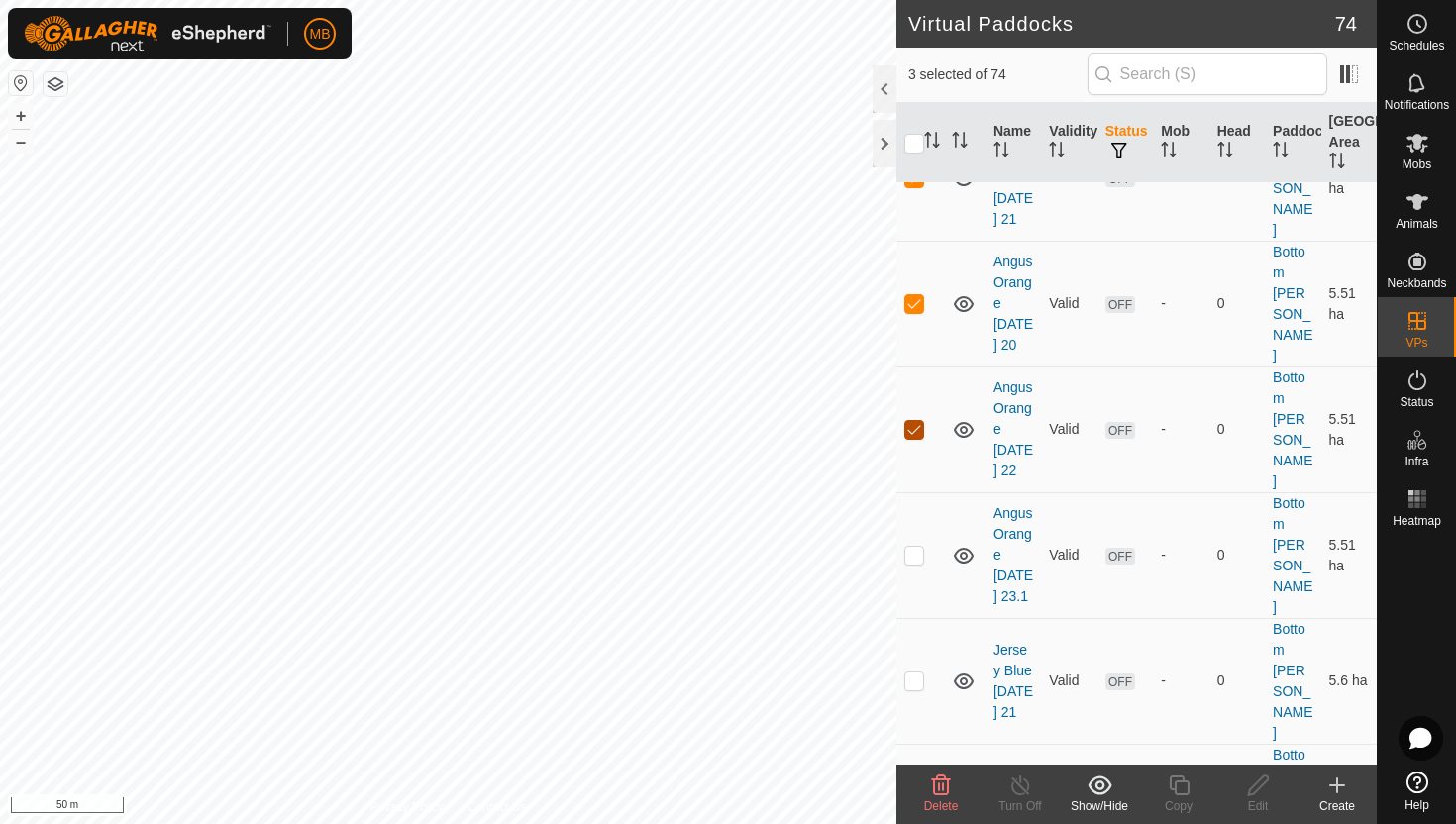 scroll, scrollTop: 649, scrollLeft: 0, axis: vertical 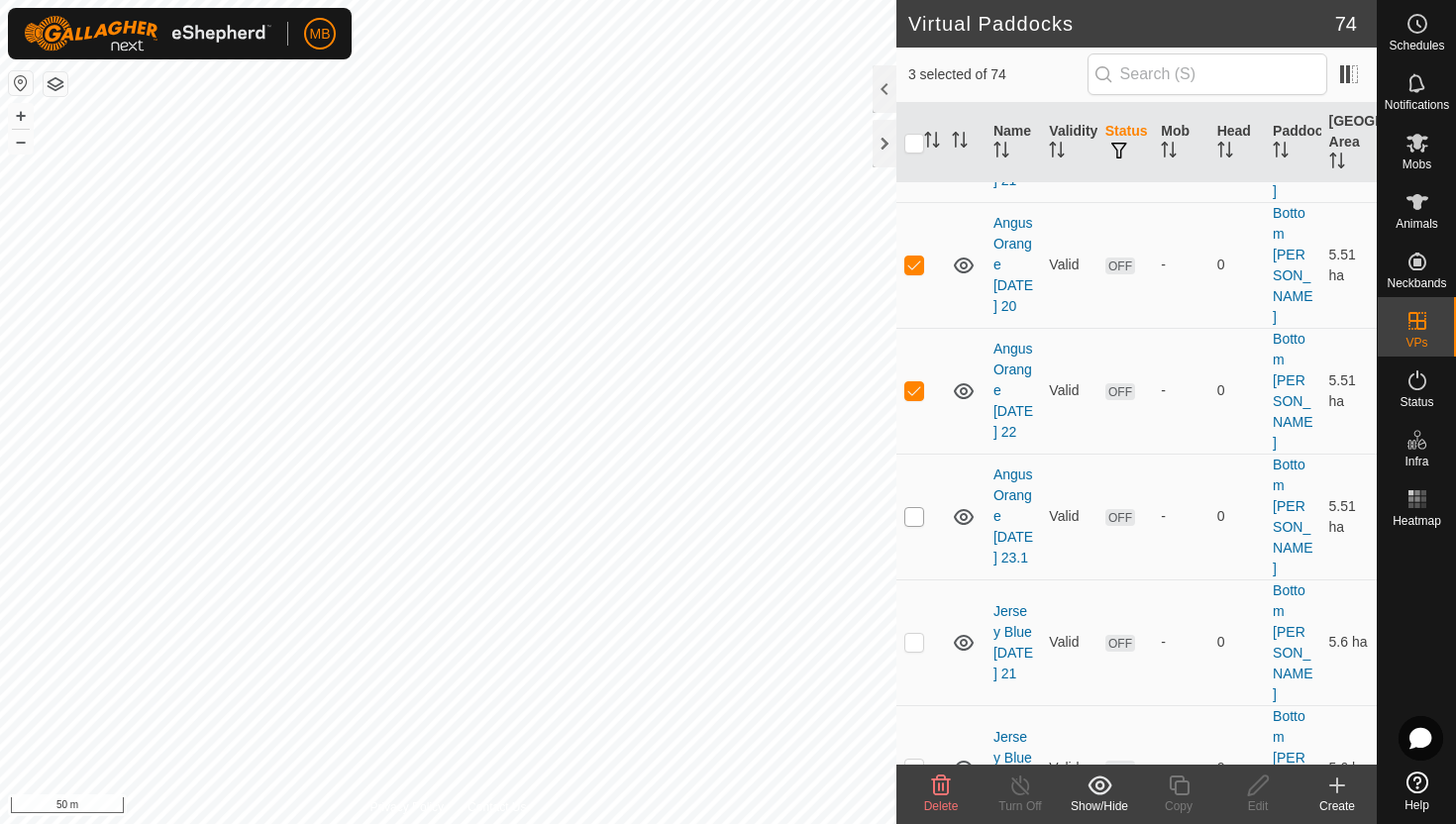 click at bounding box center (914, 517) 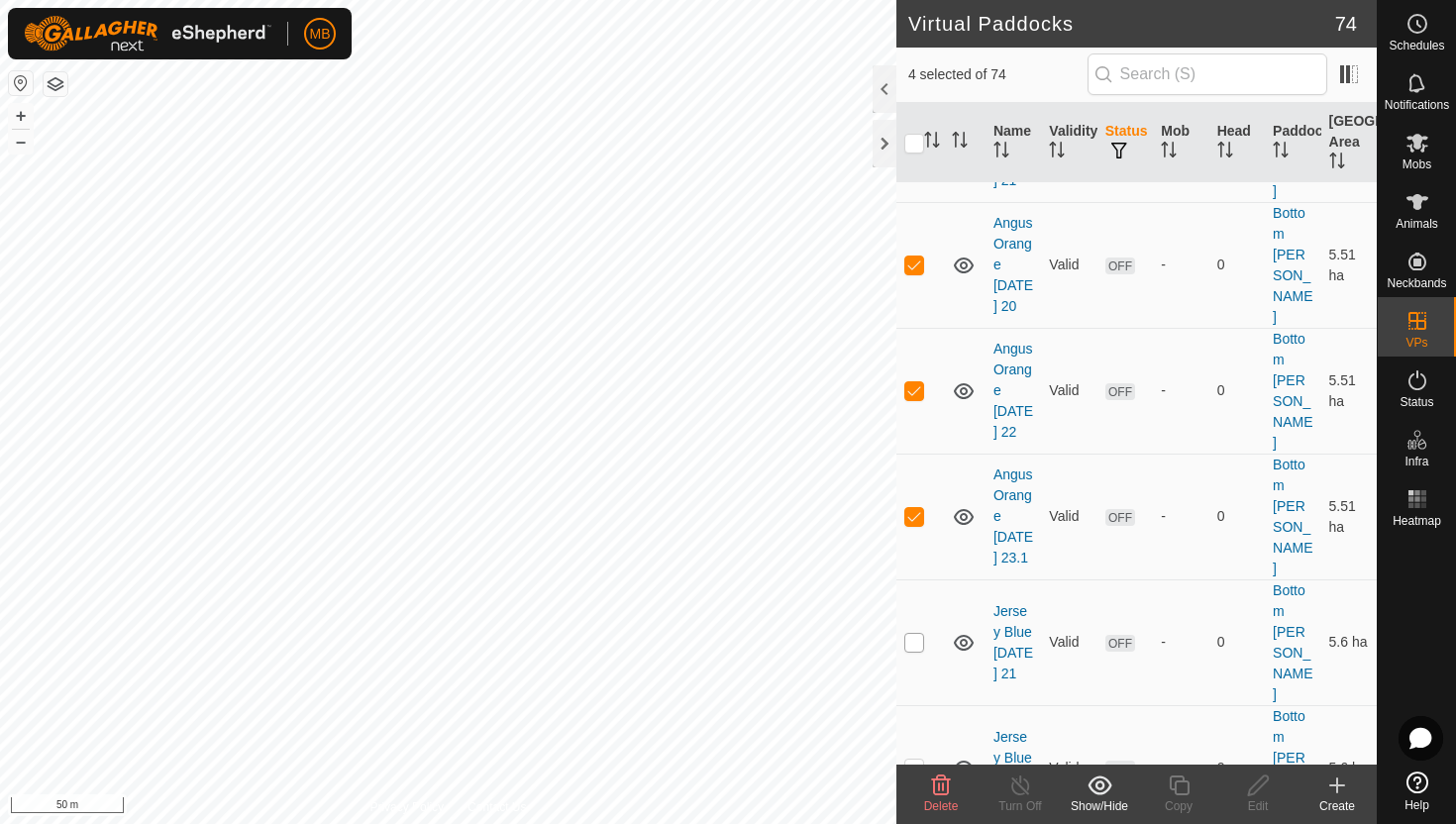 click at bounding box center [914, 643] 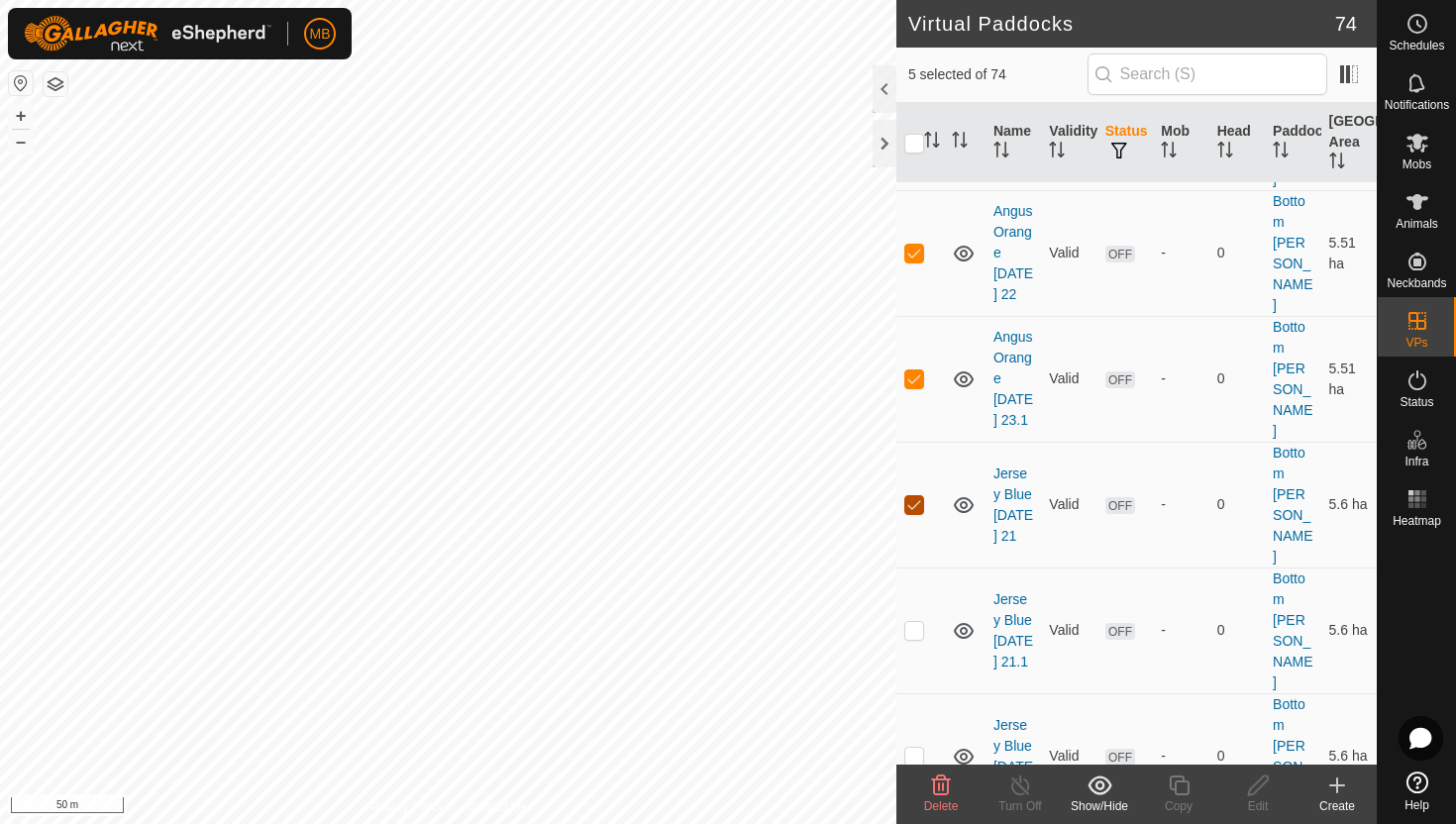scroll, scrollTop: 807, scrollLeft: 0, axis: vertical 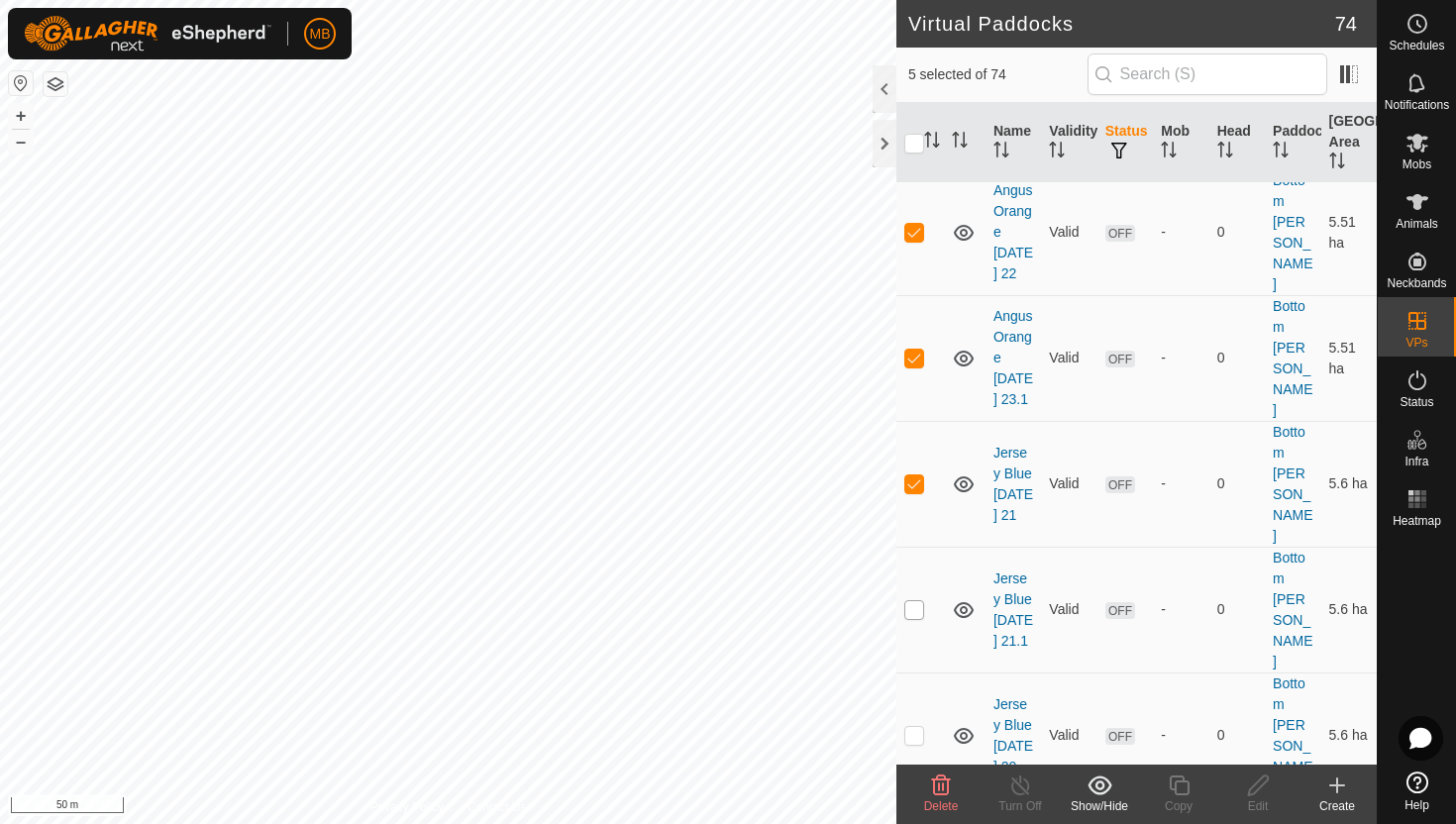 click at bounding box center (914, 610) 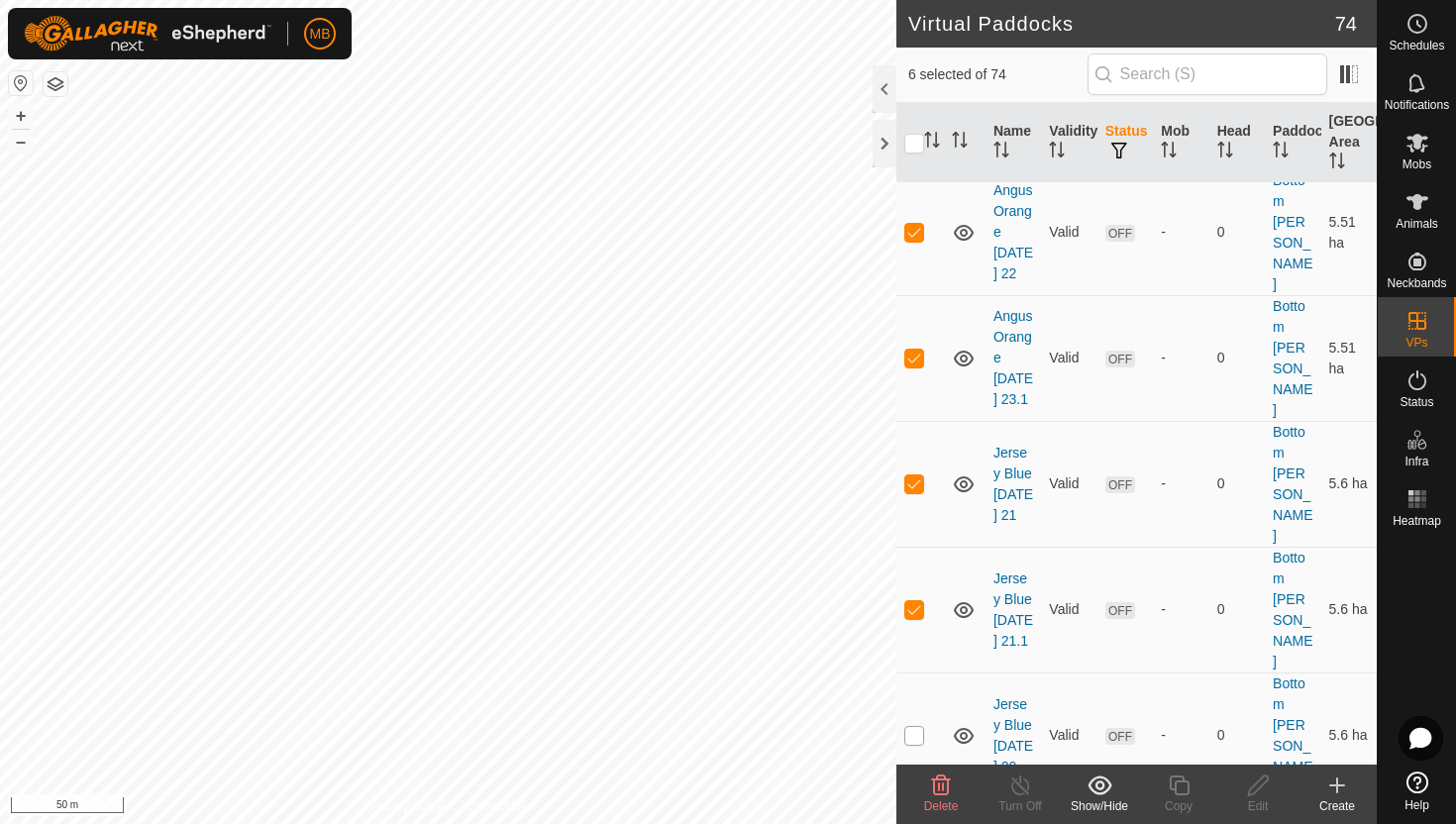 click at bounding box center [914, 736] 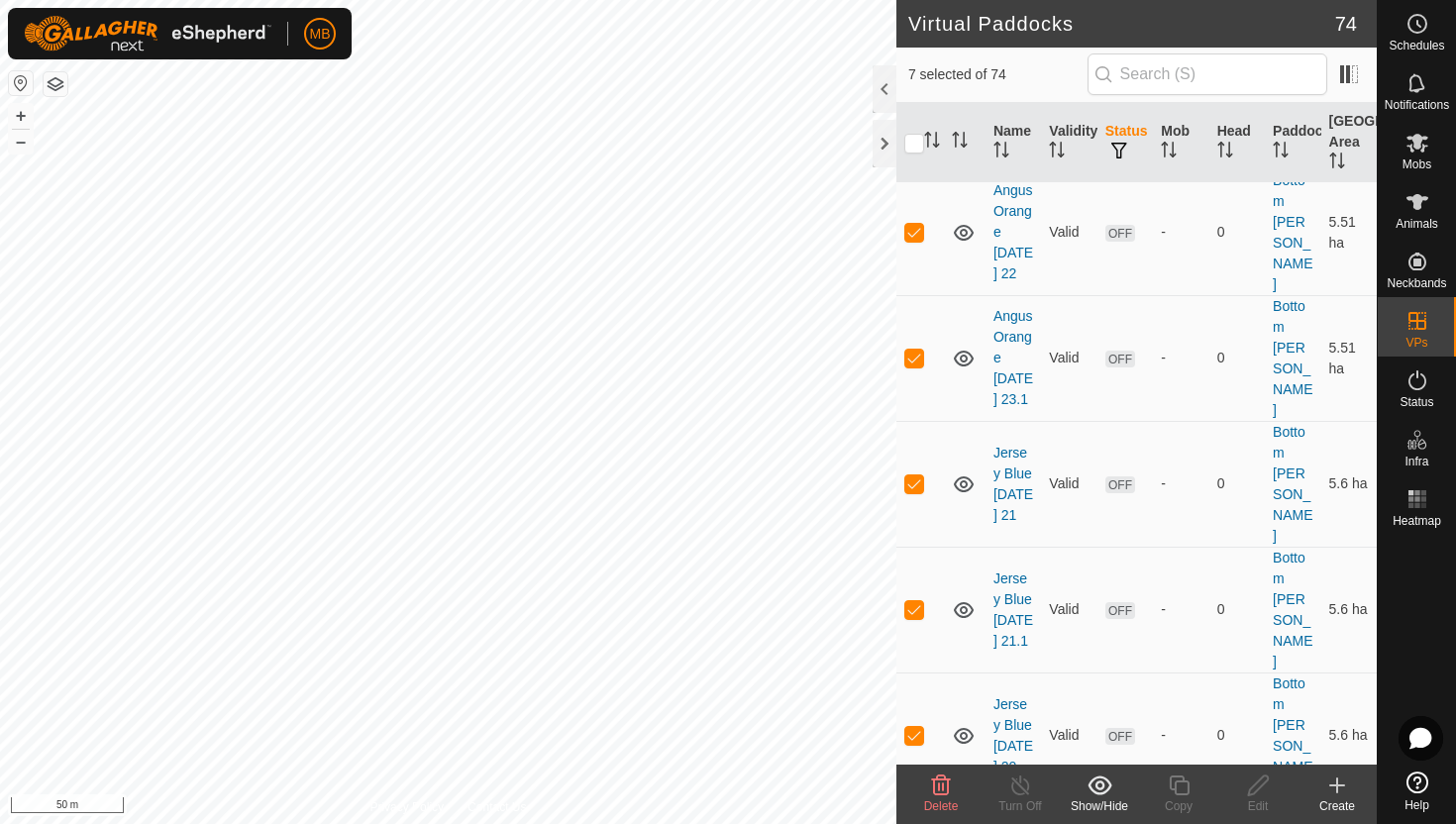 click at bounding box center (914, 862) 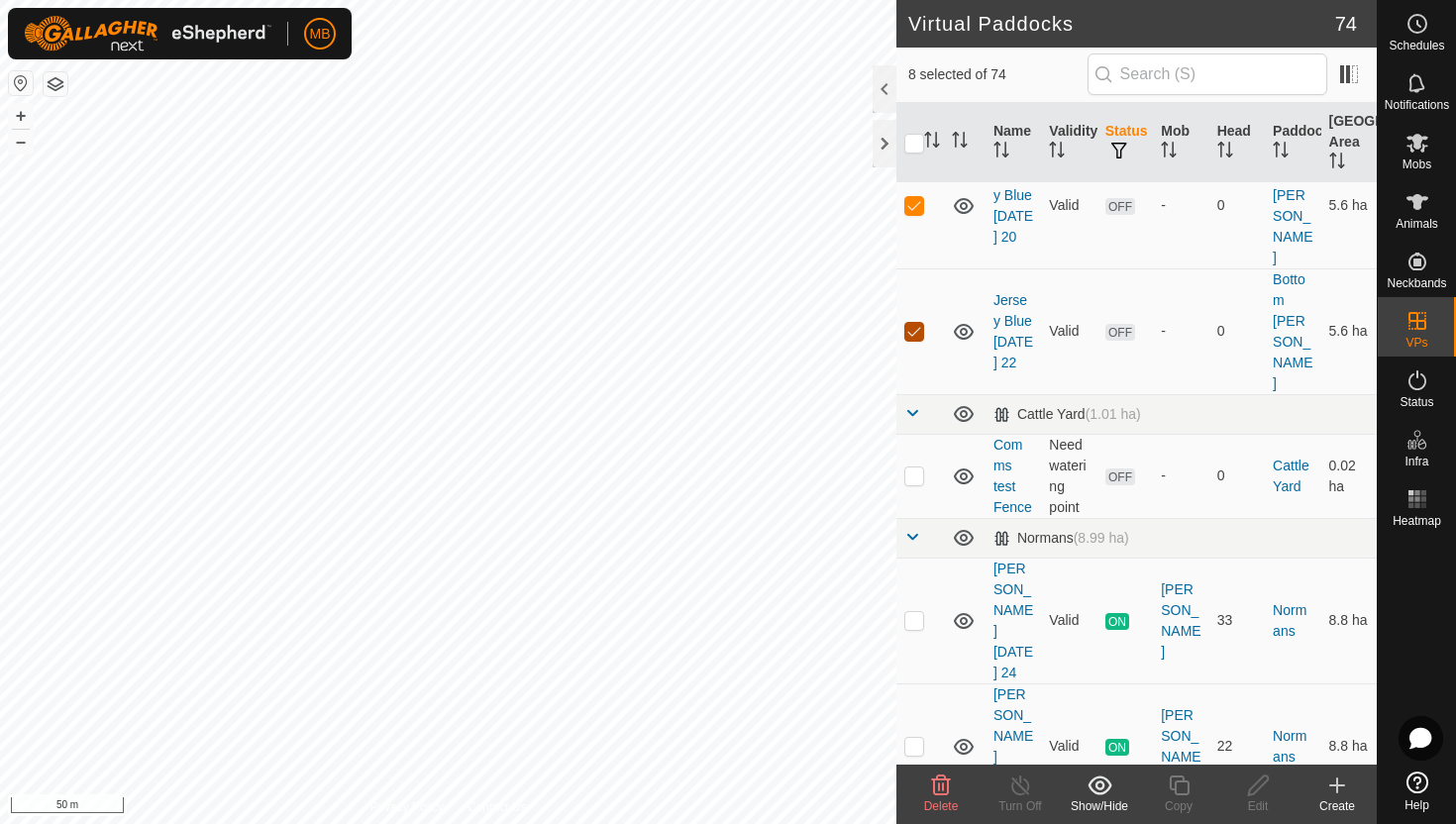 scroll, scrollTop: 1341, scrollLeft: 0, axis: vertical 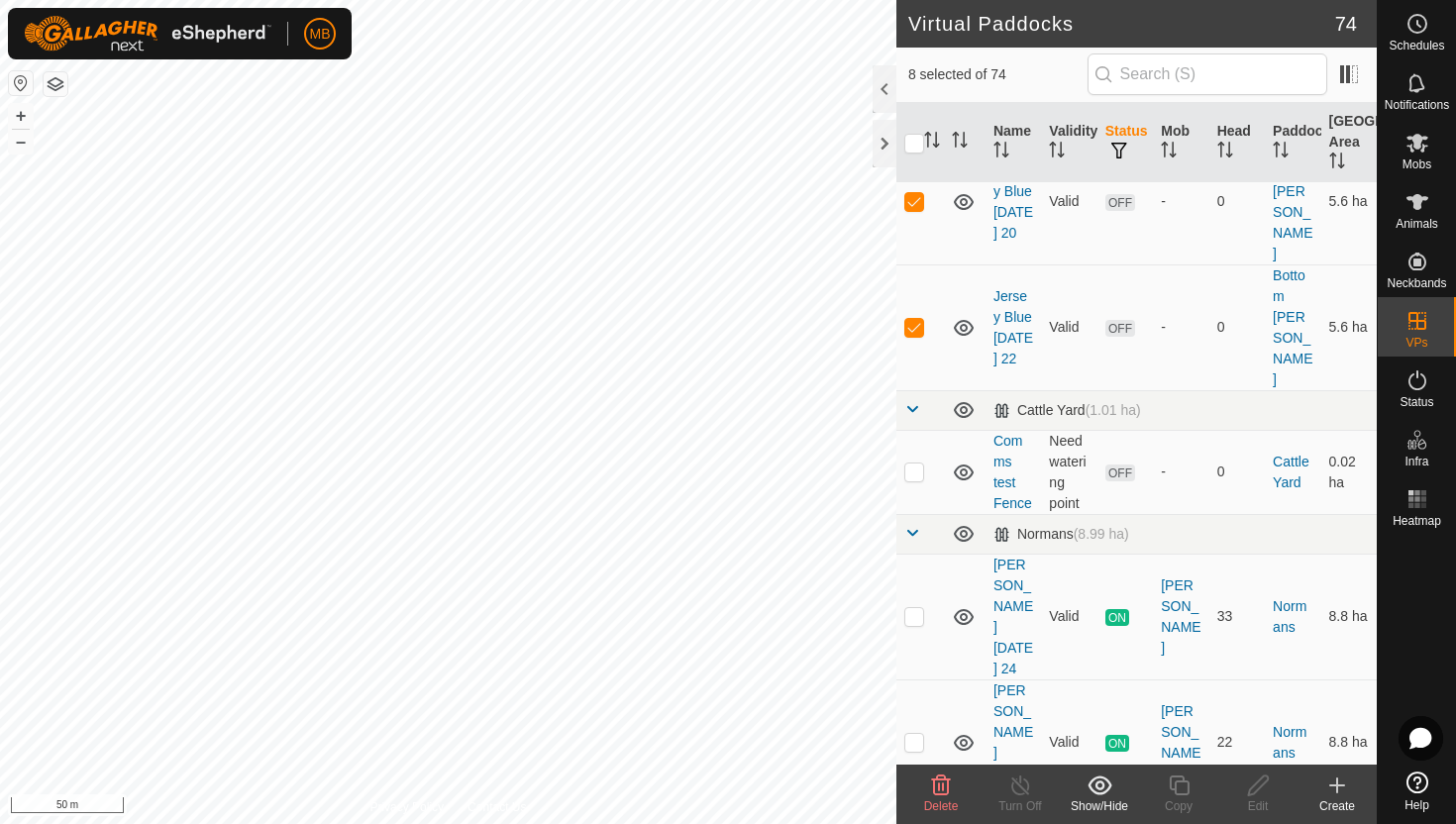click at bounding box center [914, 994] 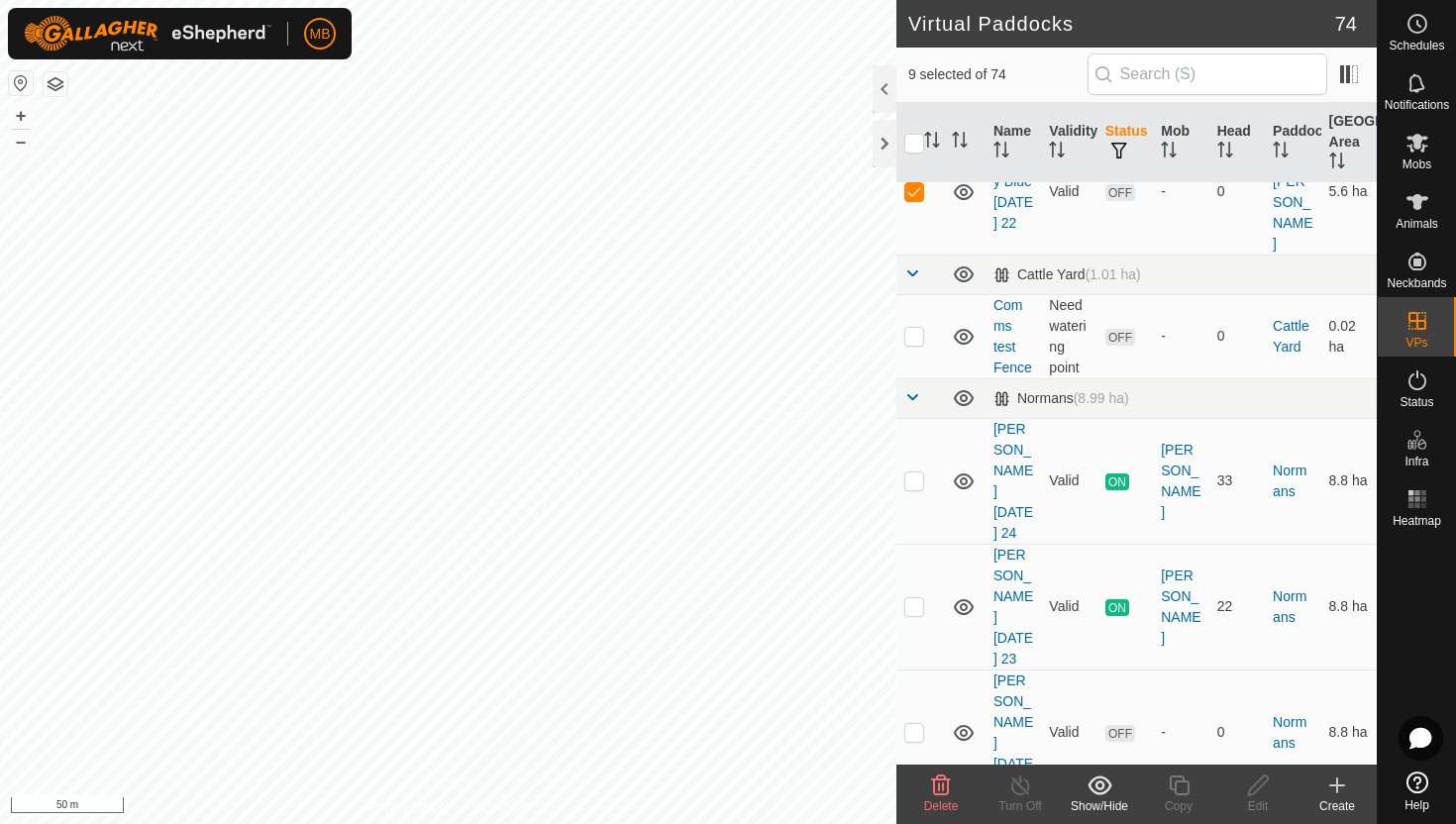 scroll, scrollTop: 1478, scrollLeft: 0, axis: vertical 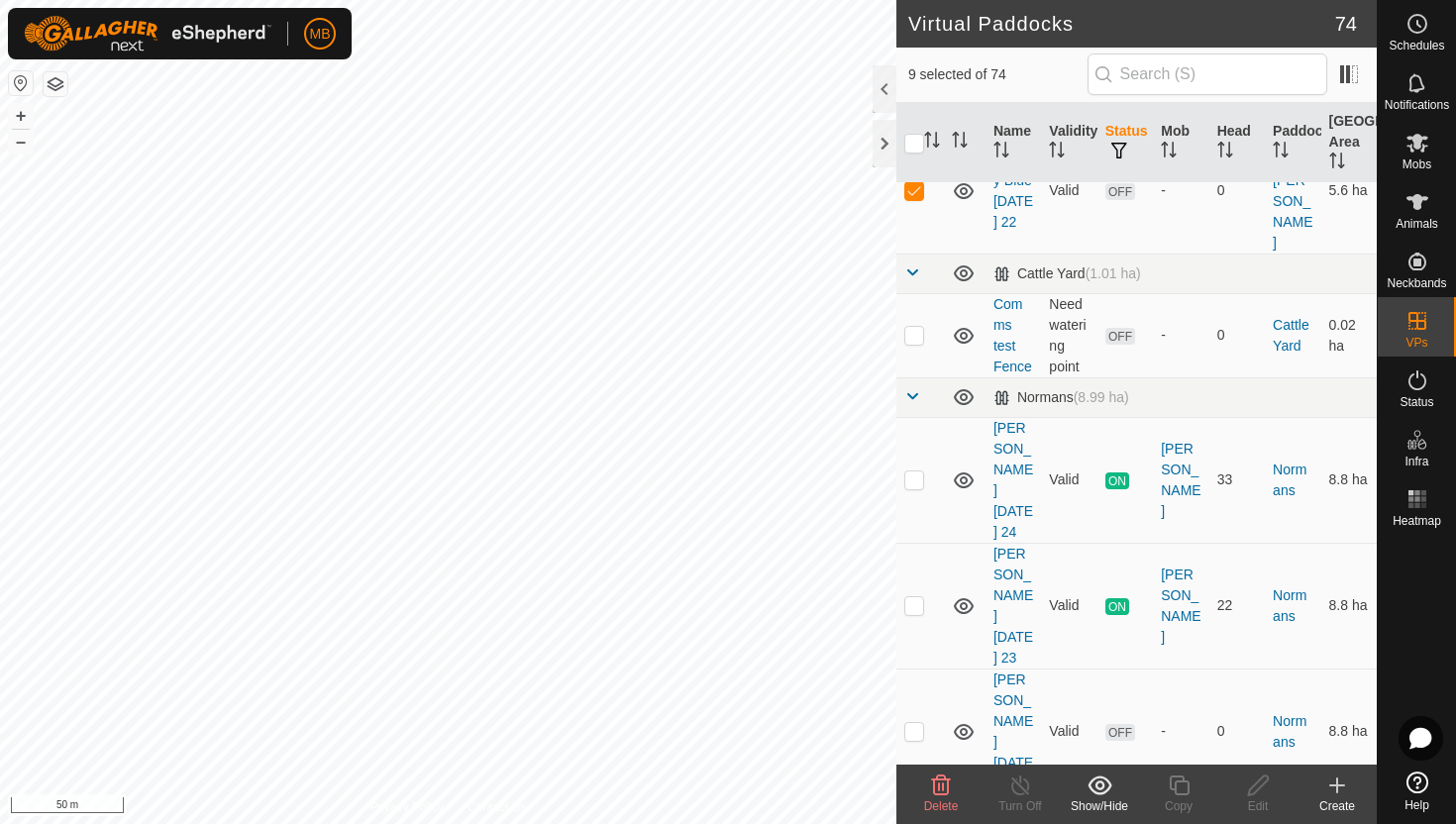 click at bounding box center [914, 983] 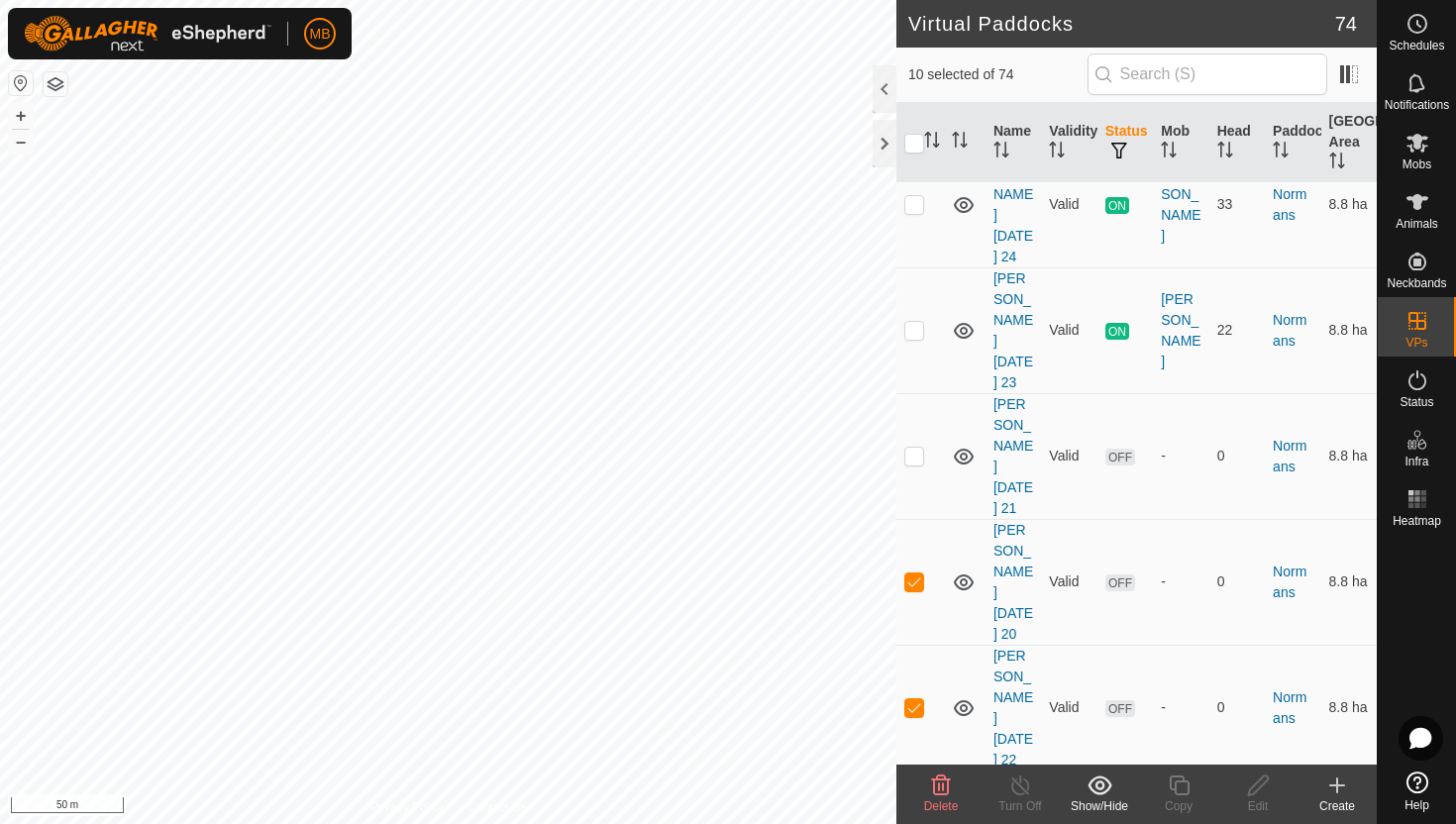 scroll, scrollTop: 1755, scrollLeft: 0, axis: vertical 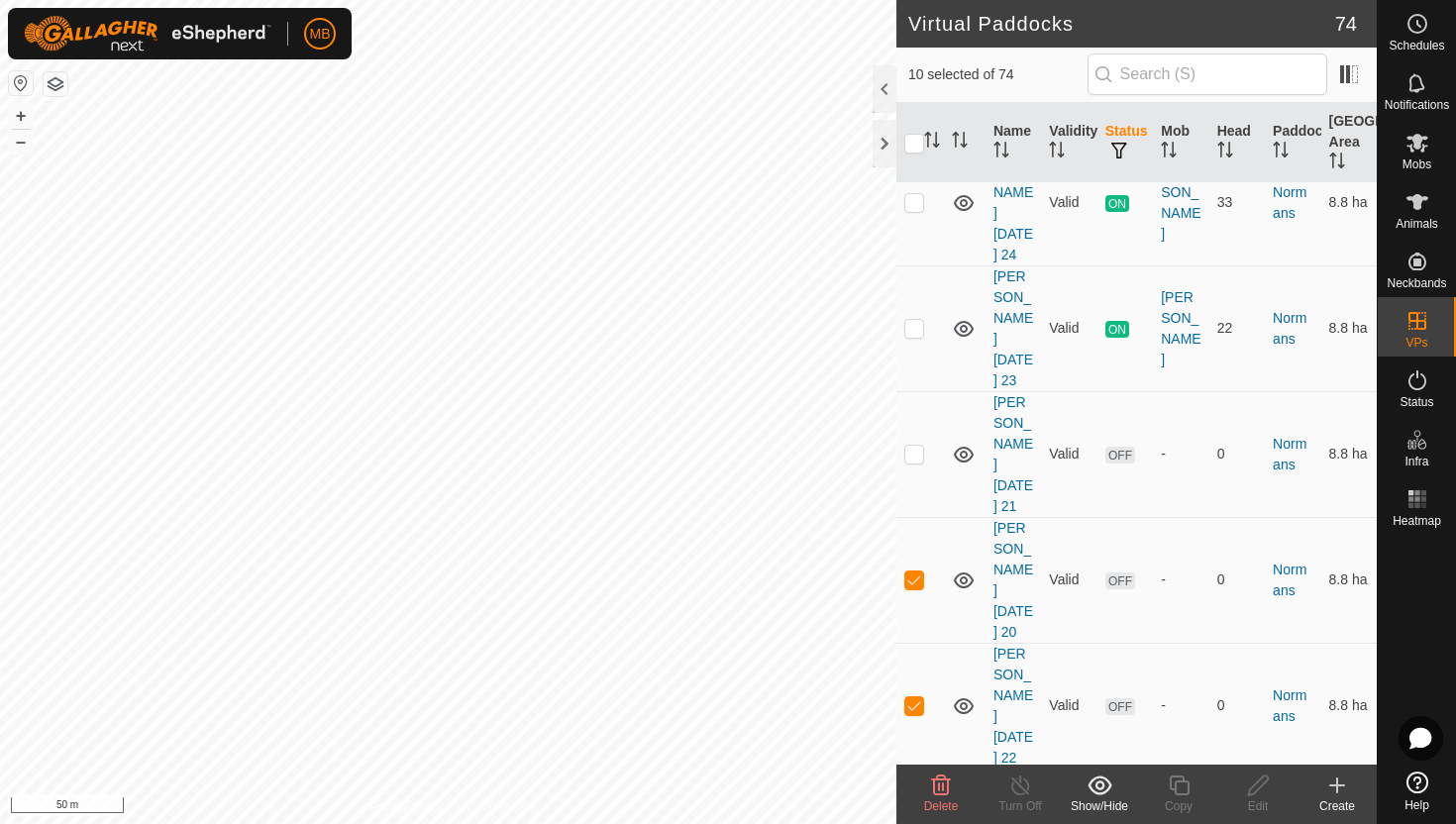 click at bounding box center (914, 822) 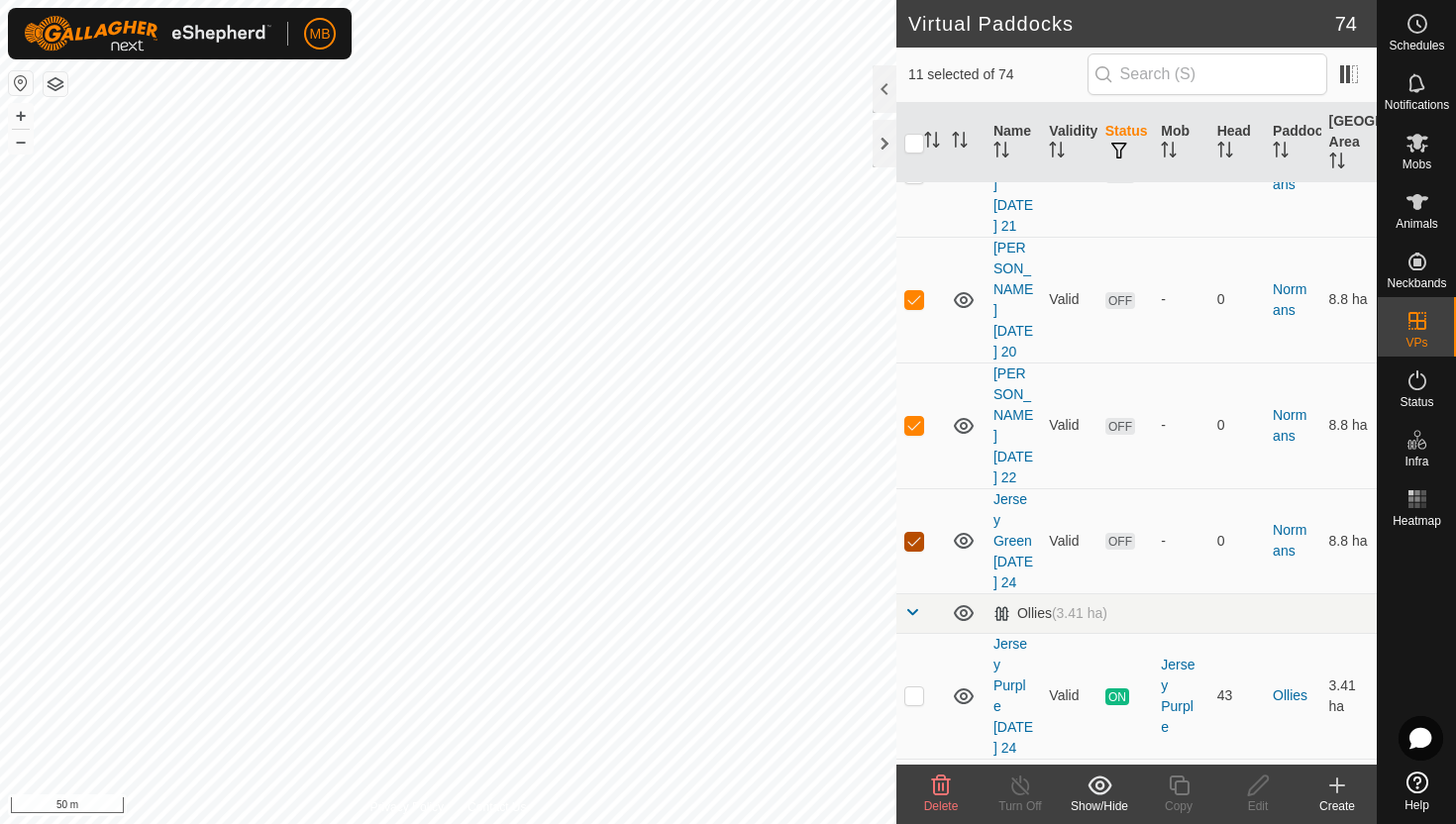 scroll, scrollTop: 2036, scrollLeft: 0, axis: vertical 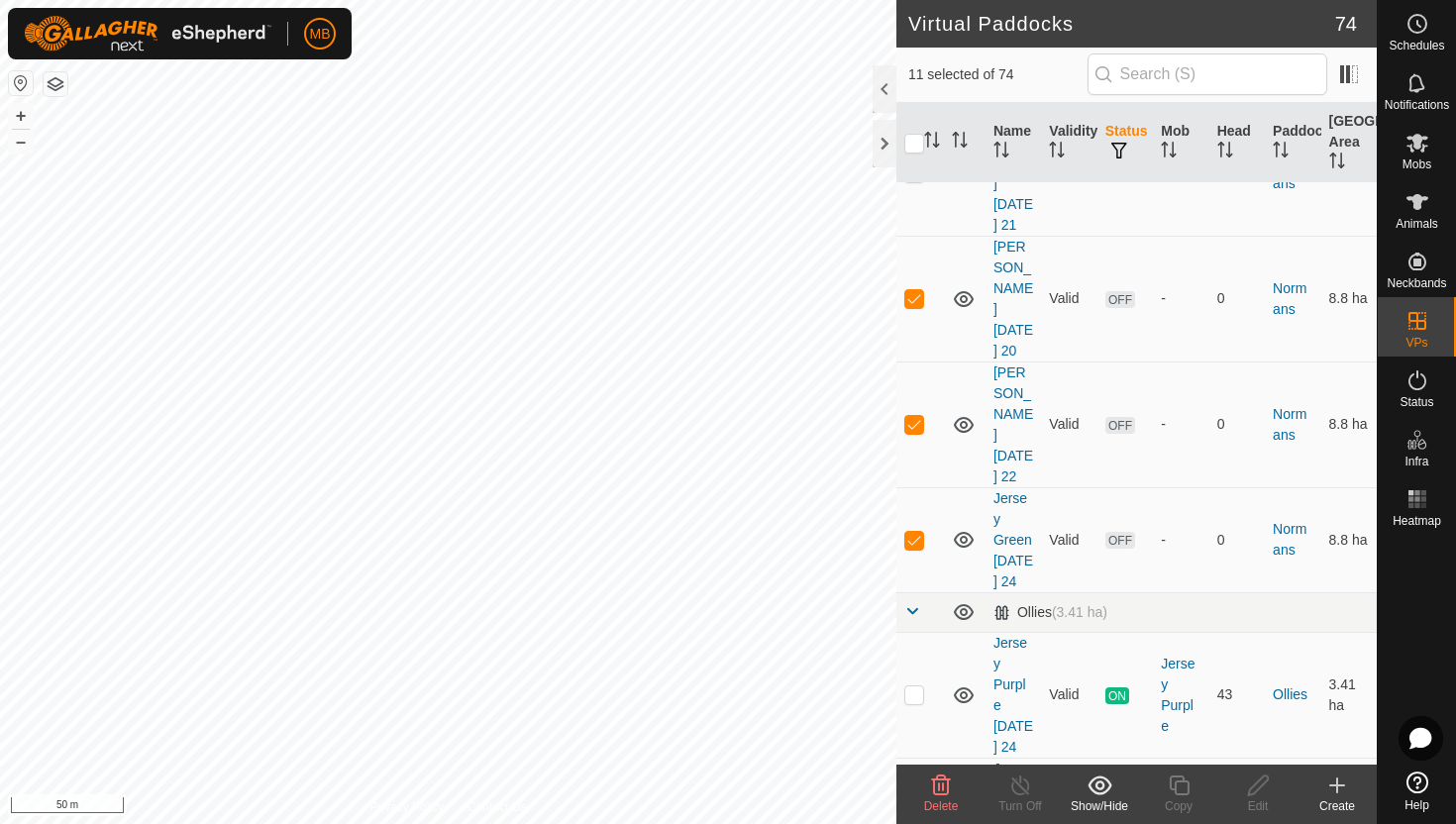 click at bounding box center (914, 821) 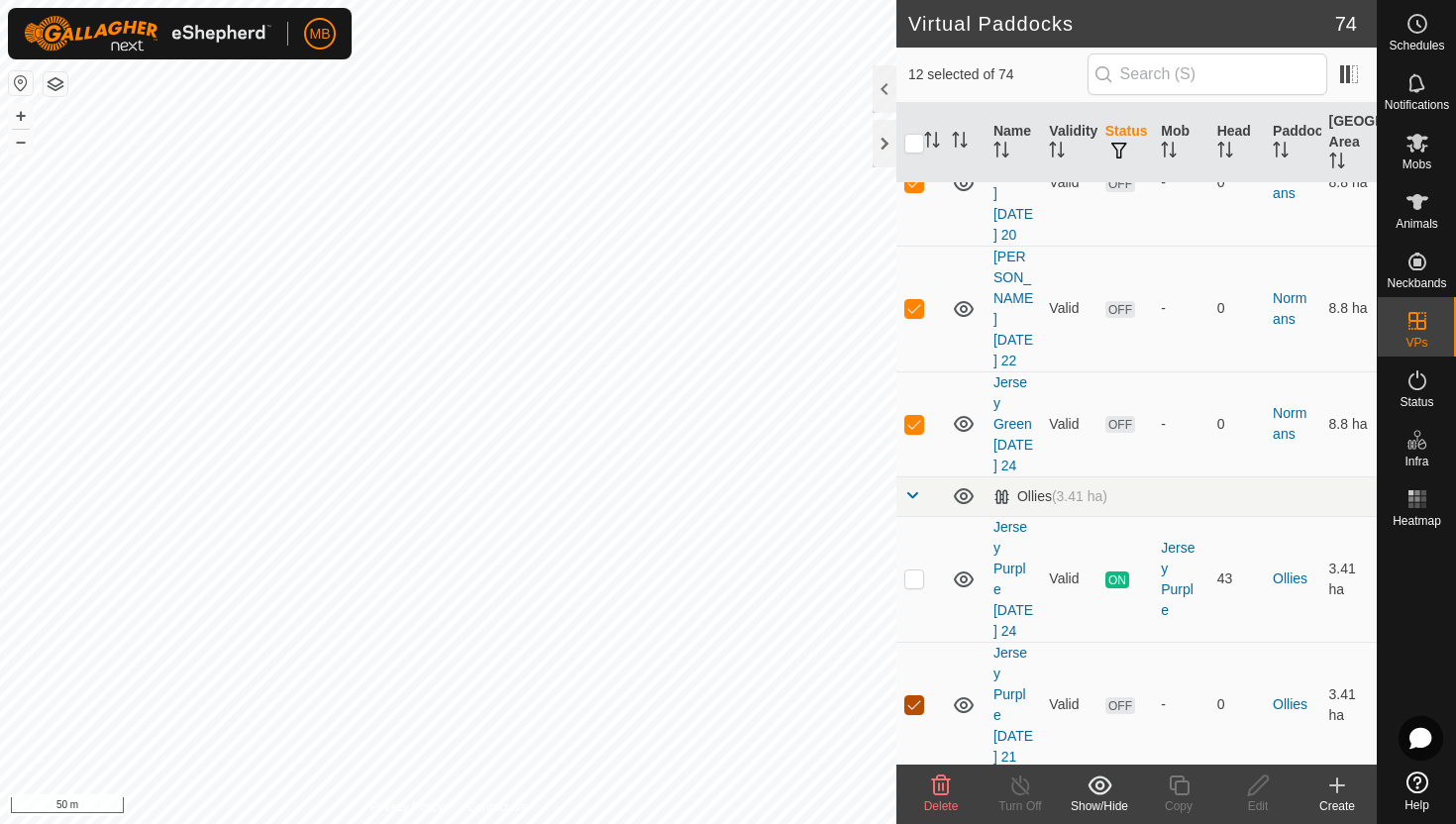 scroll, scrollTop: 2163, scrollLeft: 0, axis: vertical 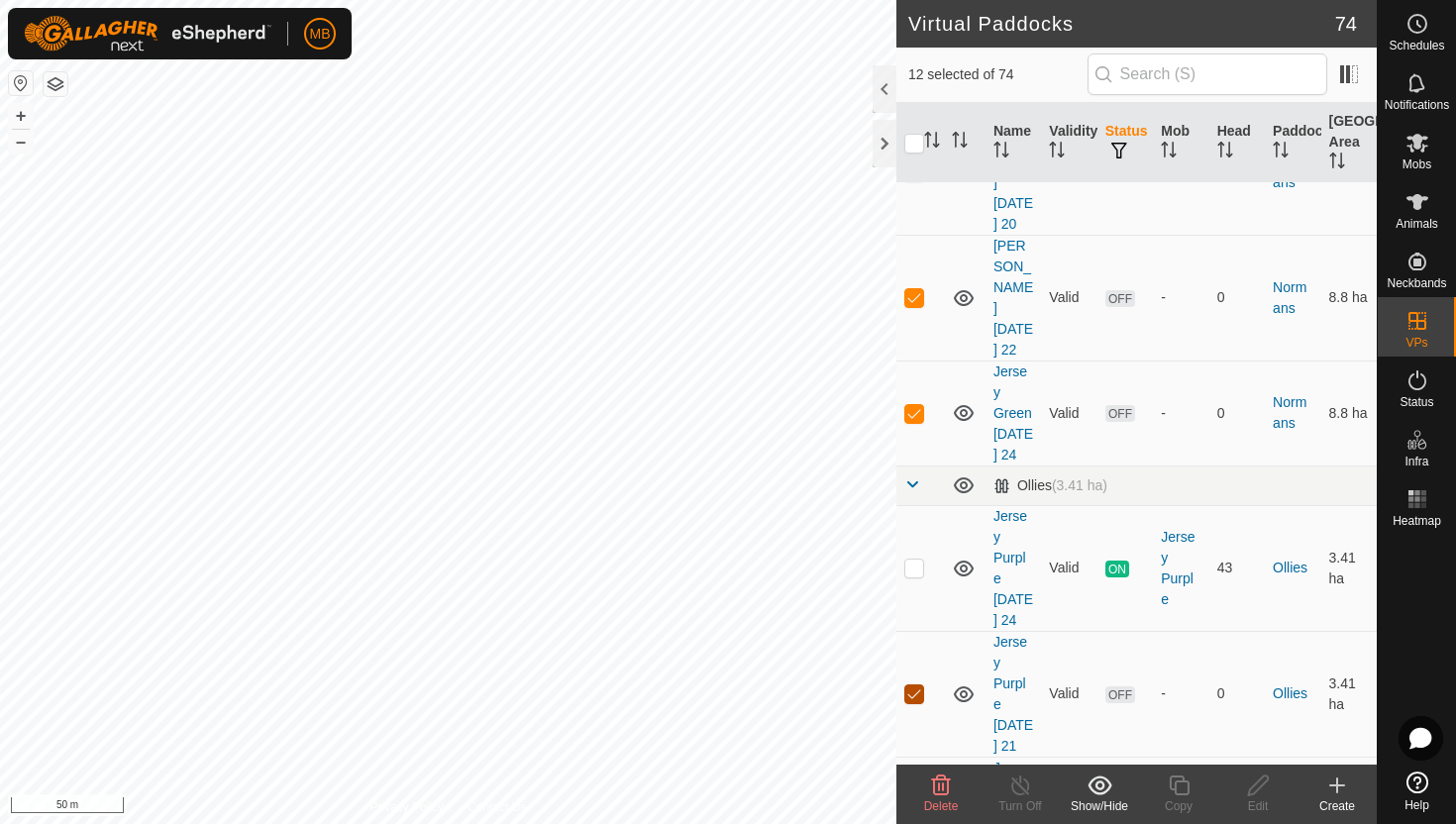 click at bounding box center (914, 820) 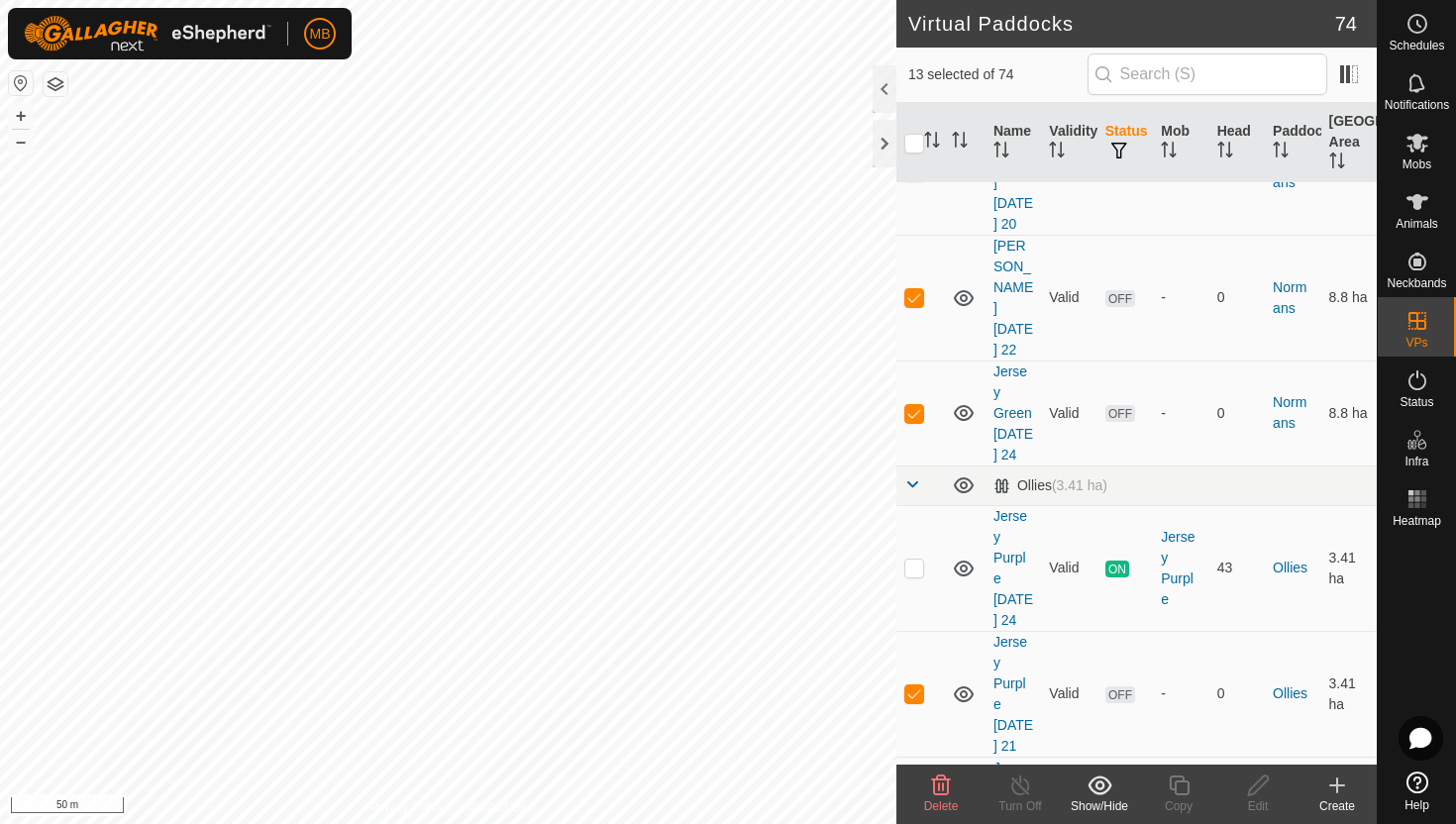 click at bounding box center [914, 946] 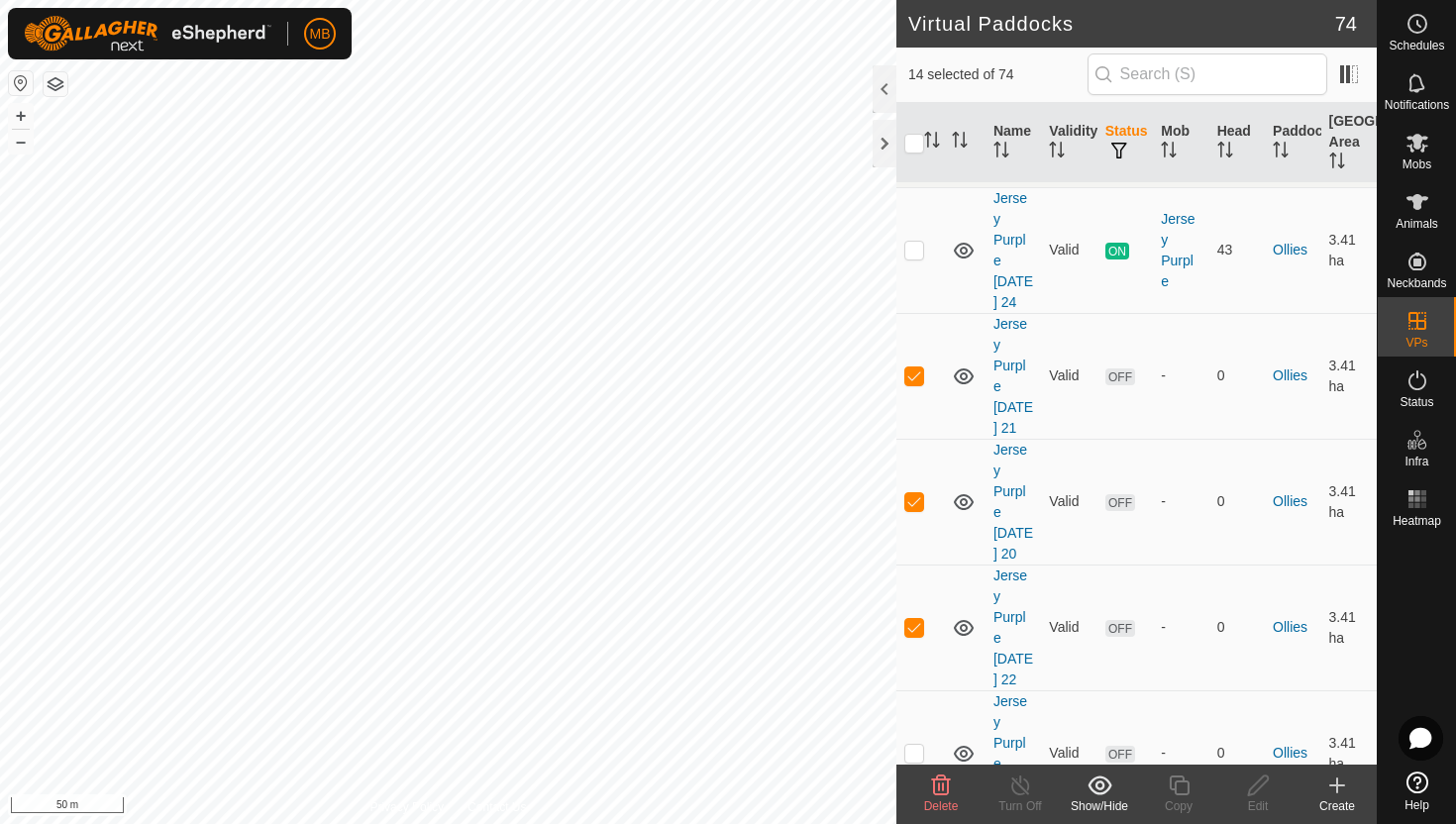scroll, scrollTop: 2493, scrollLeft: 0, axis: vertical 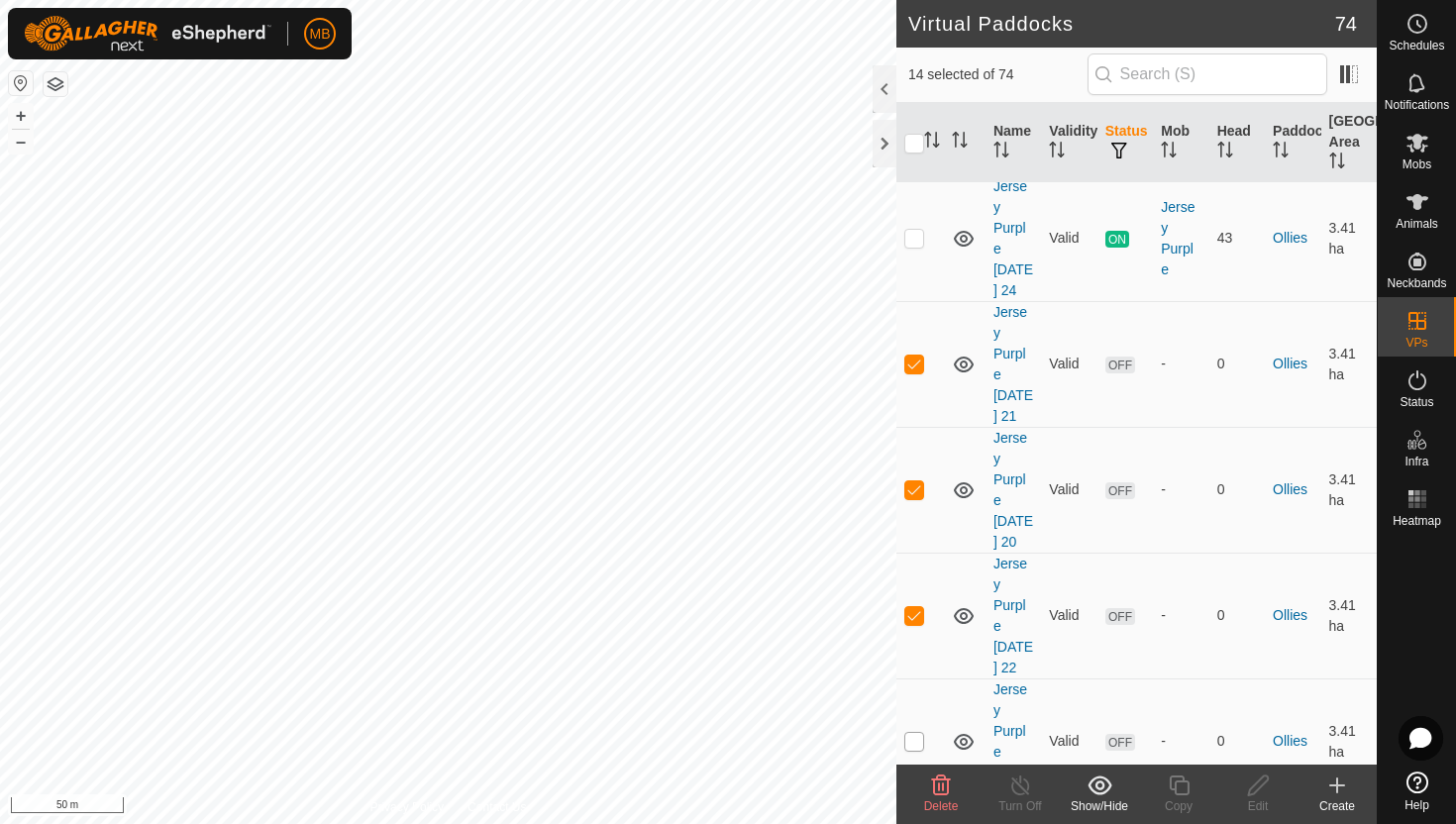 click at bounding box center [914, 742] 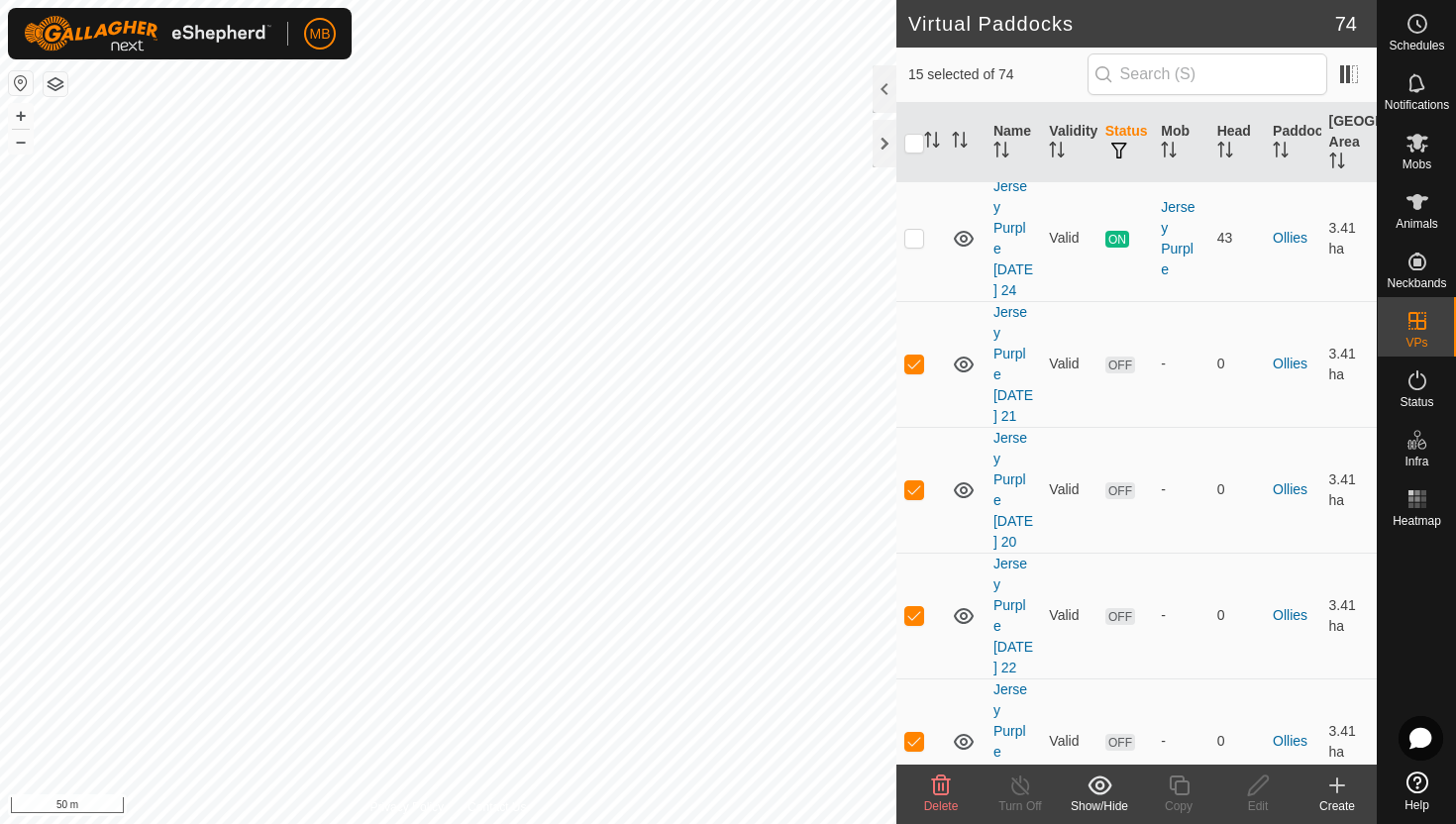 click at bounding box center (914, 868) 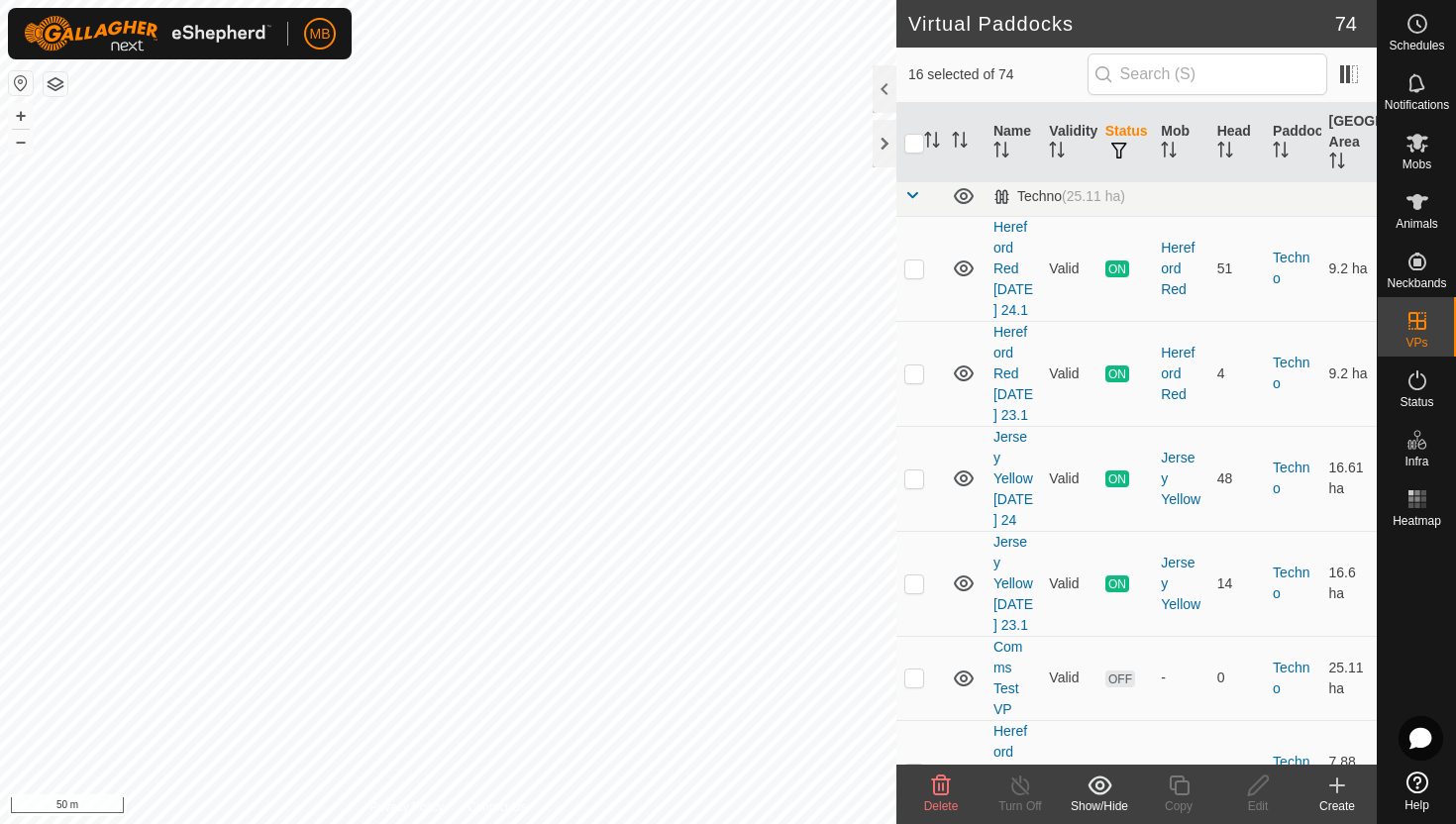 scroll, scrollTop: 3247, scrollLeft: 0, axis: vertical 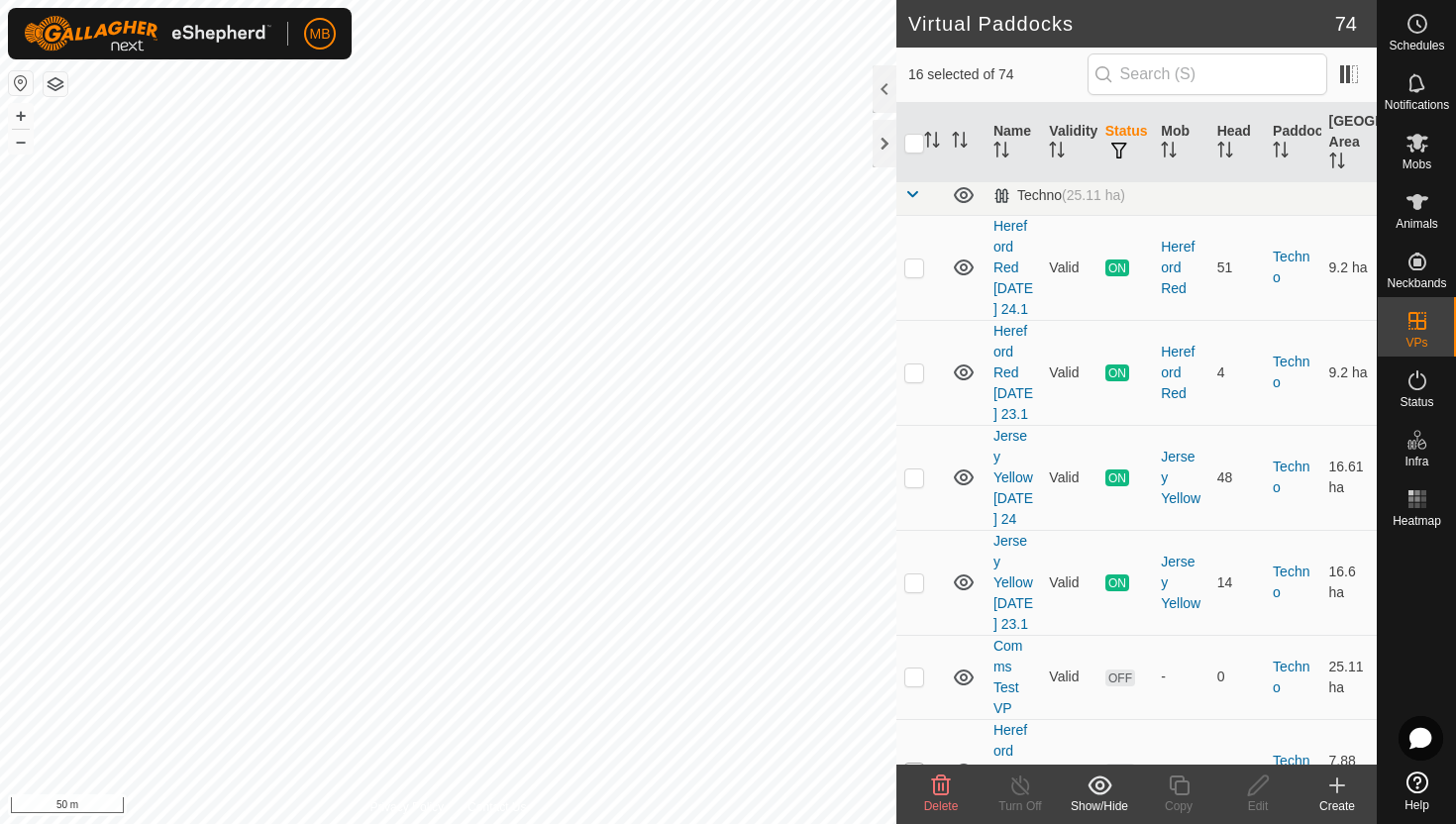 click at bounding box center (914, 772) 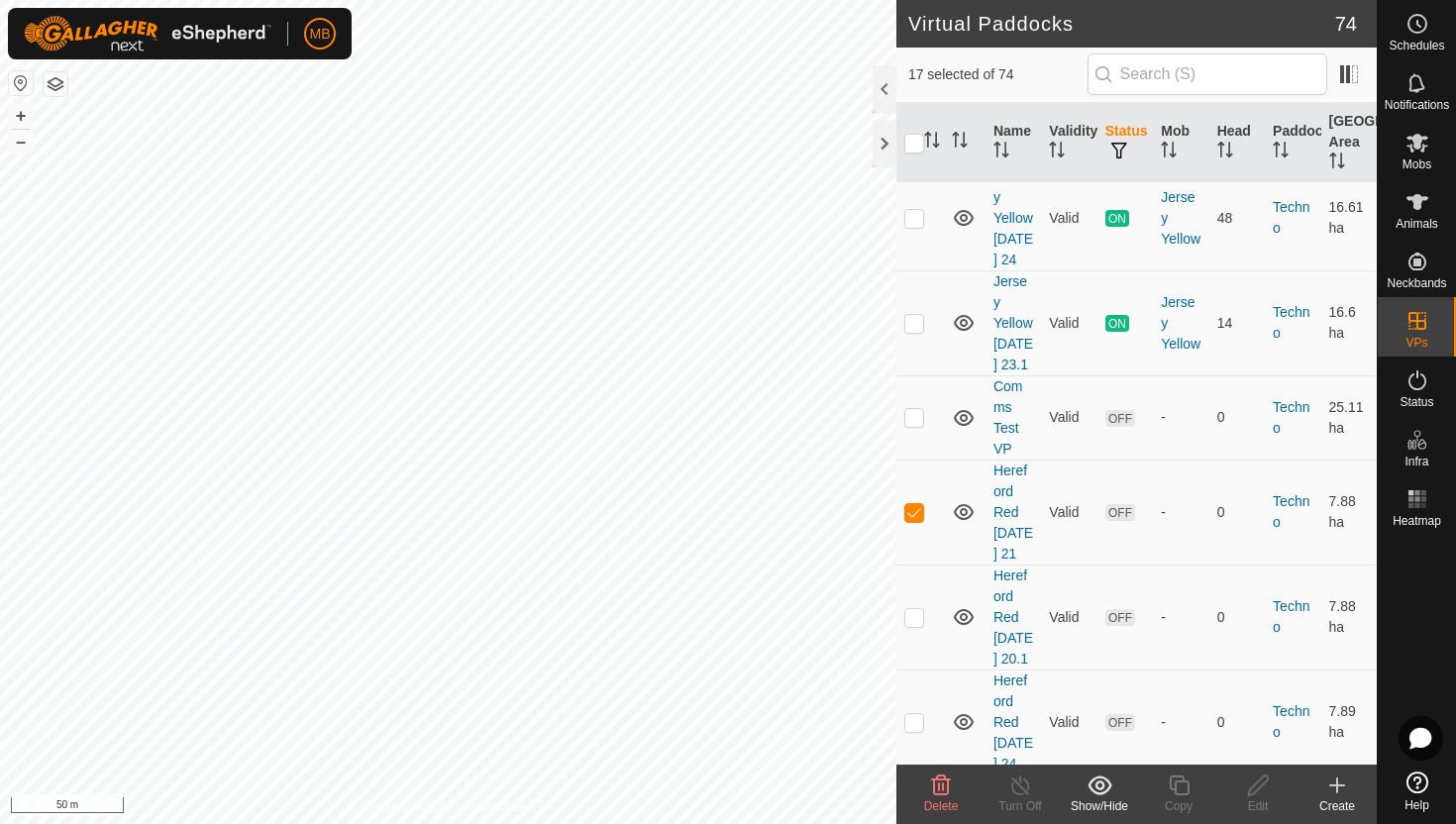 scroll, scrollTop: 3509, scrollLeft: 0, axis: vertical 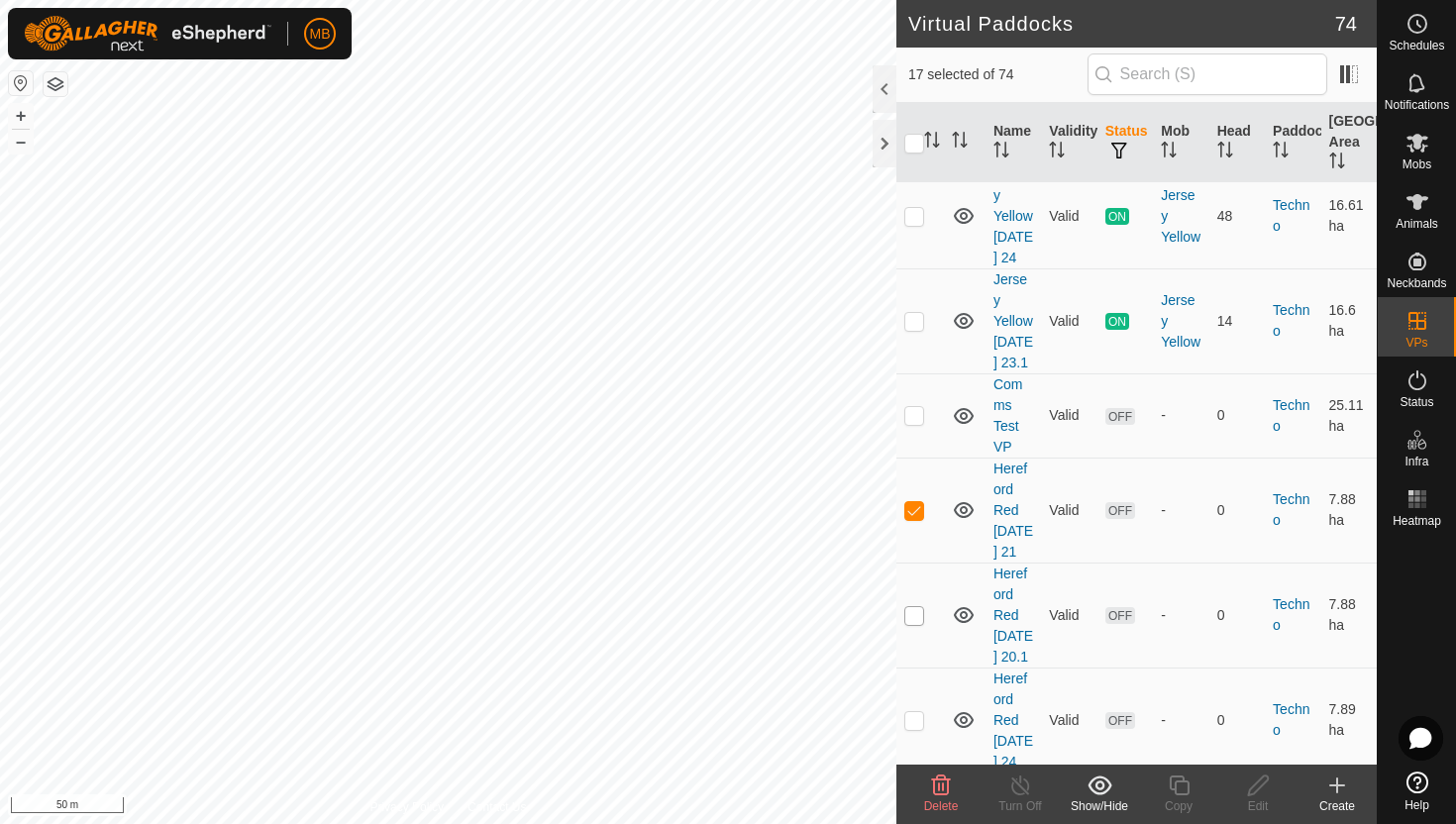 click at bounding box center (914, 616) 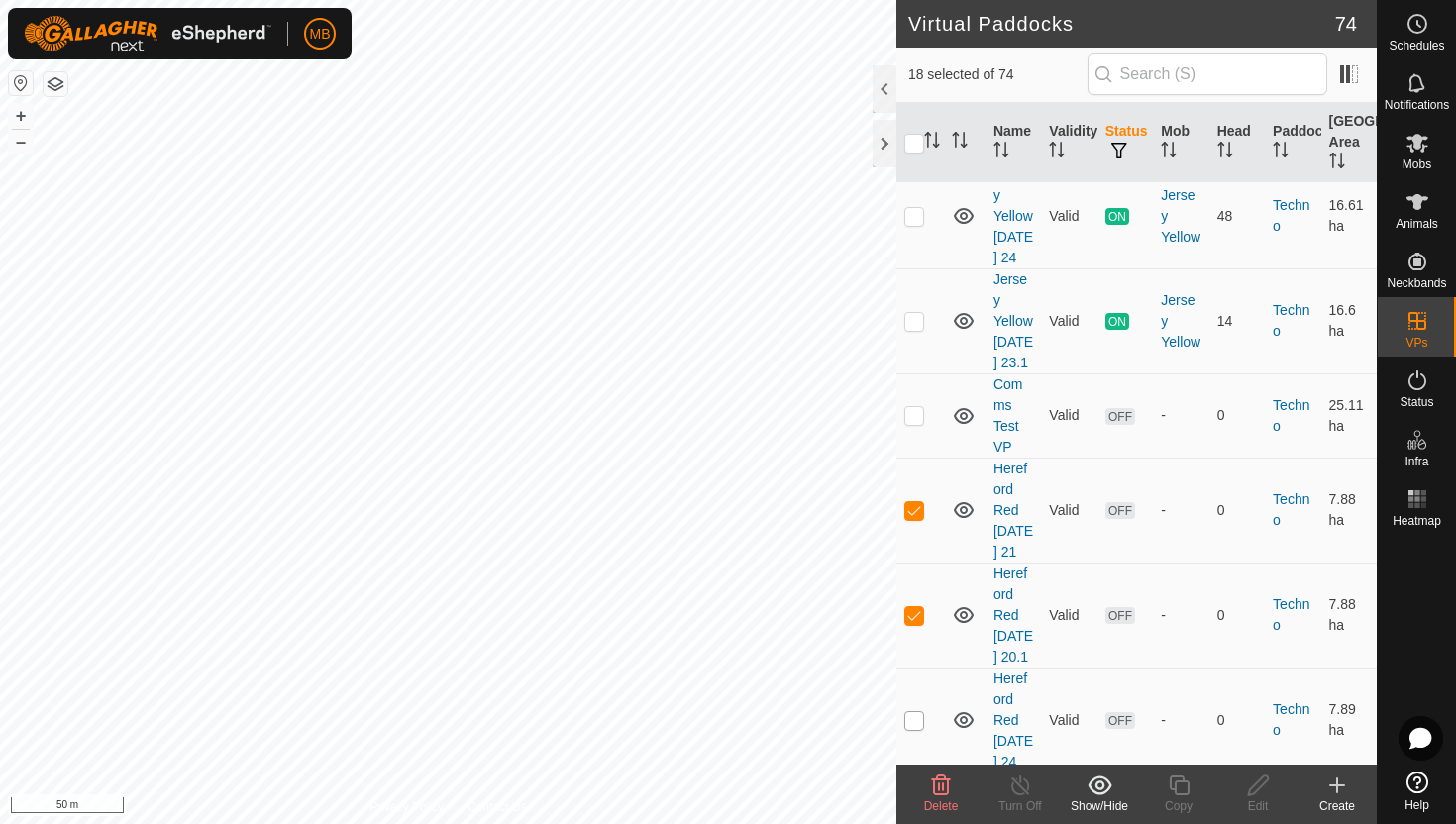 click at bounding box center (914, 721) 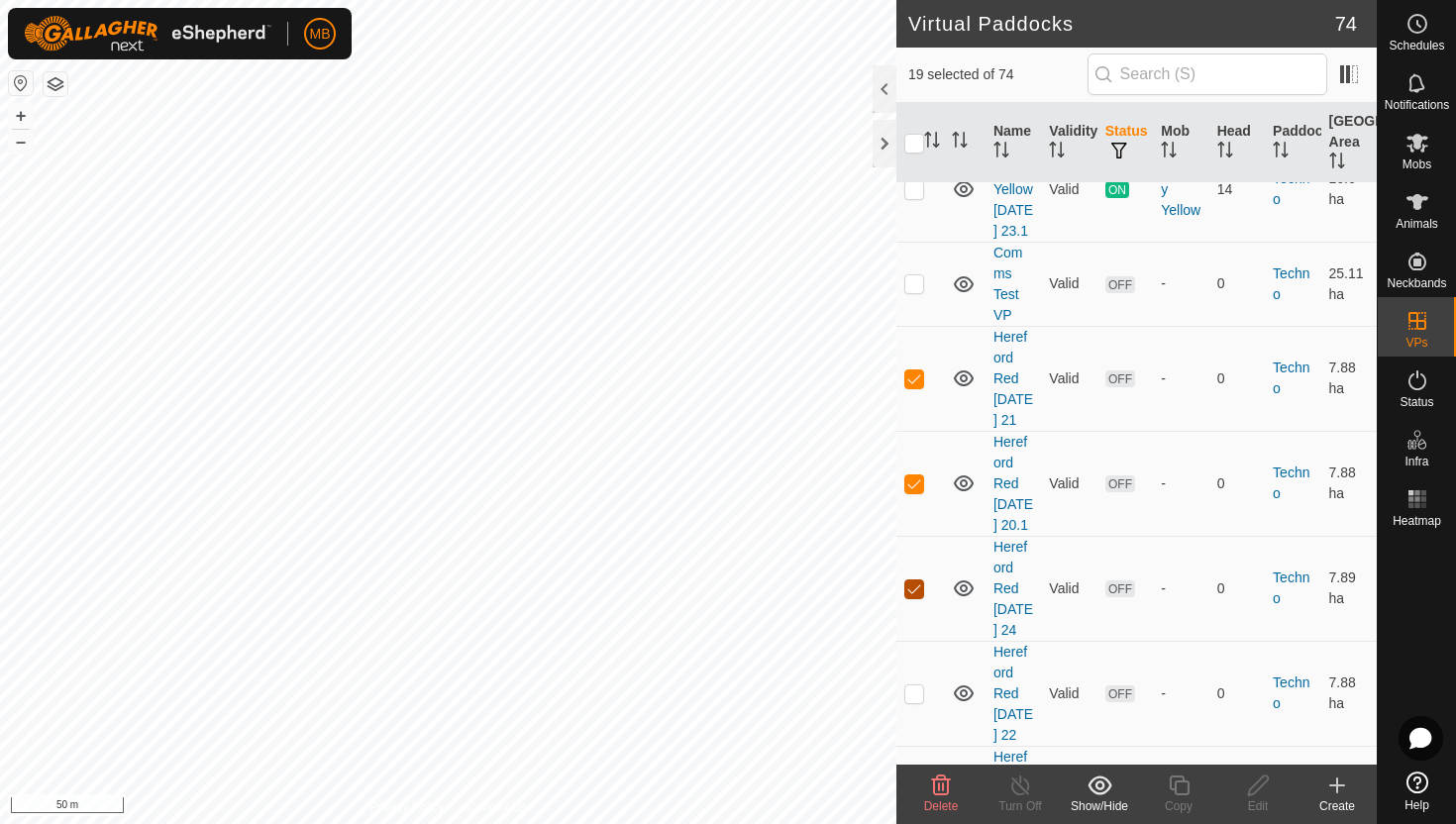 scroll, scrollTop: 3643, scrollLeft: 0, axis: vertical 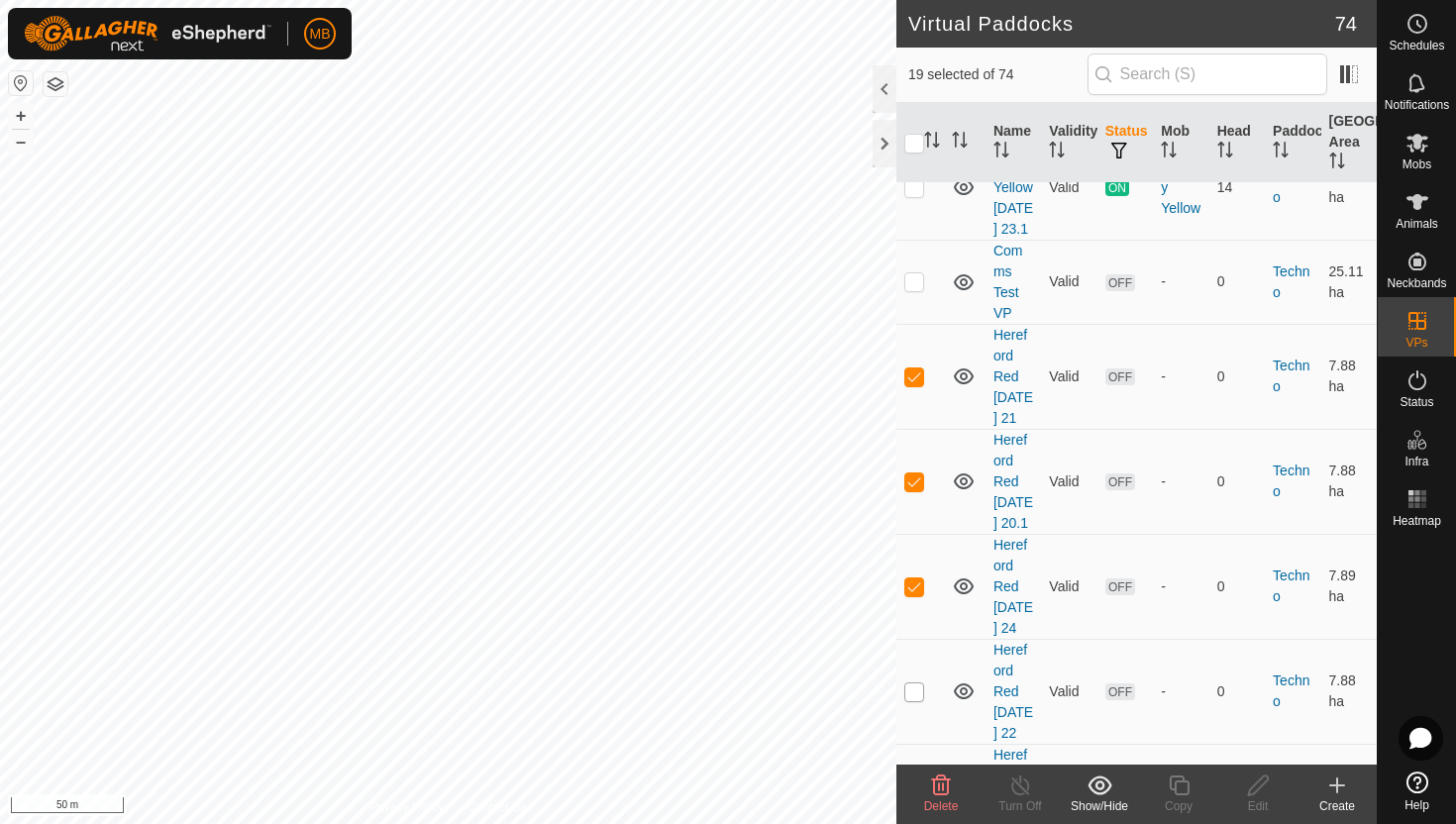 click at bounding box center (914, 692) 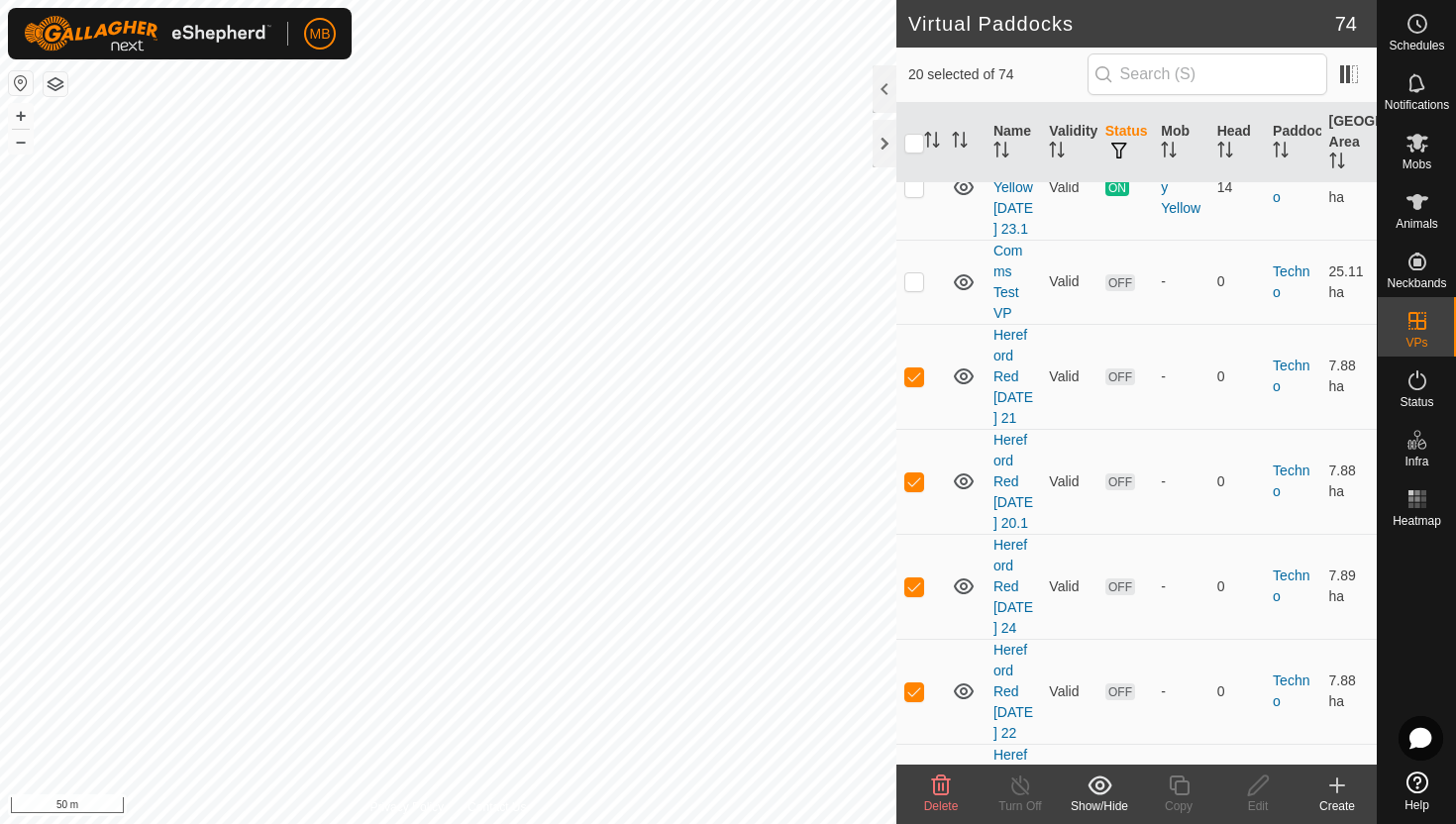 click at bounding box center [914, 797] 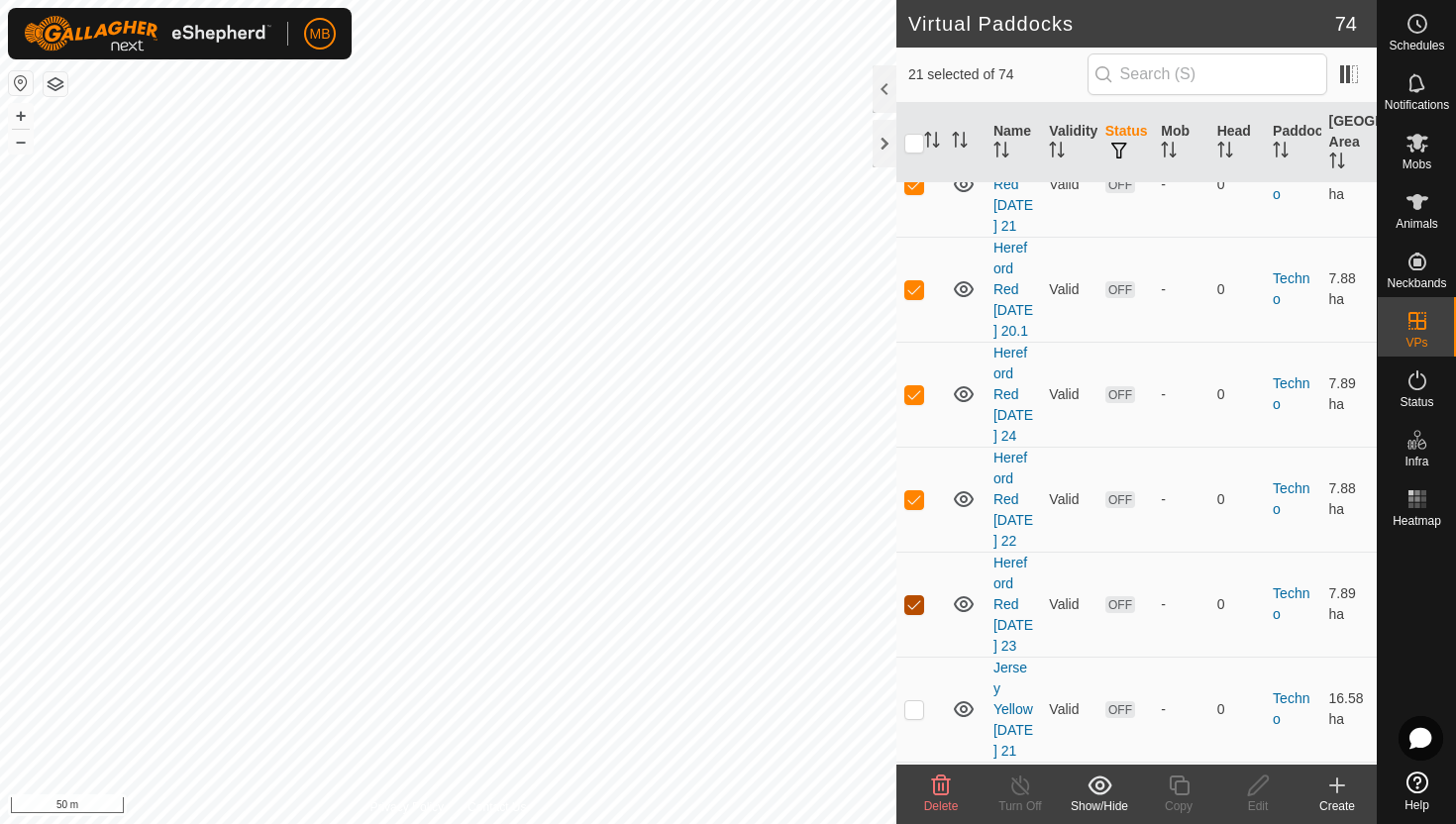 scroll, scrollTop: 3843, scrollLeft: 0, axis: vertical 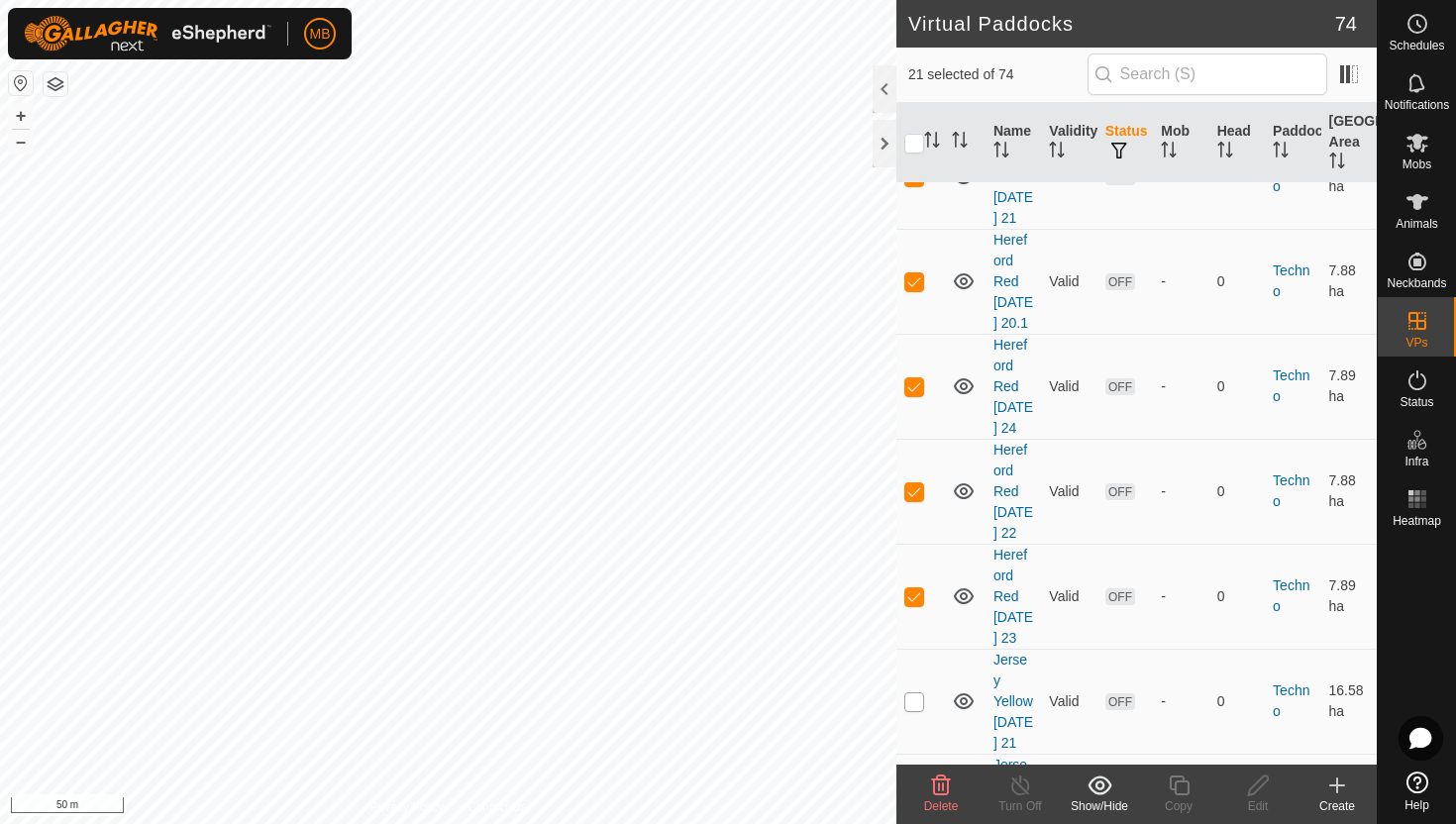 click at bounding box center (914, 702) 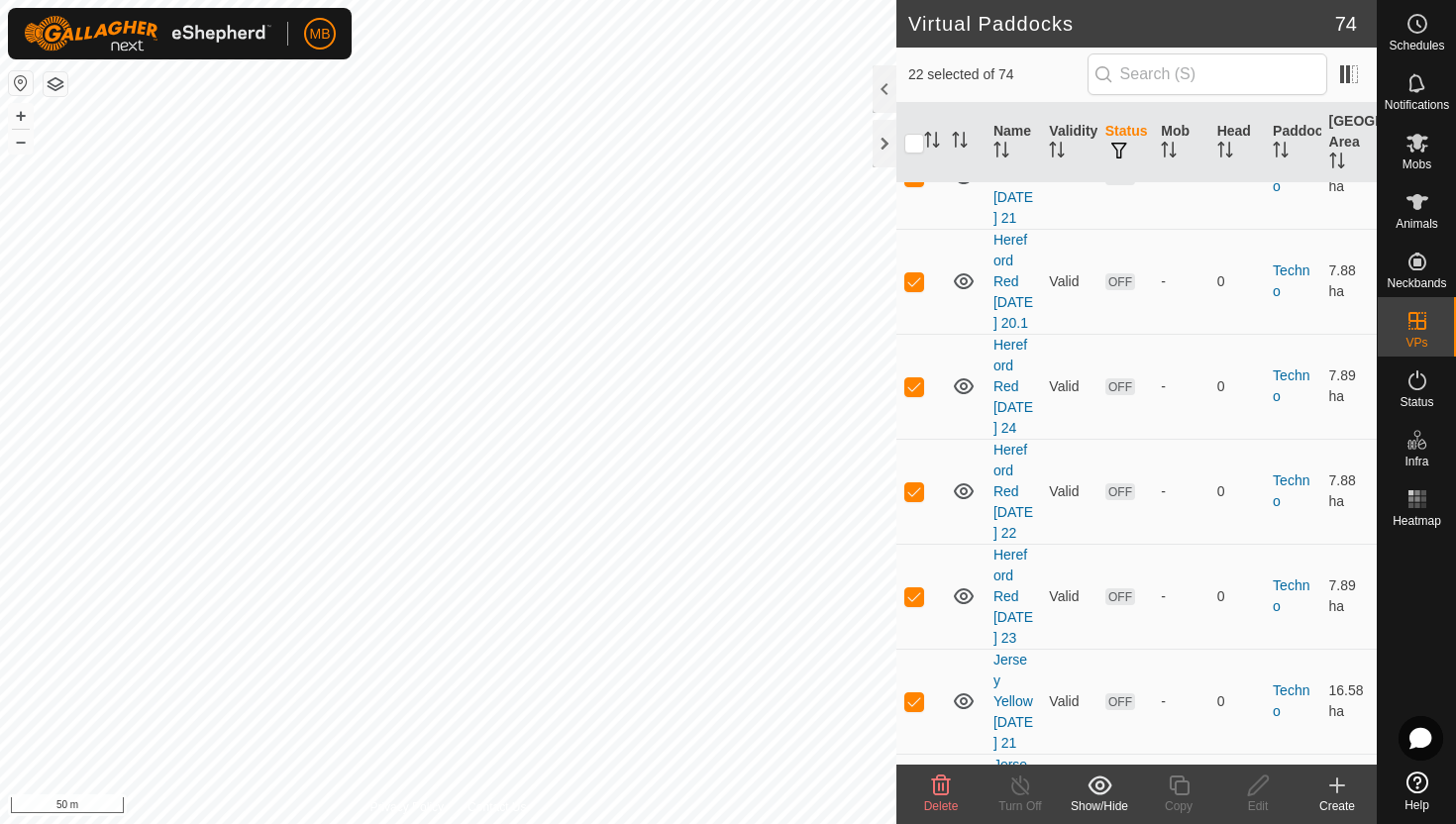 click at bounding box center [914, 807] 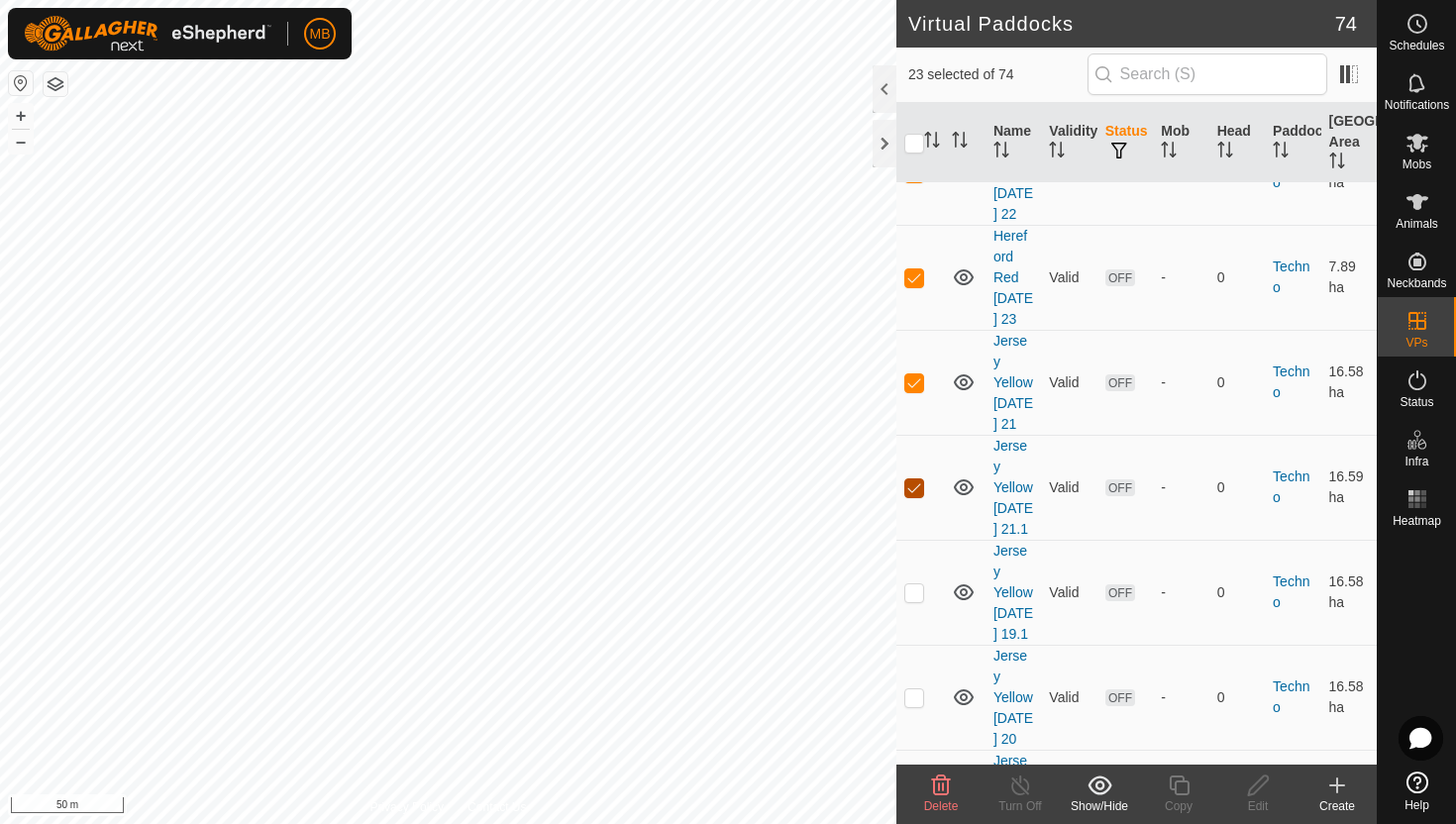 scroll, scrollTop: 4165, scrollLeft: 0, axis: vertical 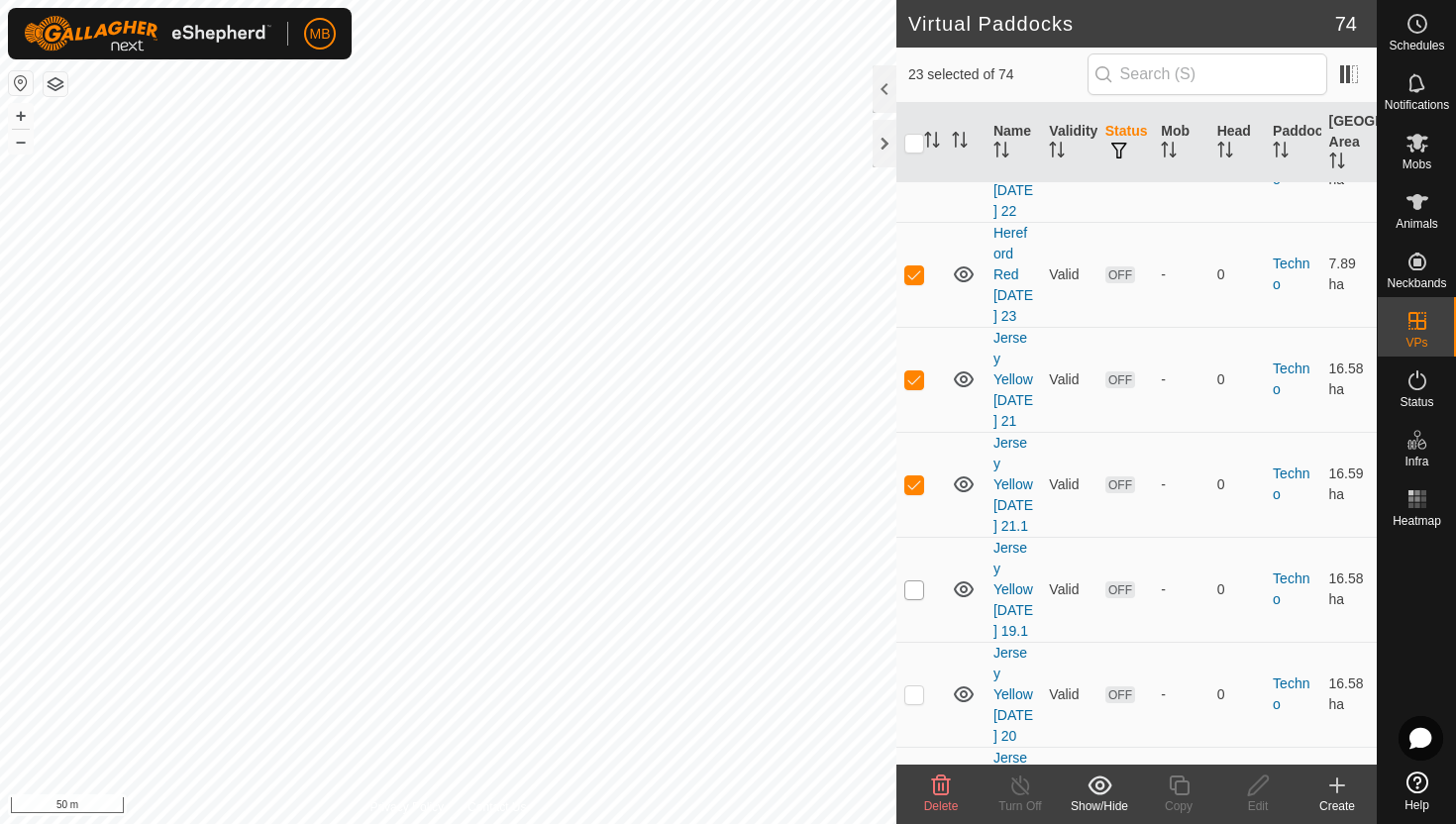 click at bounding box center (914, 590) 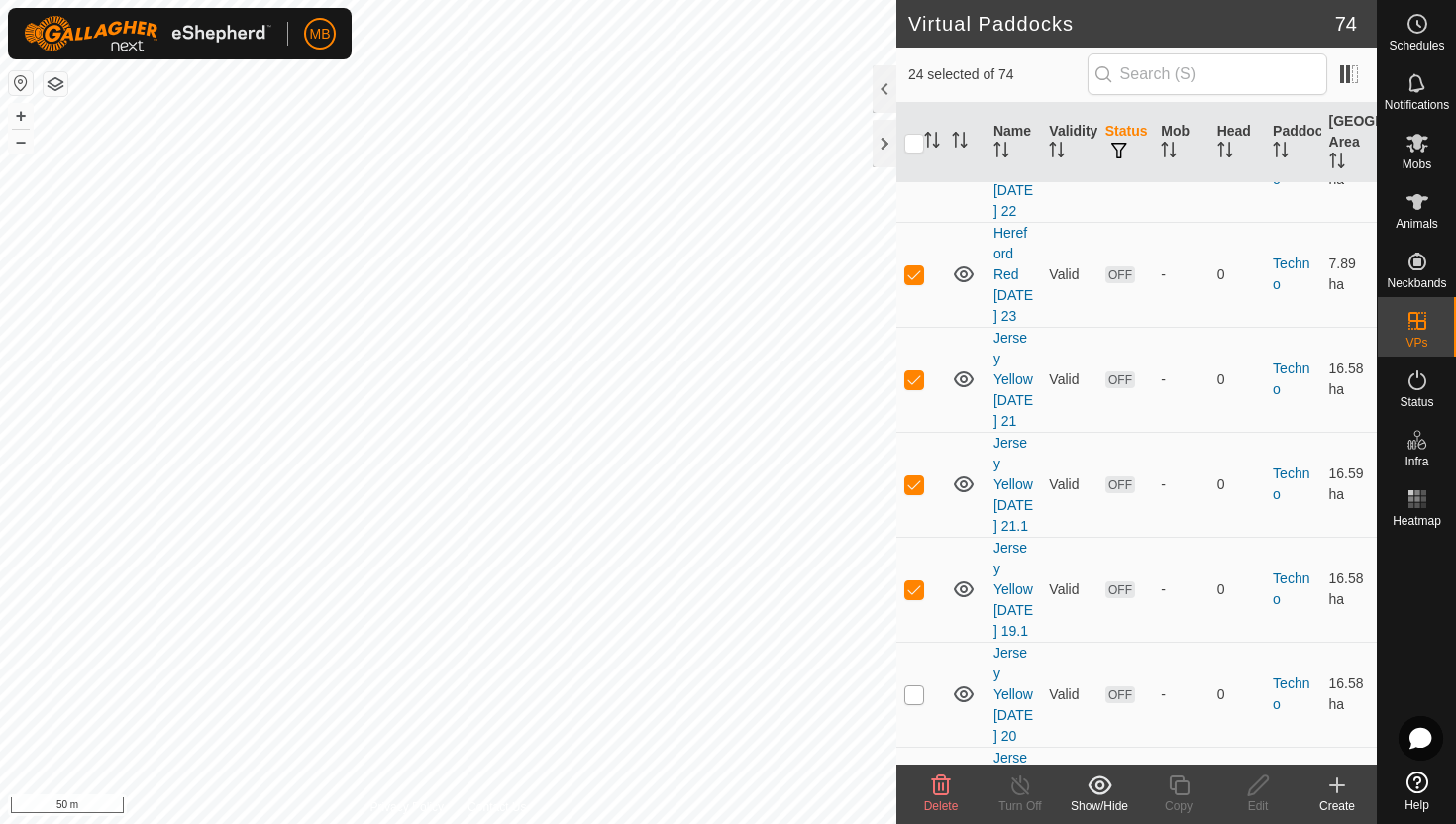 click at bounding box center [914, 695] 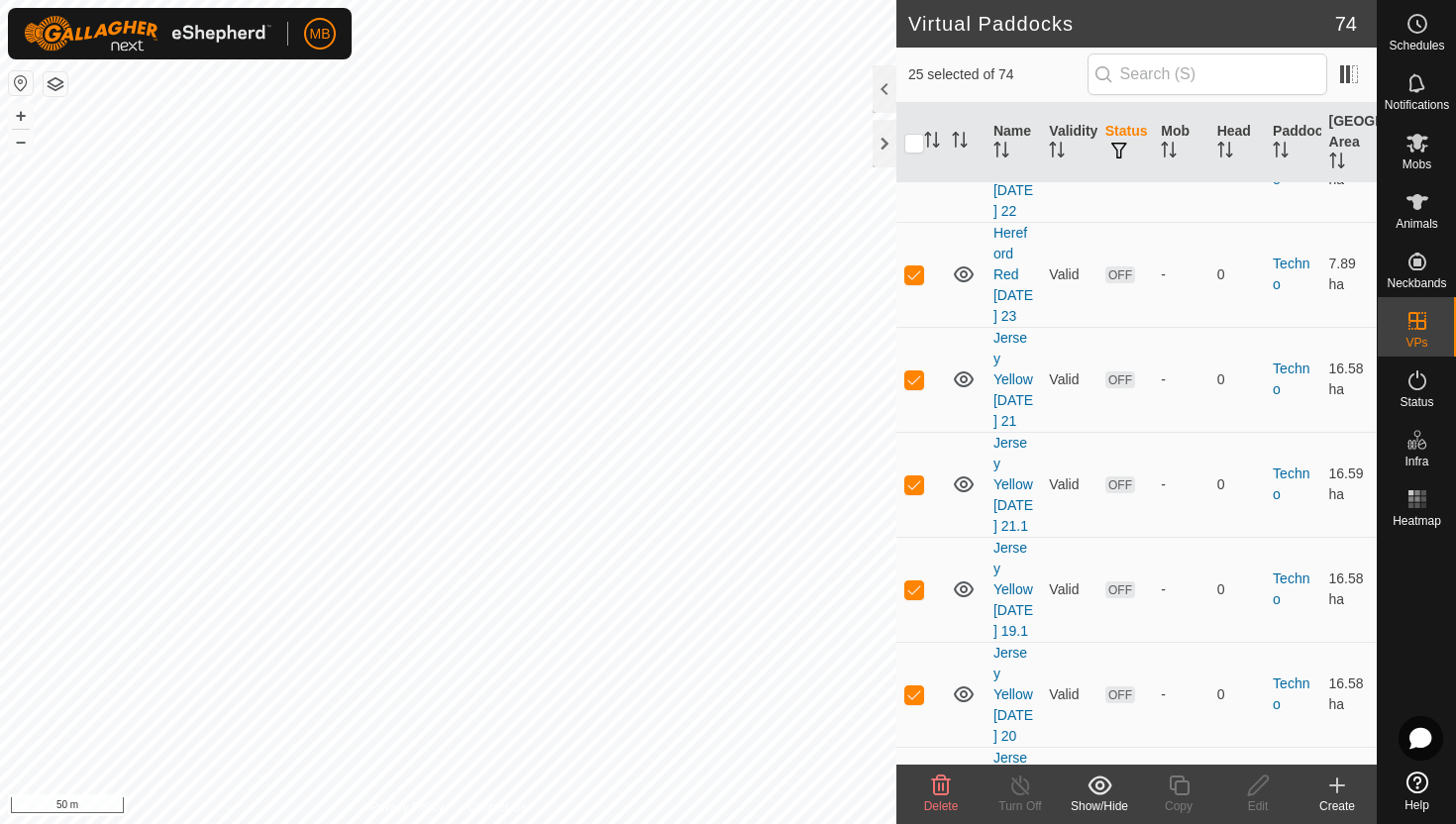 click at bounding box center [914, 800] 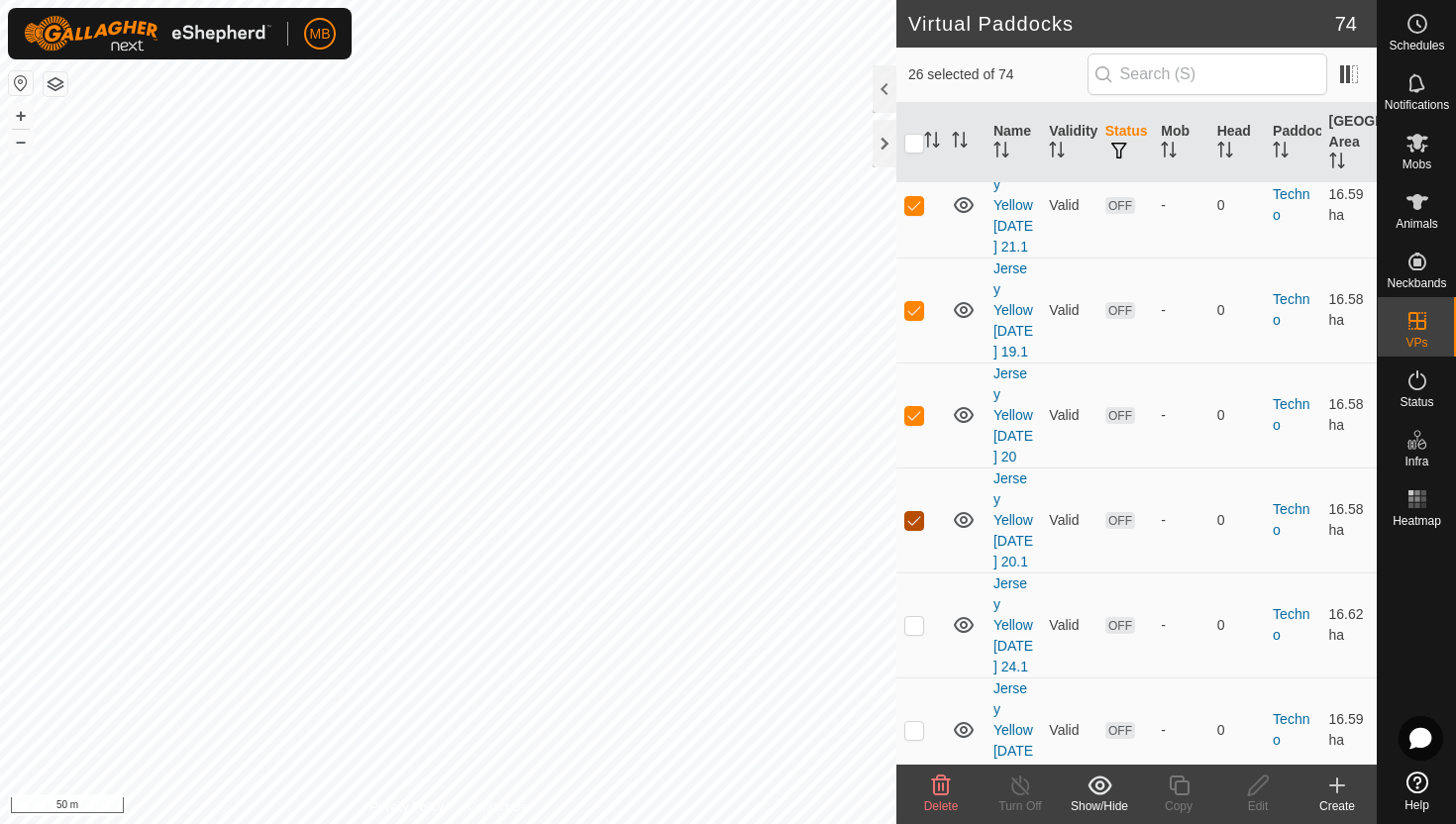 scroll, scrollTop: 4458, scrollLeft: 0, axis: vertical 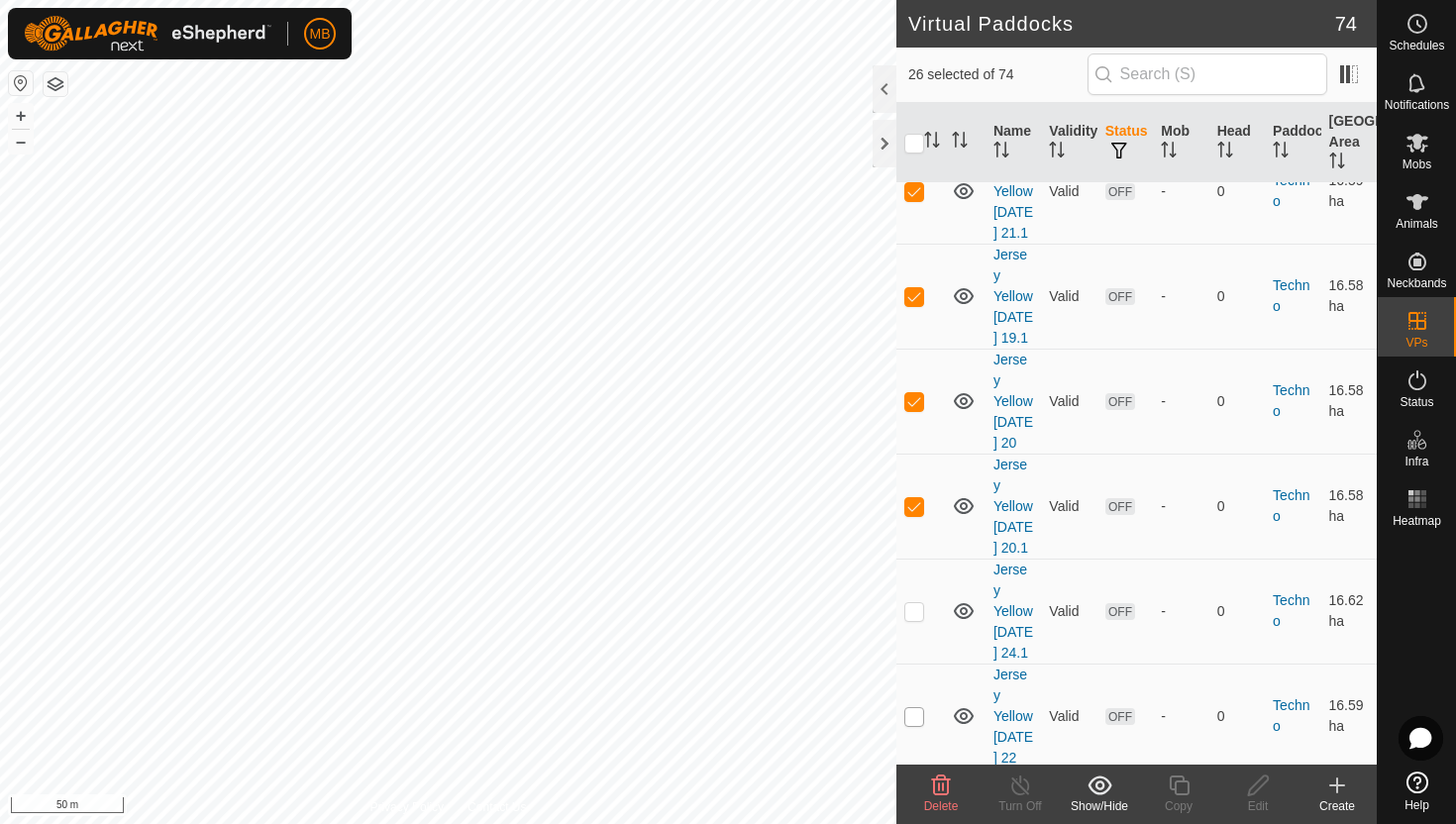 click at bounding box center (914, 717) 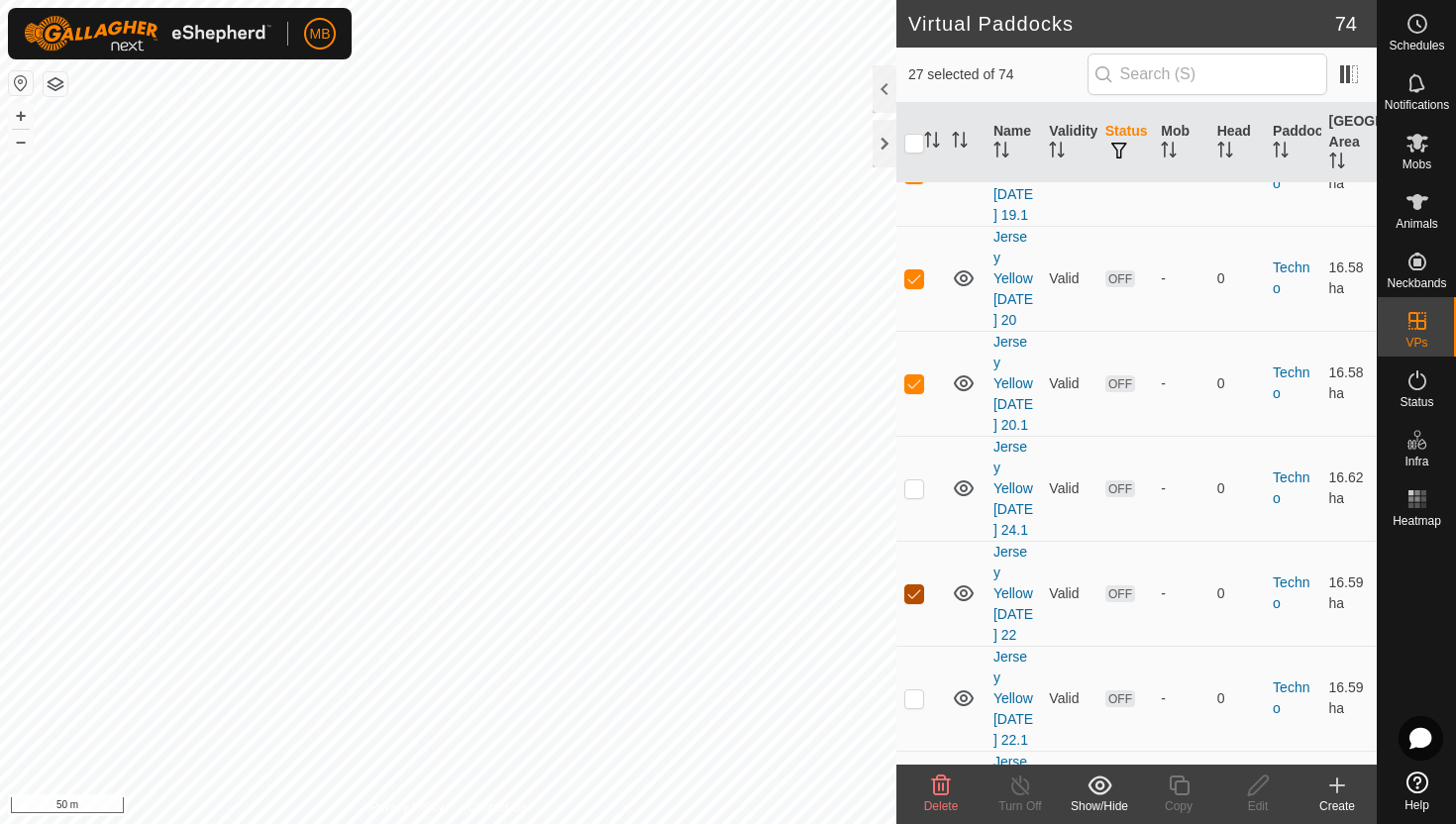 scroll, scrollTop: 4582, scrollLeft: 0, axis: vertical 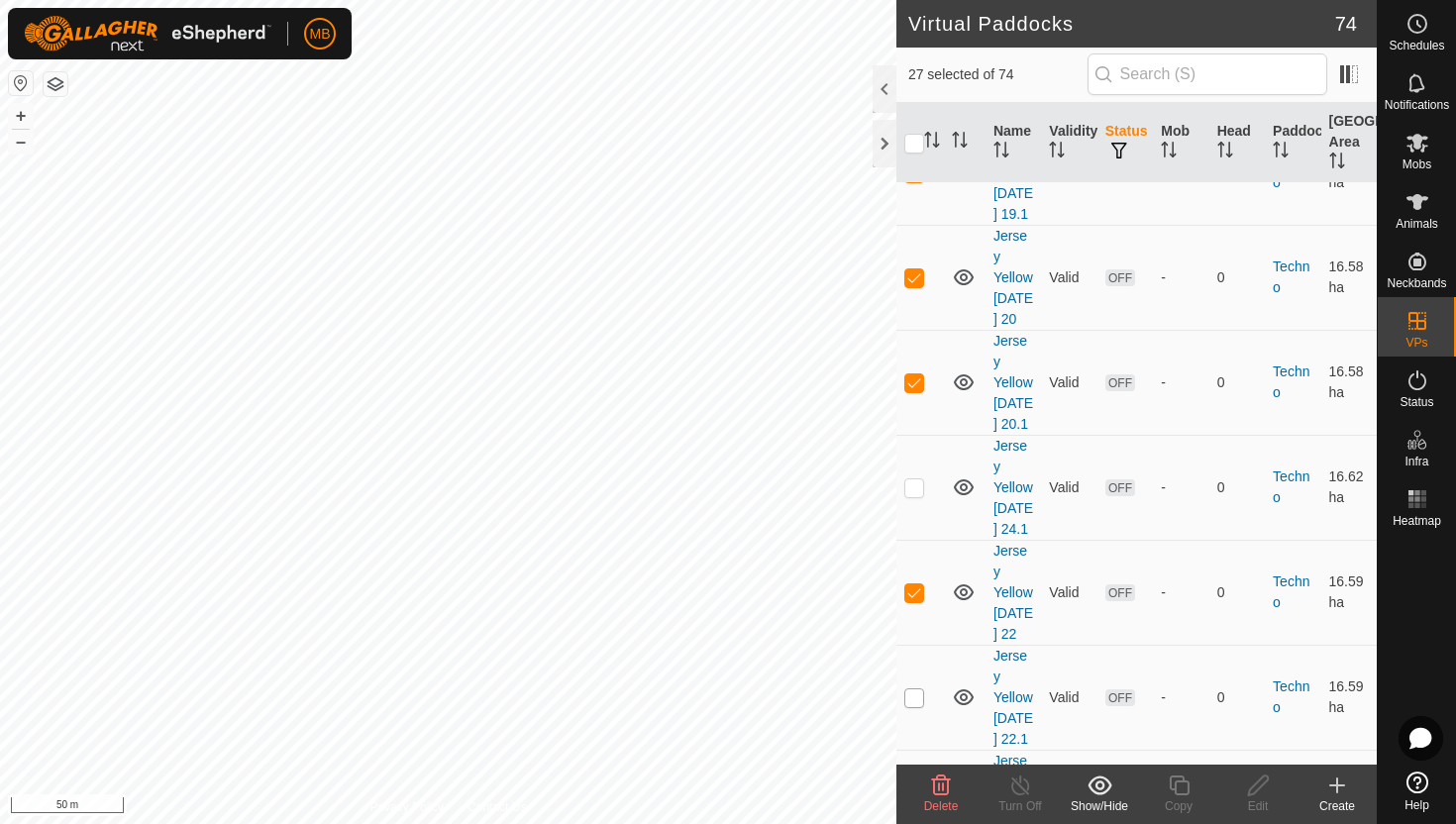 click at bounding box center (914, 698) 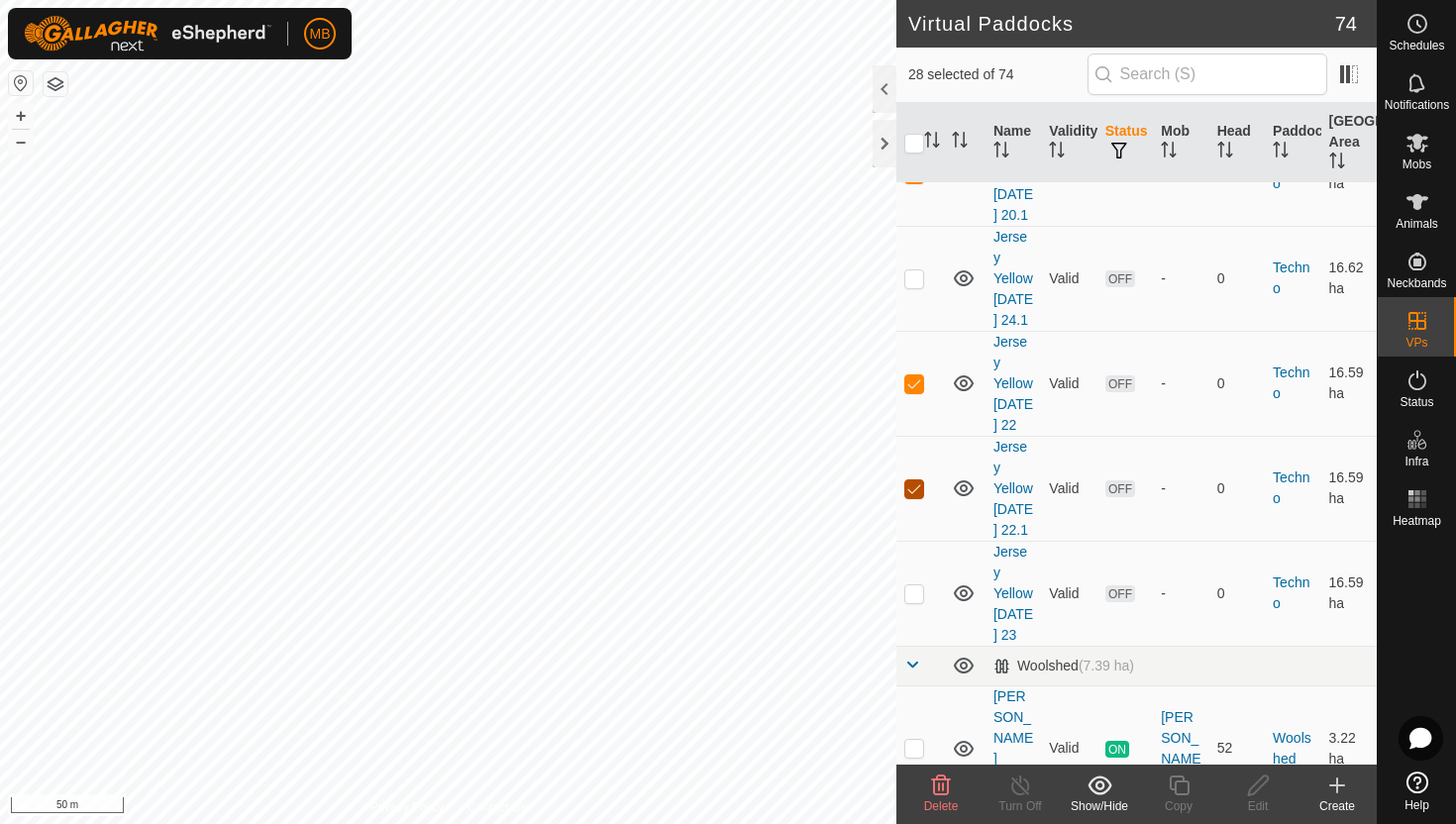 scroll, scrollTop: 4797, scrollLeft: 0, axis: vertical 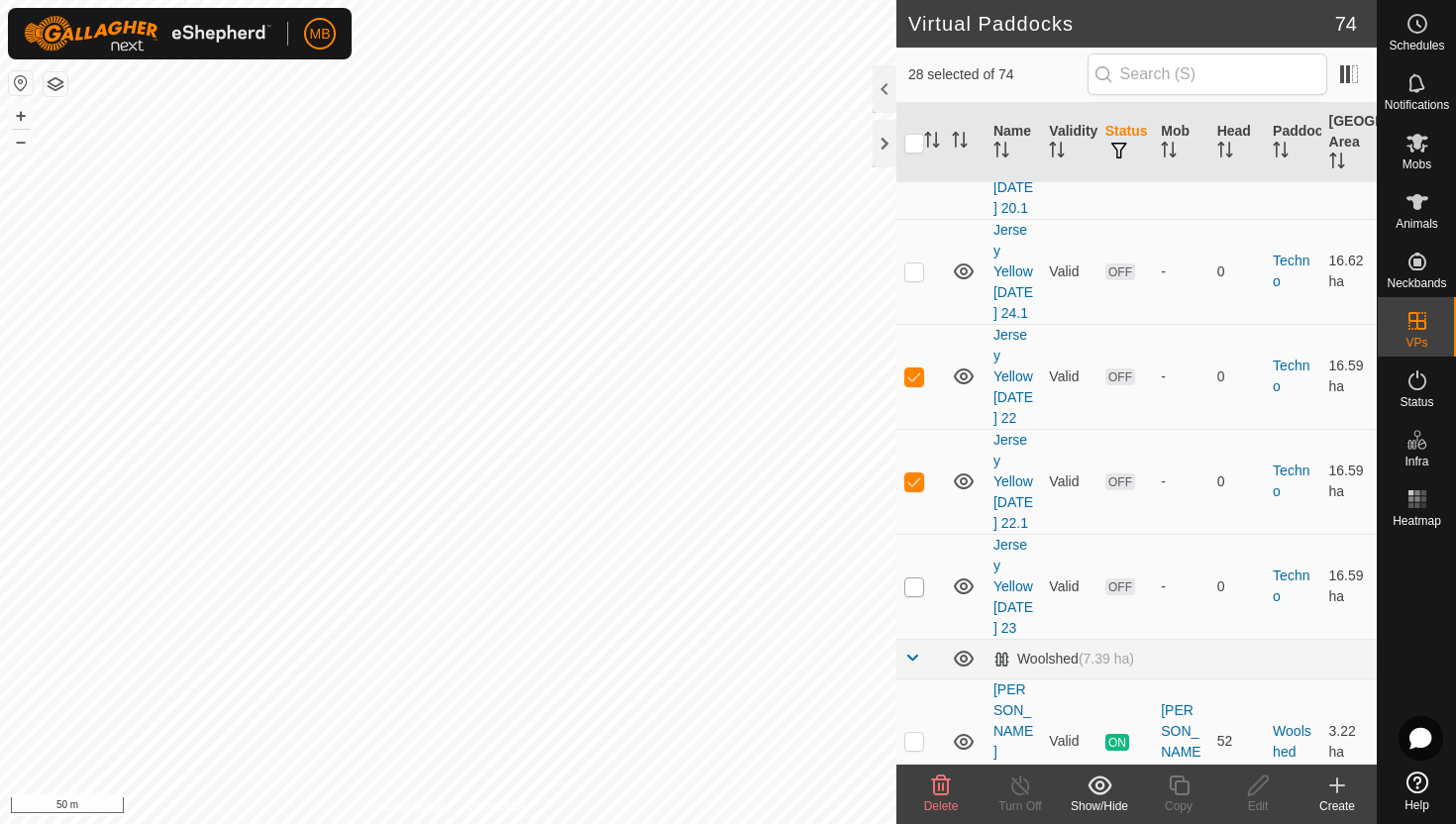 click at bounding box center [914, 587] 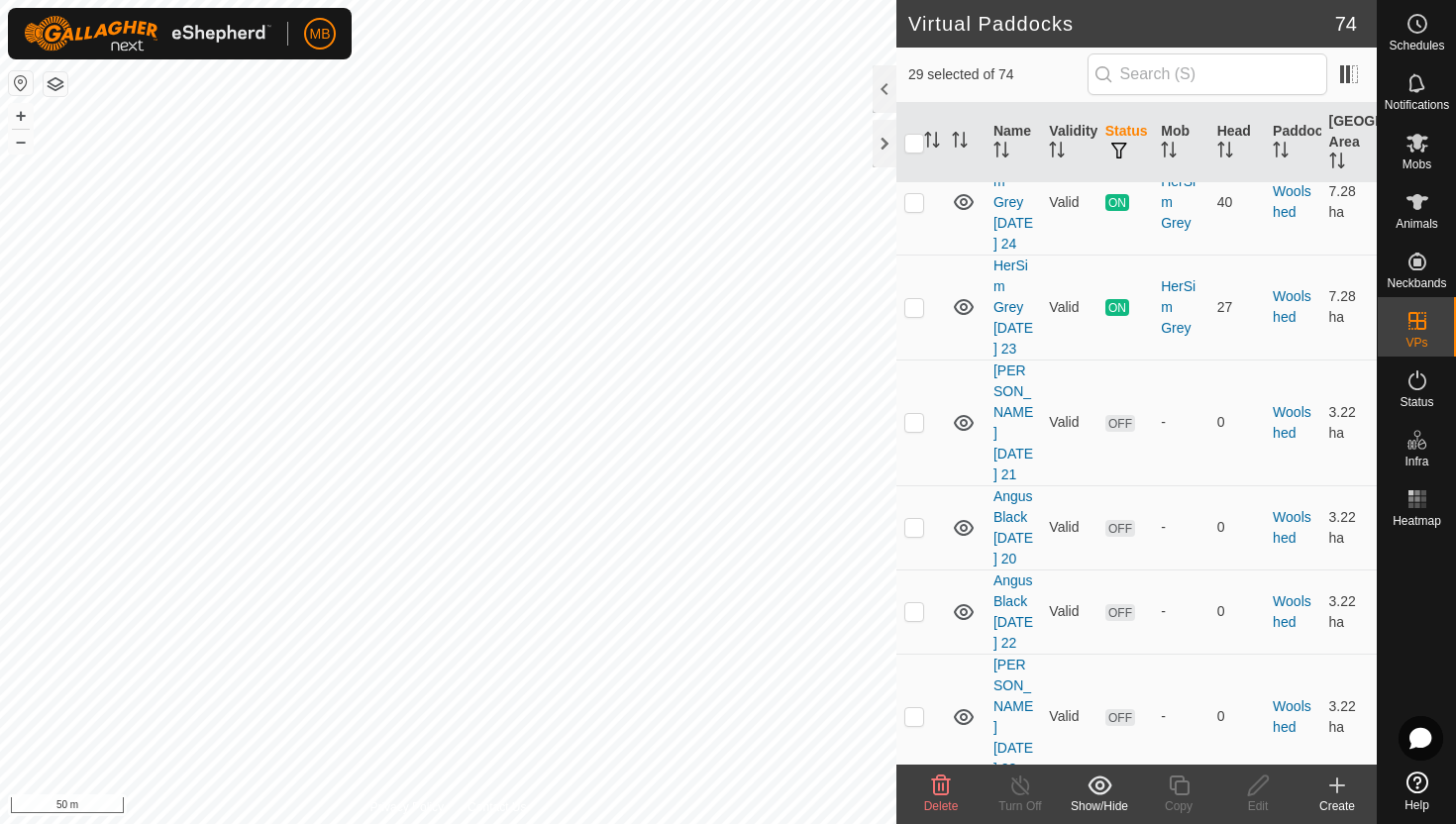 scroll, scrollTop: 5920, scrollLeft: 0, axis: vertical 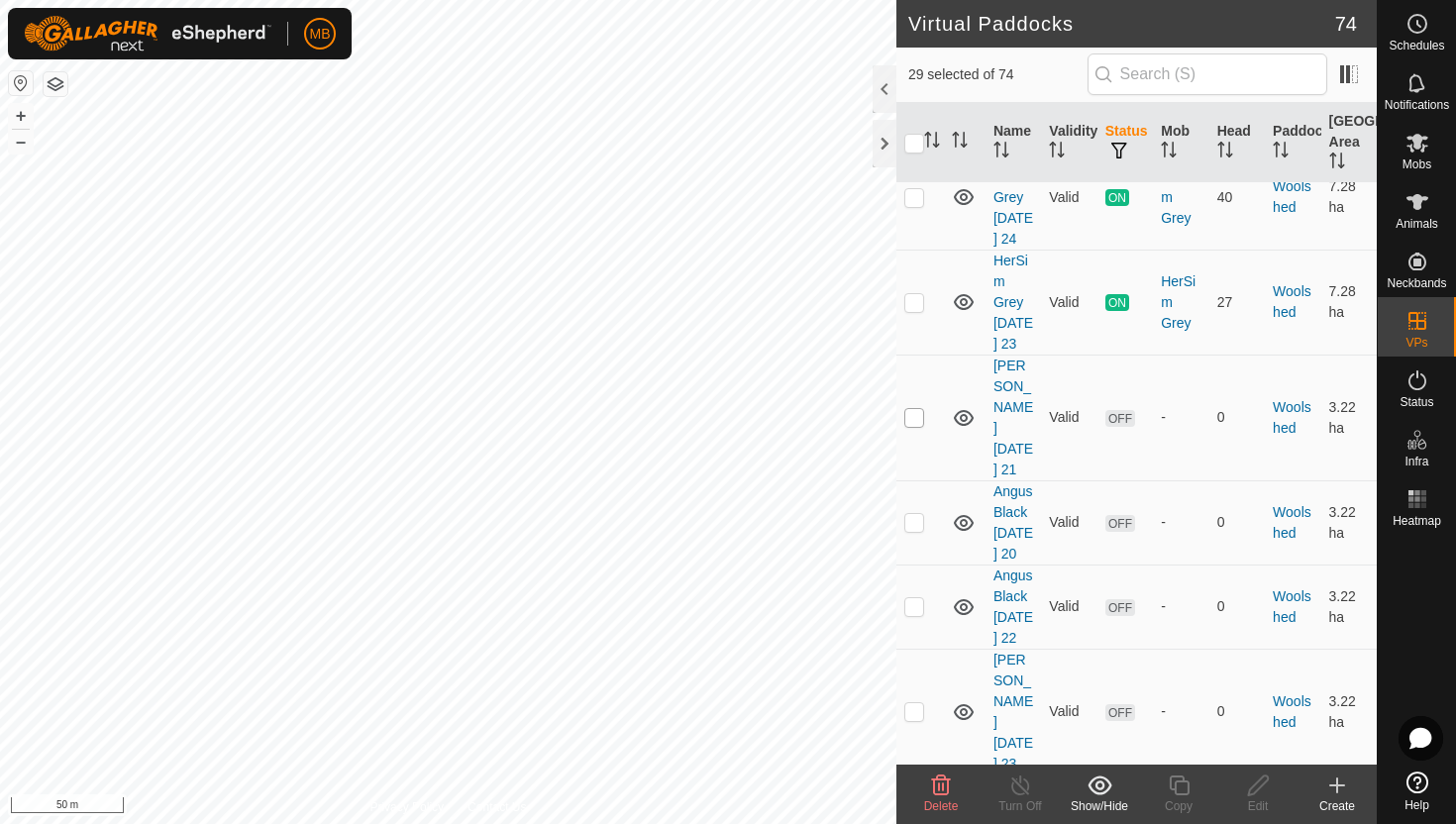 click at bounding box center [914, 418] 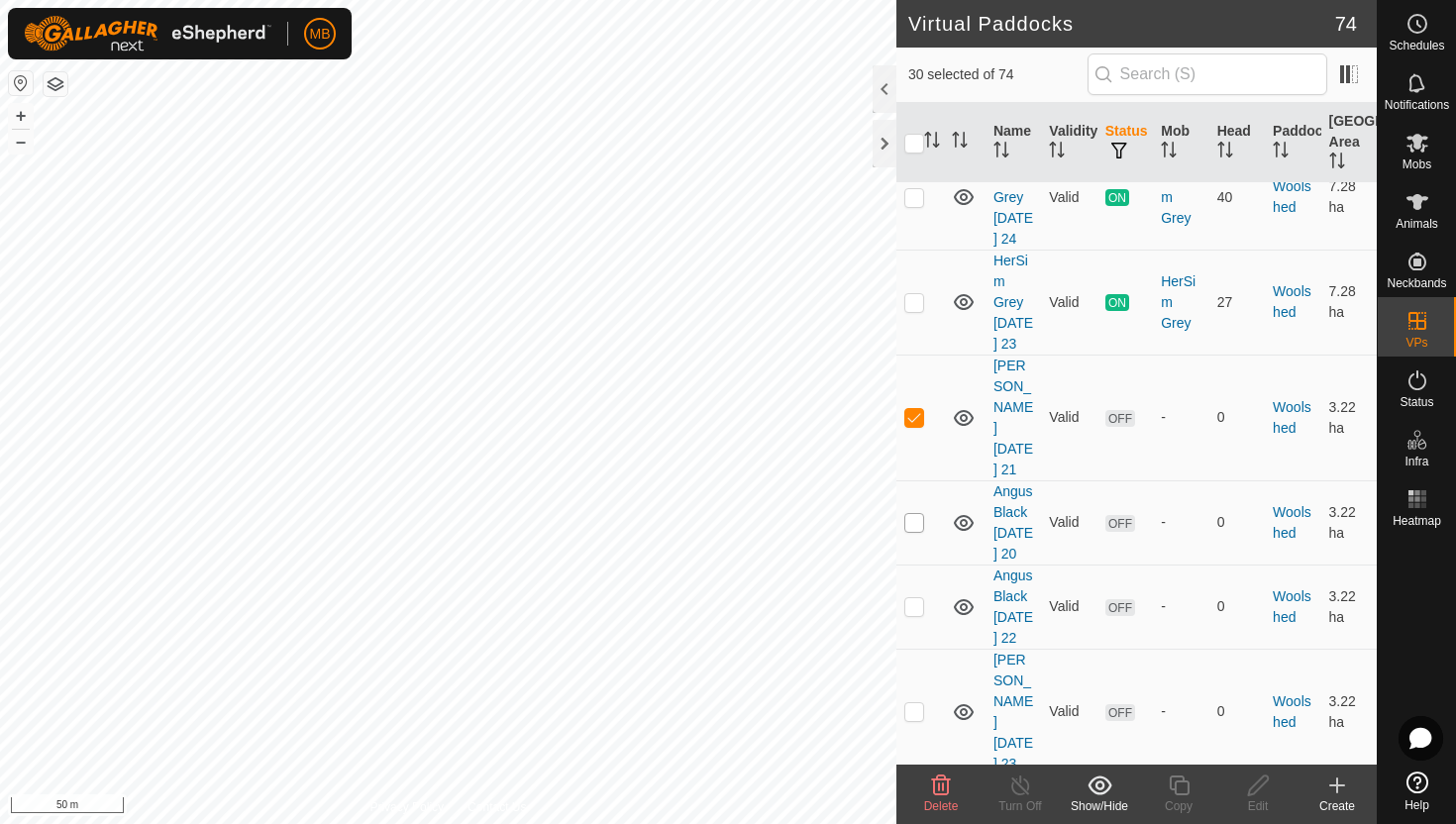click at bounding box center (914, 523) 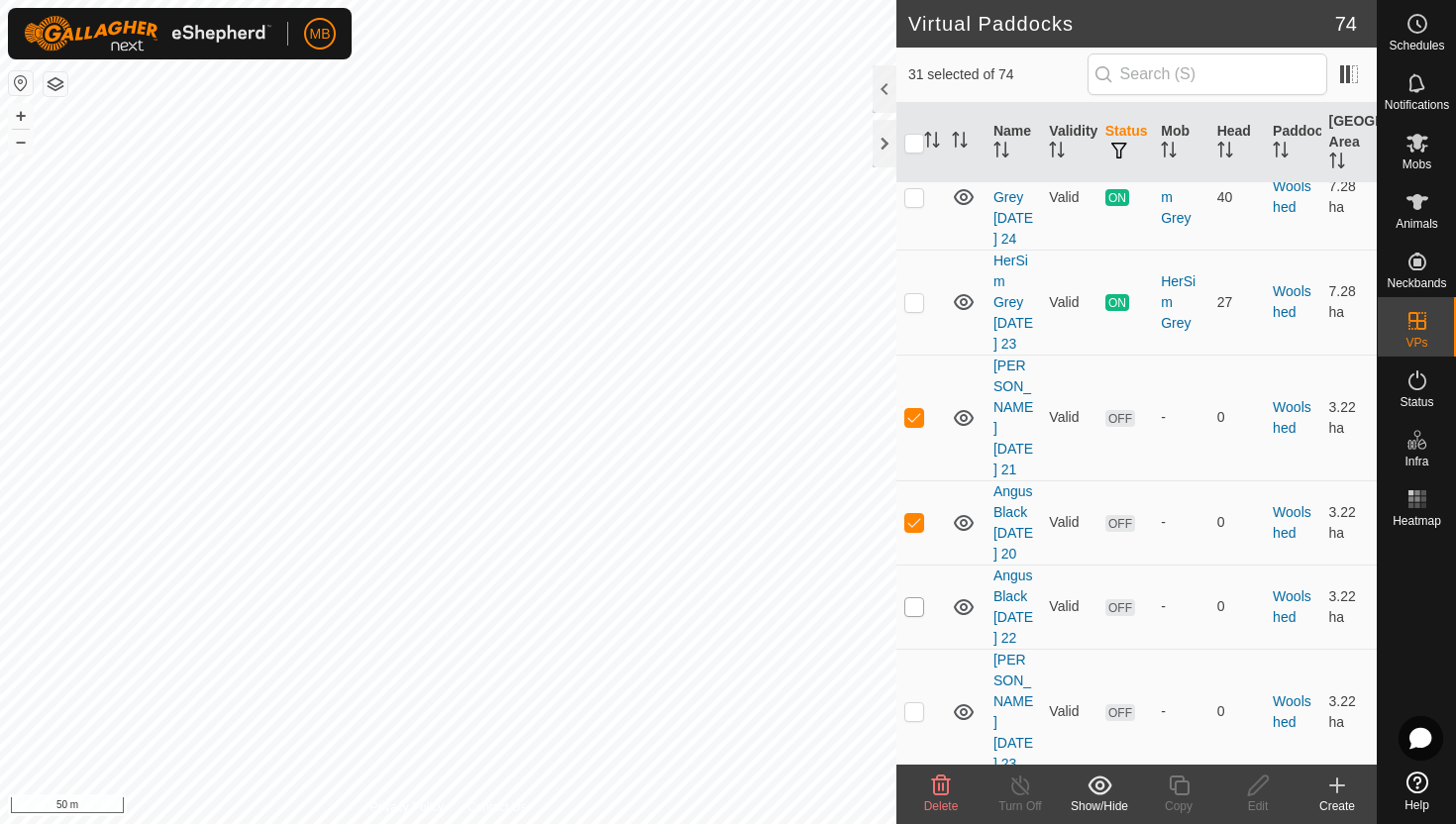 click at bounding box center [914, 607] 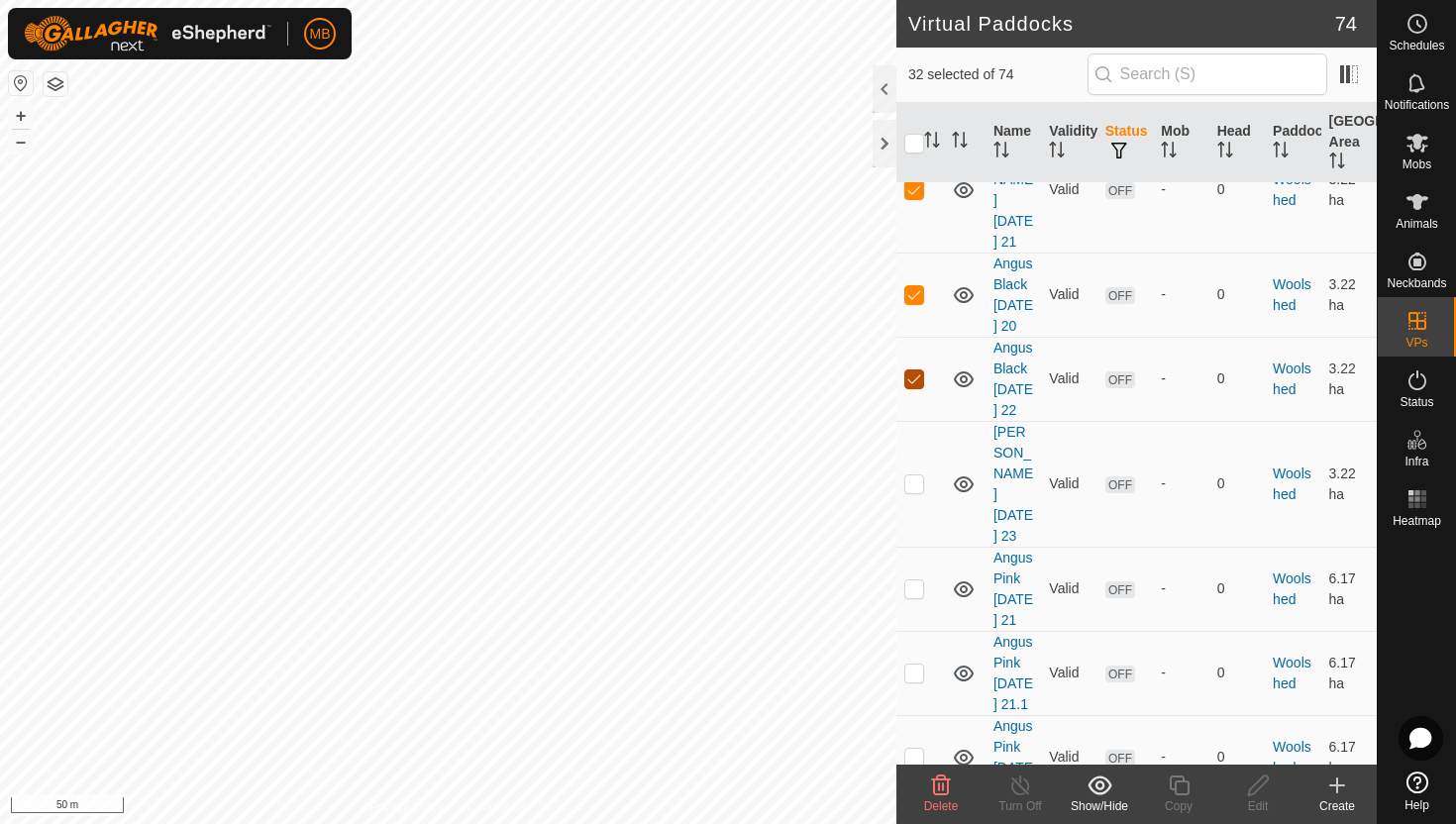 scroll, scrollTop: 6162, scrollLeft: 0, axis: vertical 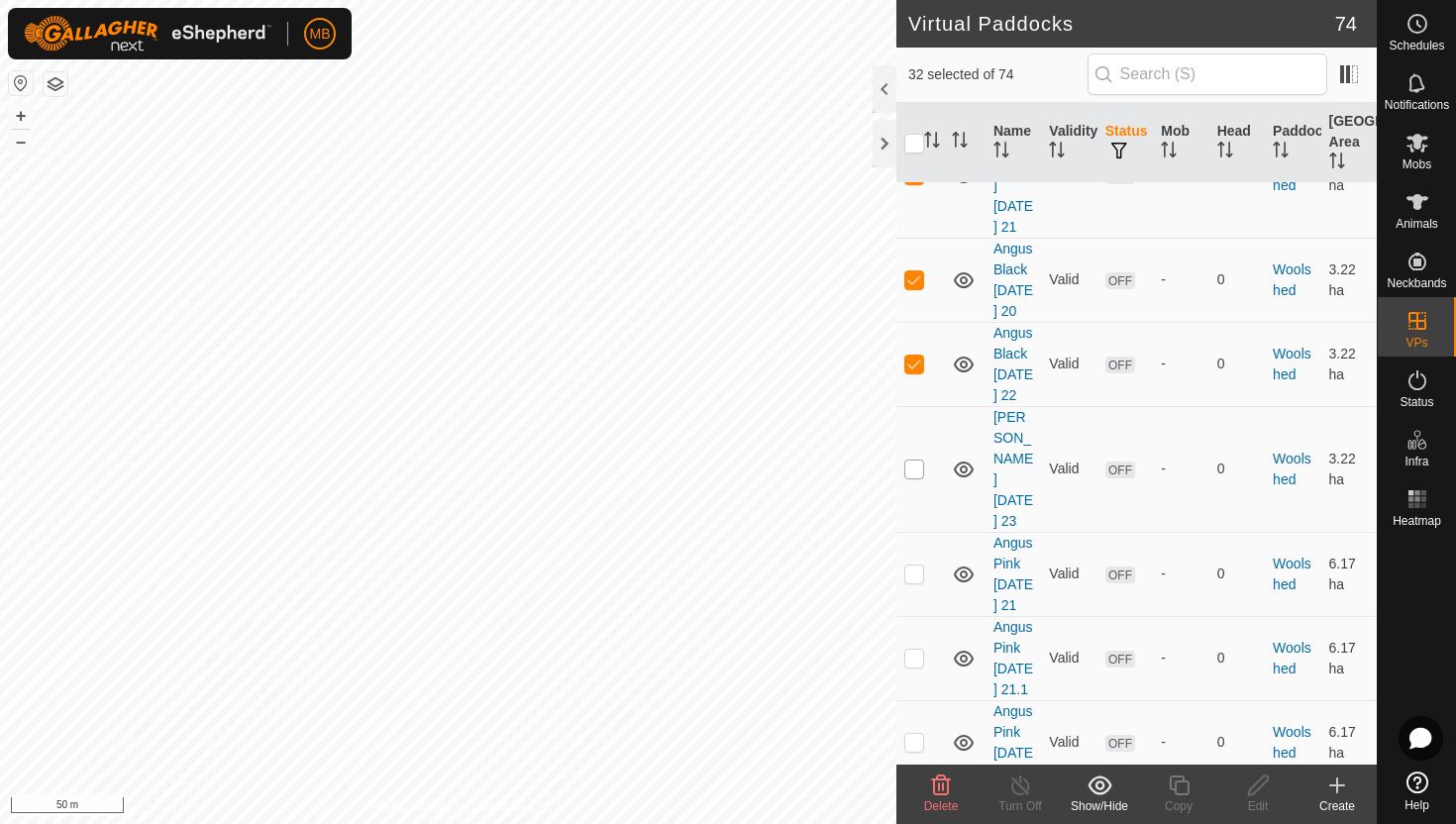 click at bounding box center [914, 469] 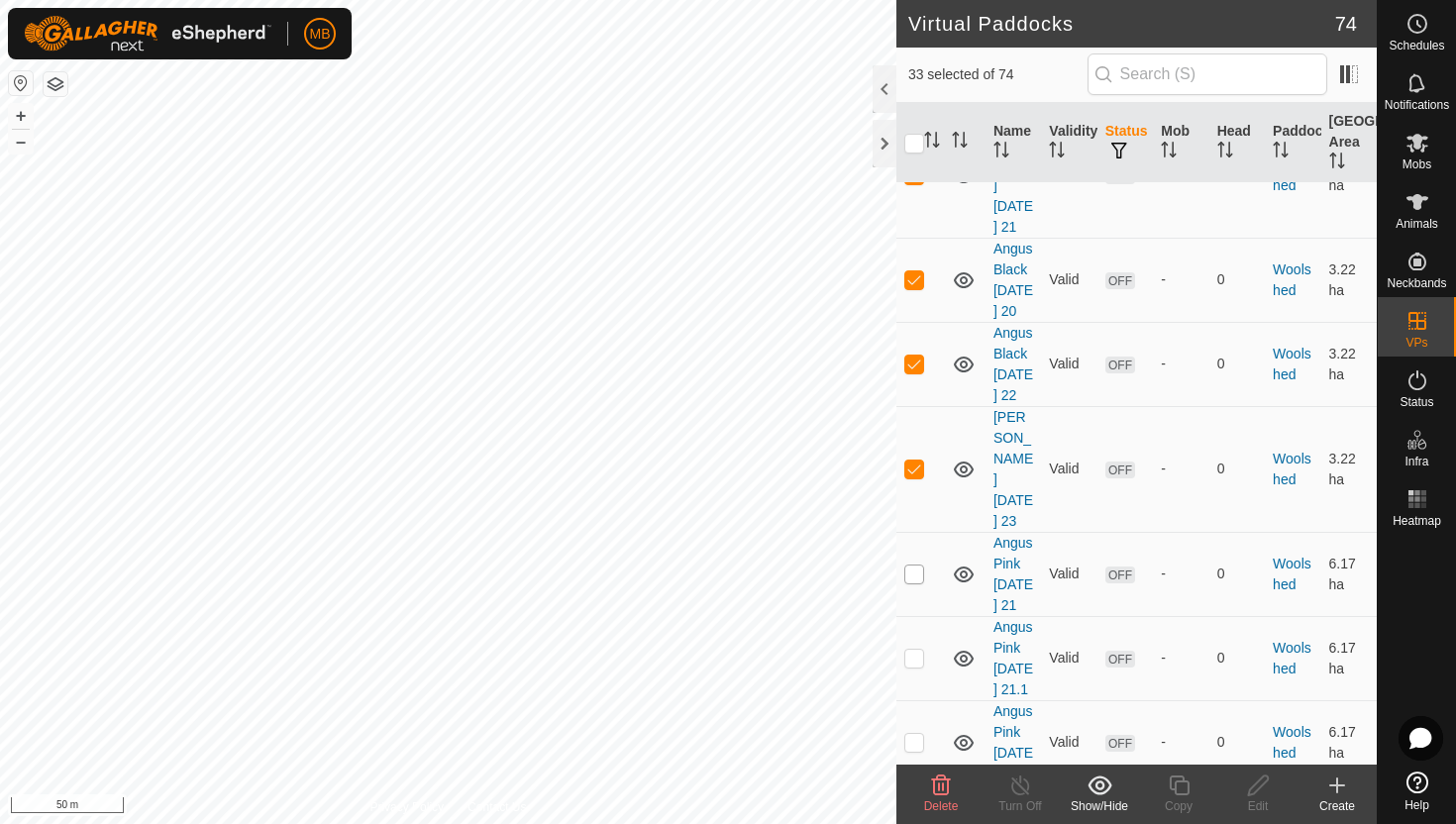 click at bounding box center (914, 574) 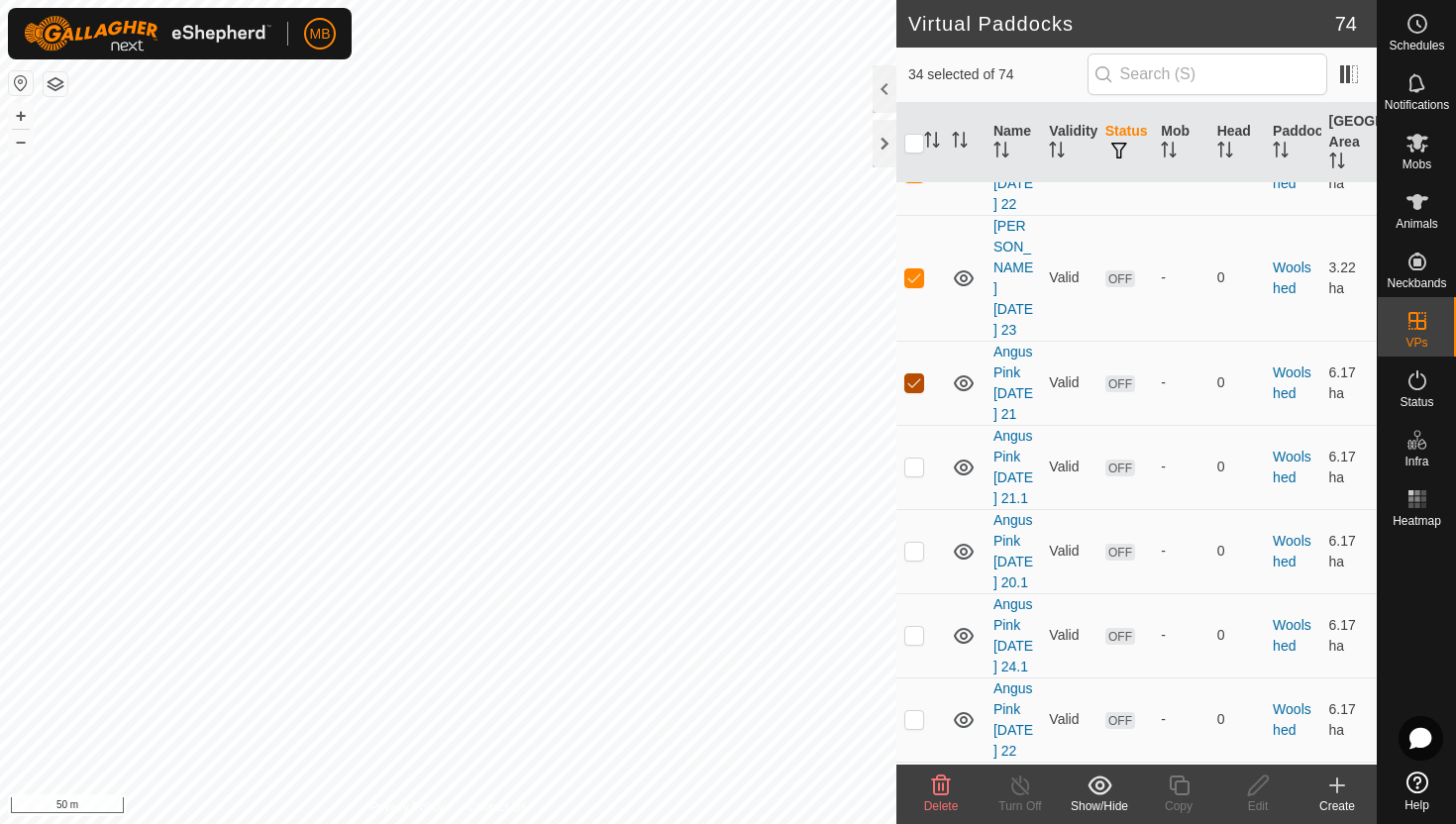 scroll, scrollTop: 6355, scrollLeft: 0, axis: vertical 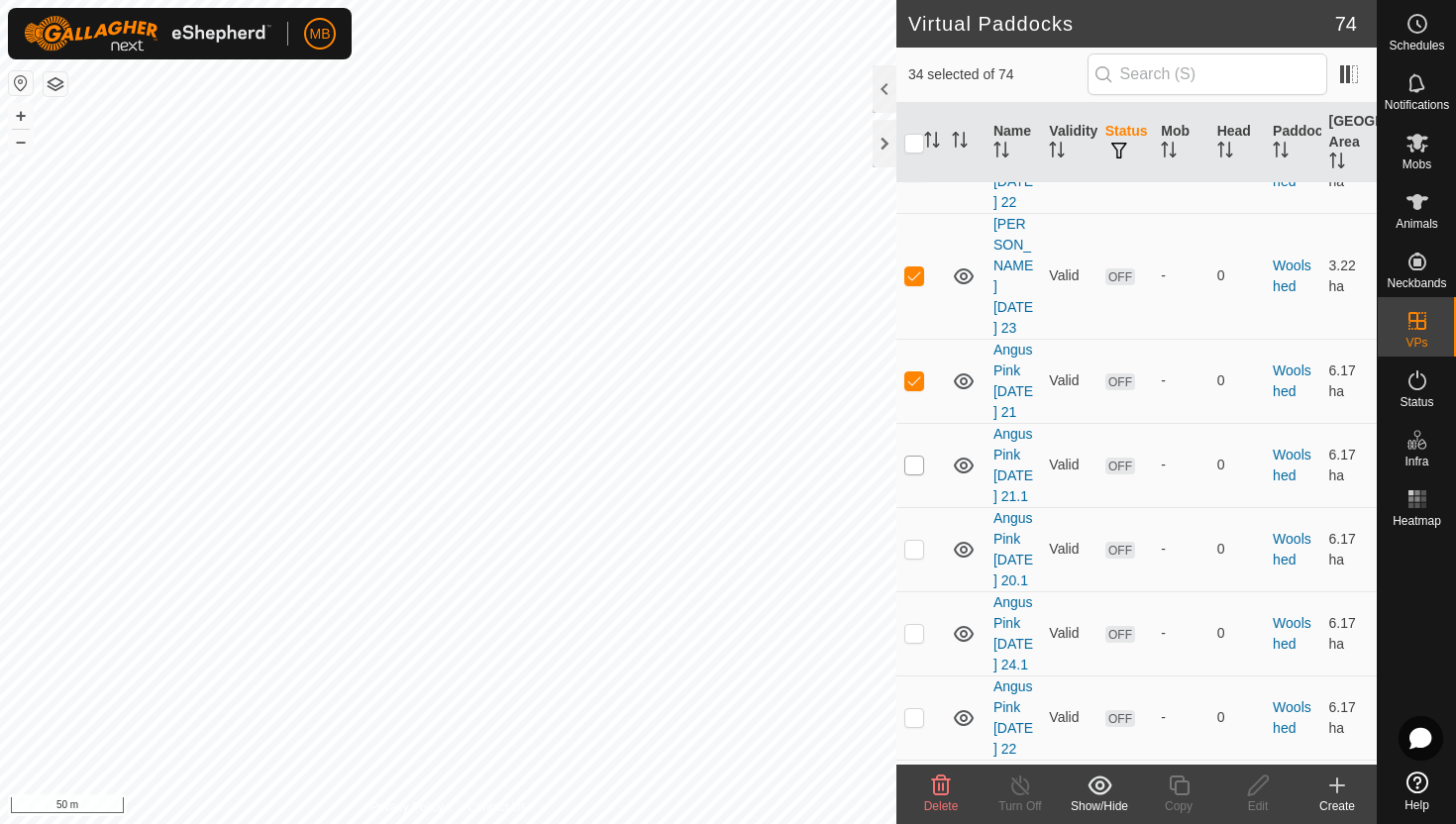 click at bounding box center [914, 465] 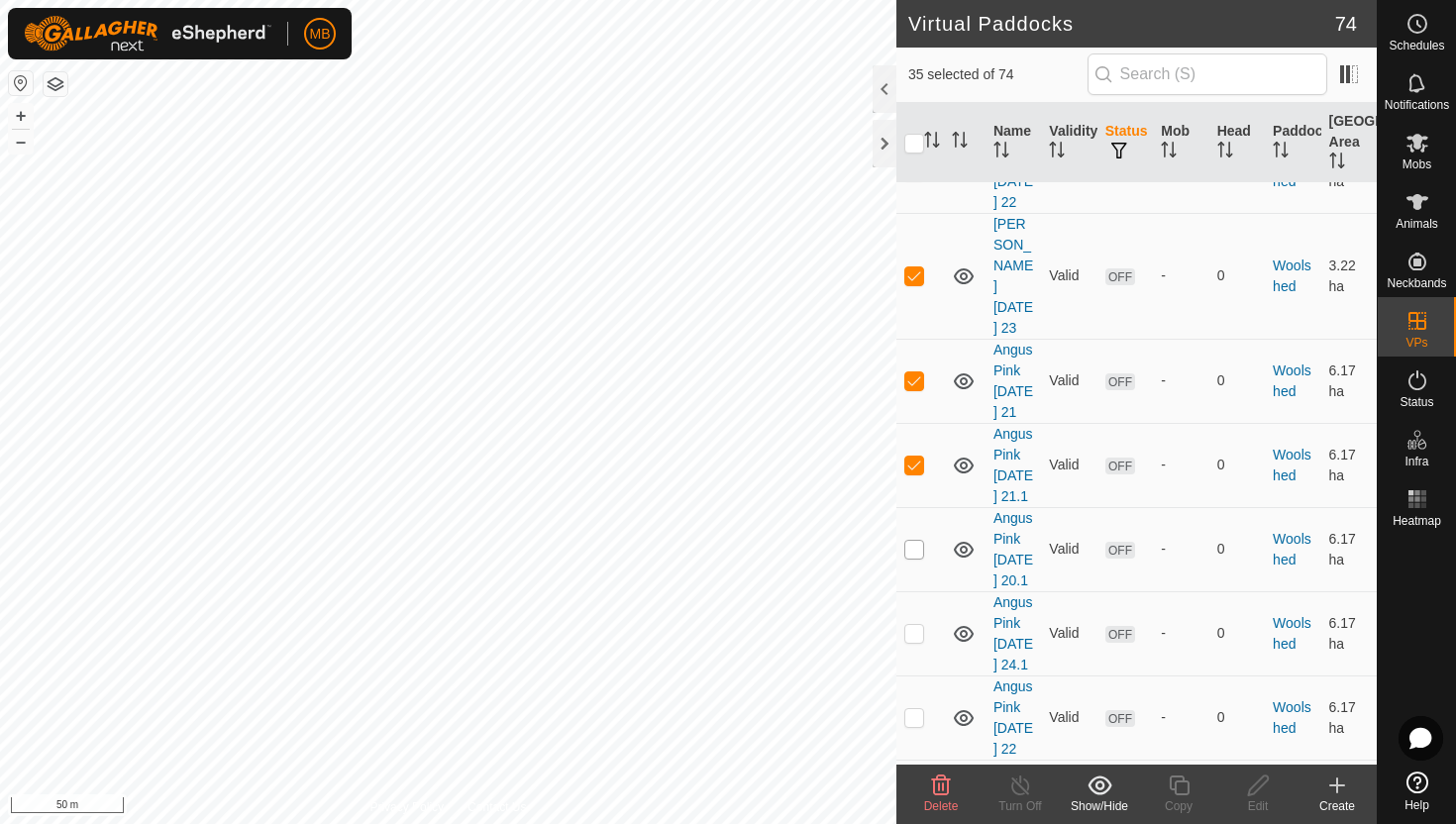 click at bounding box center (914, 550) 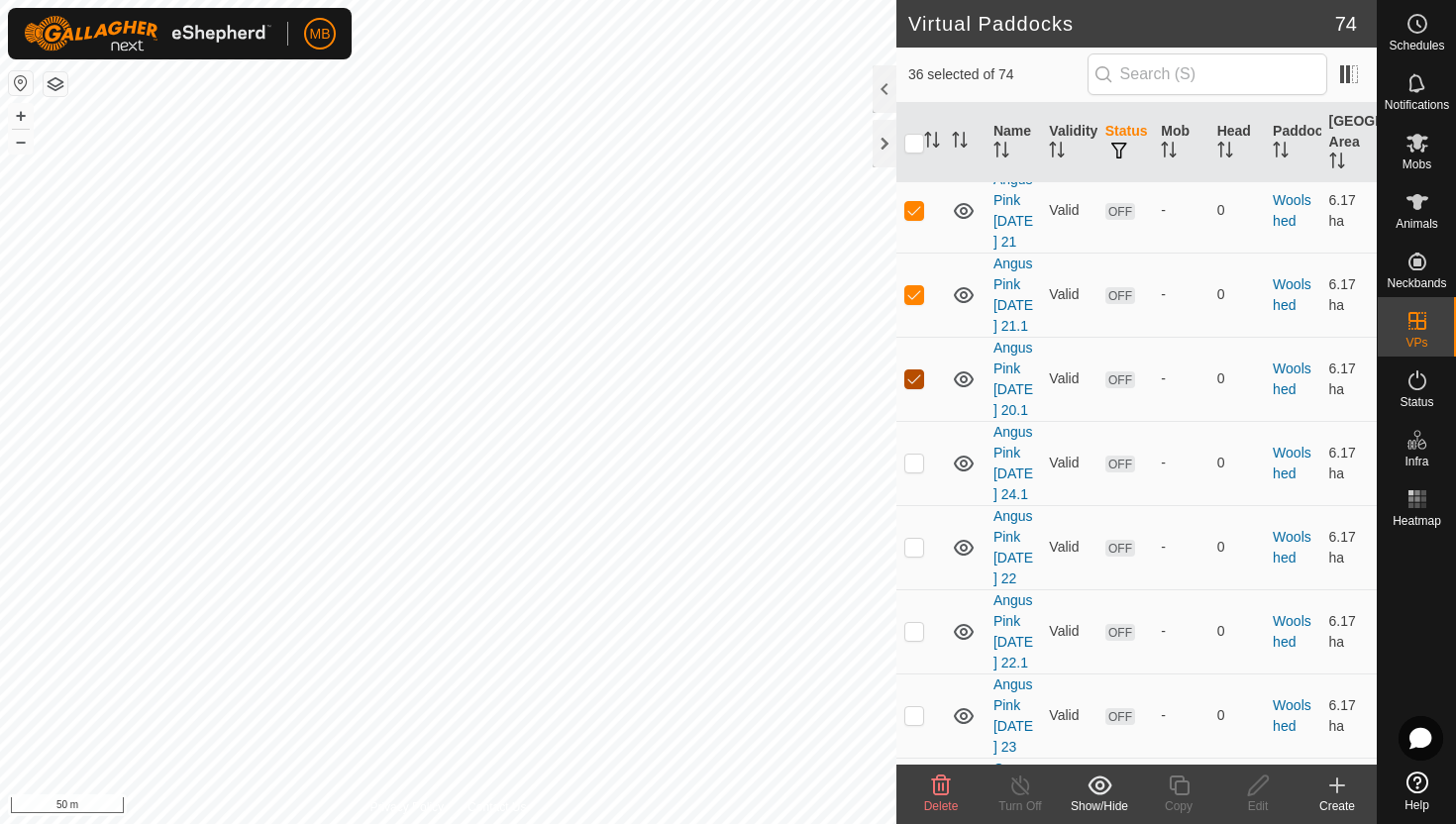 scroll, scrollTop: 6529, scrollLeft: 0, axis: vertical 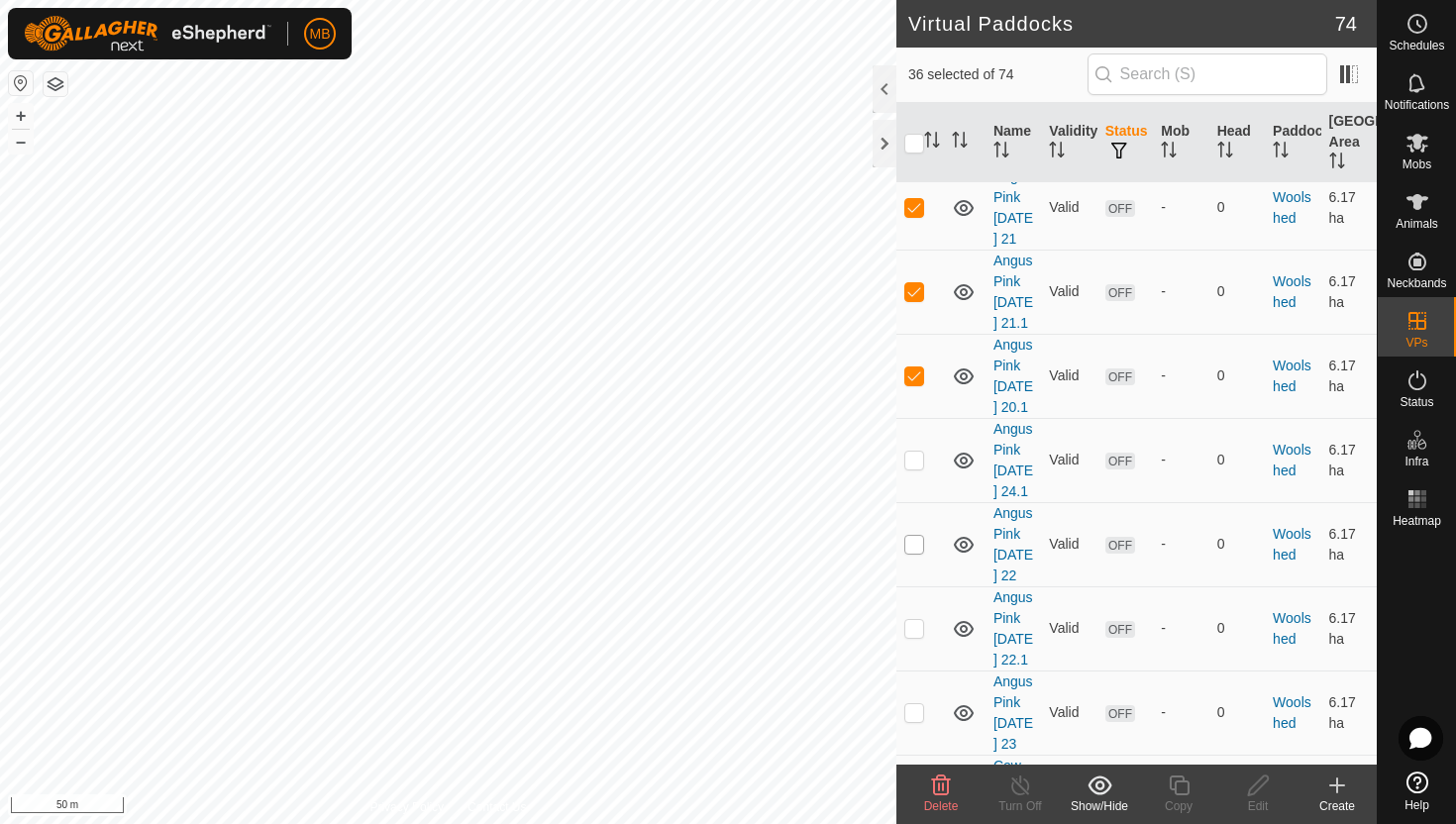 click at bounding box center [914, 545] 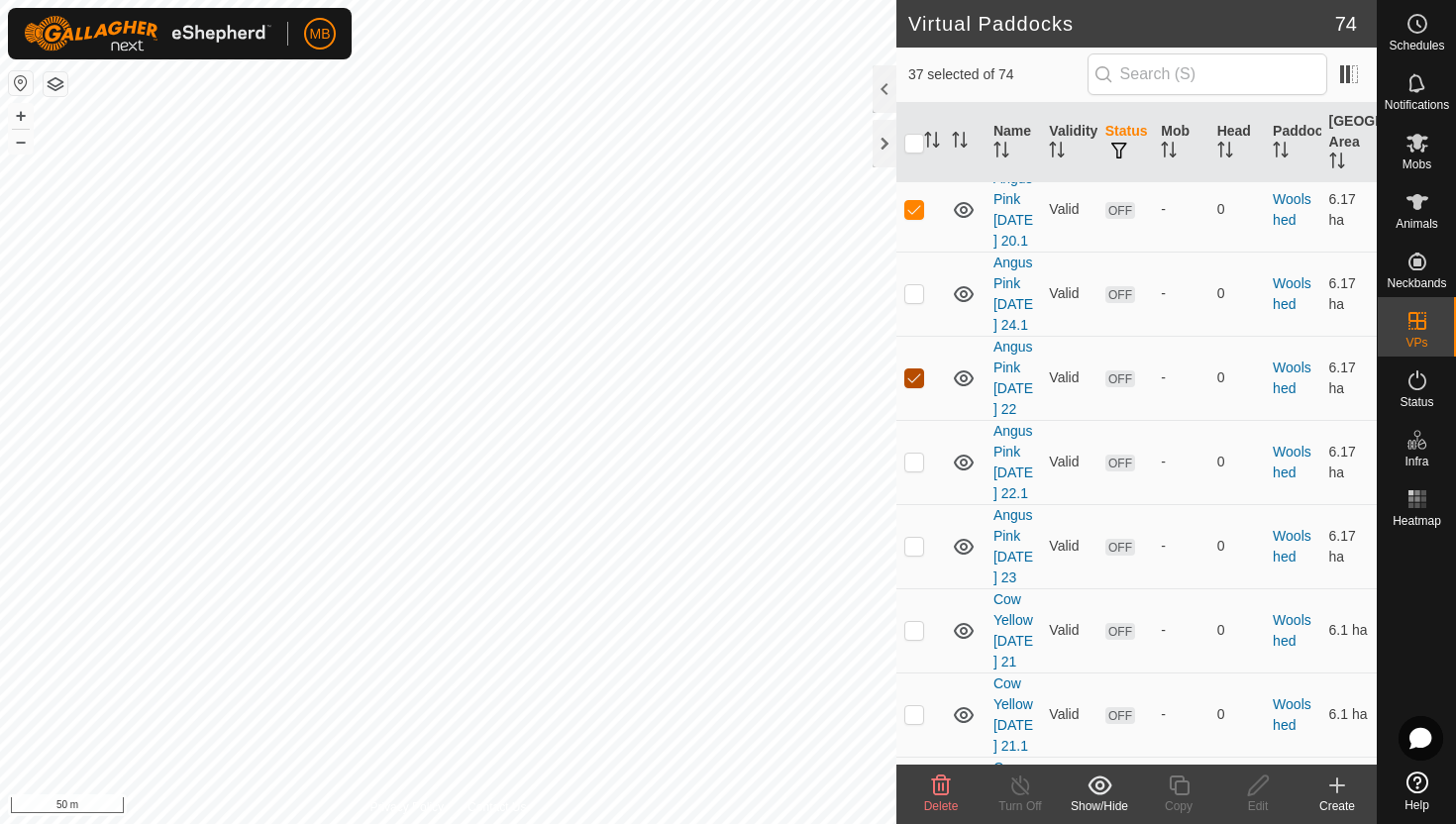 scroll, scrollTop: 6701, scrollLeft: 0, axis: vertical 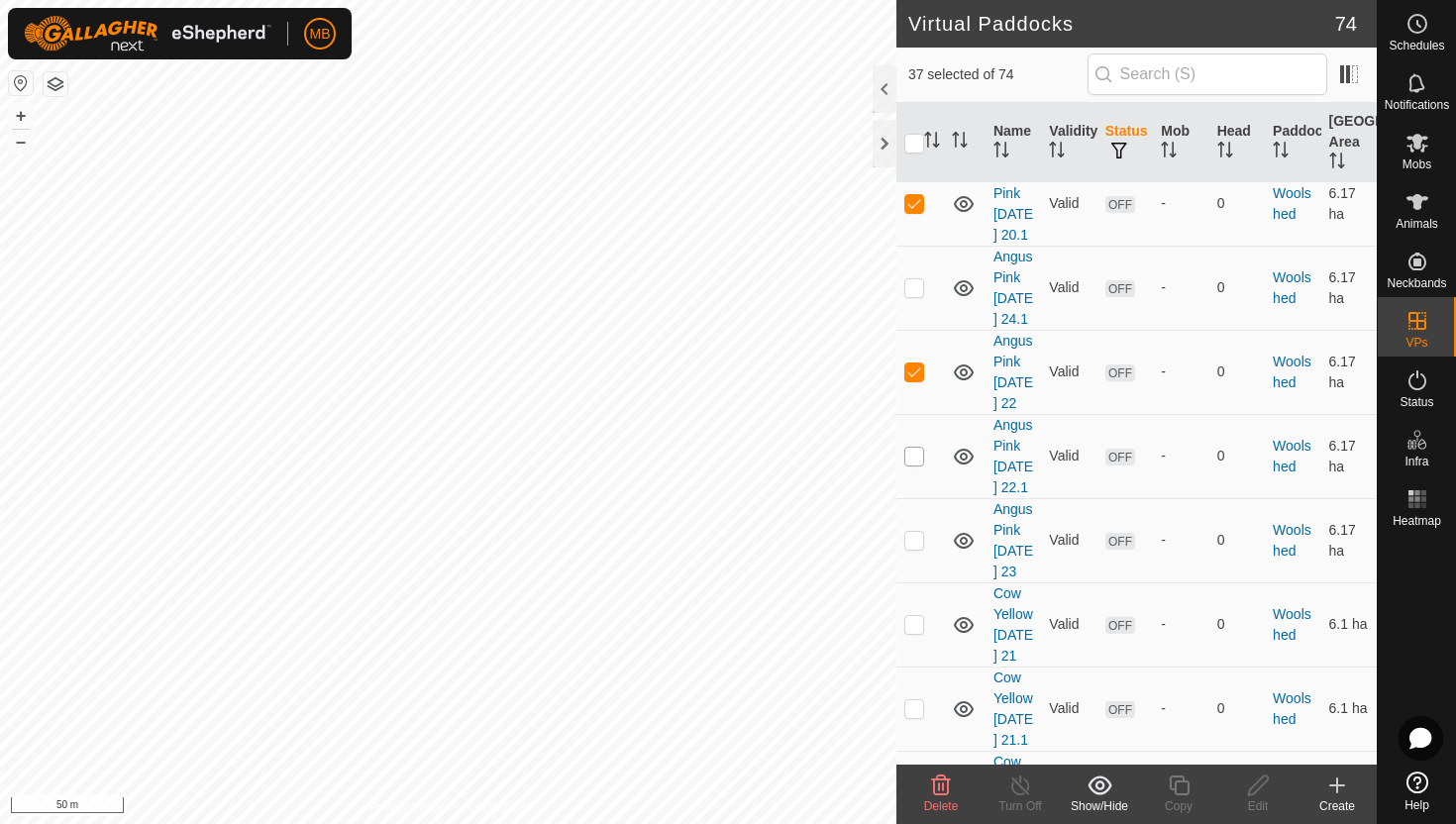 click at bounding box center (914, 457) 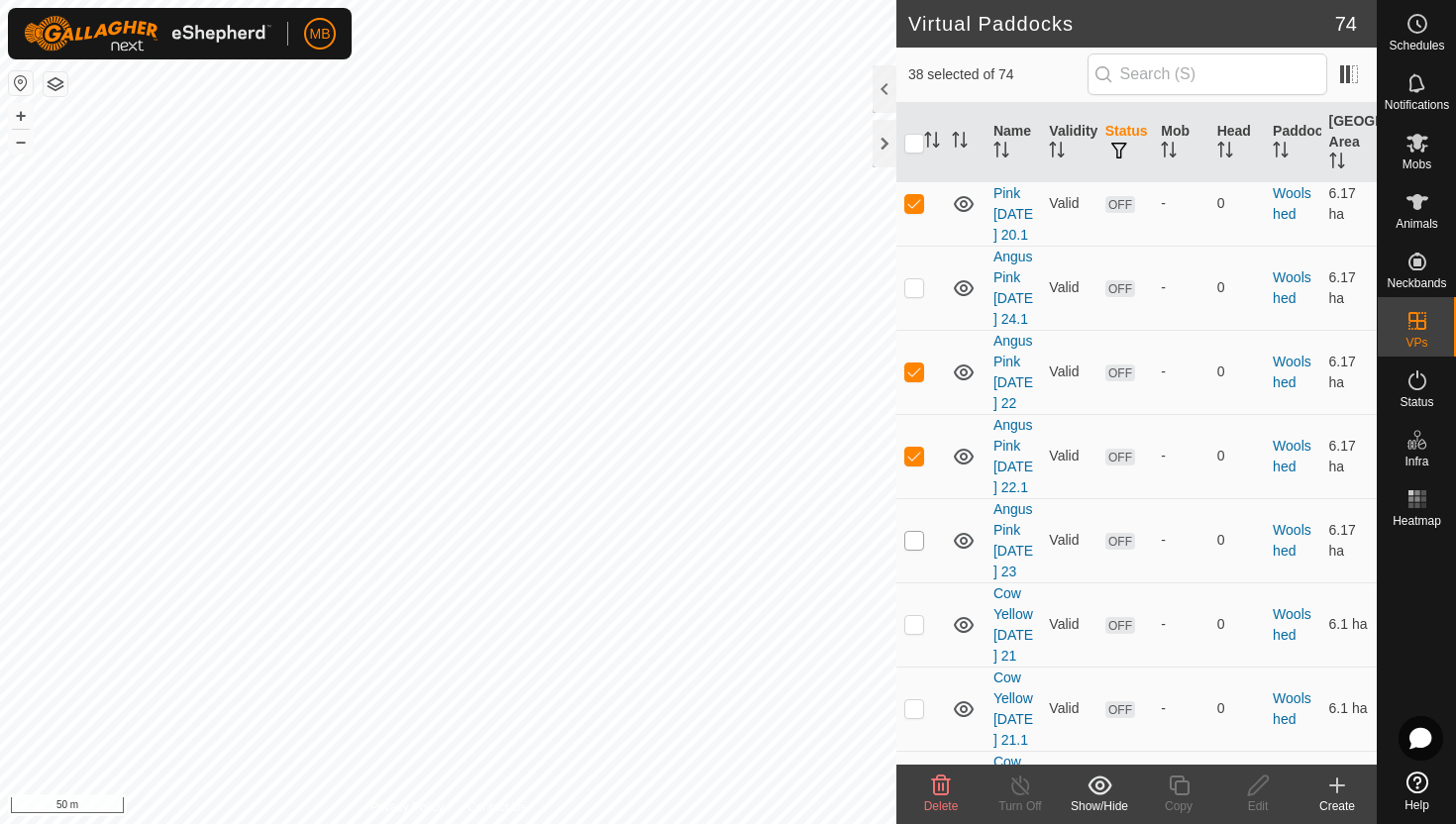 click at bounding box center (914, 541) 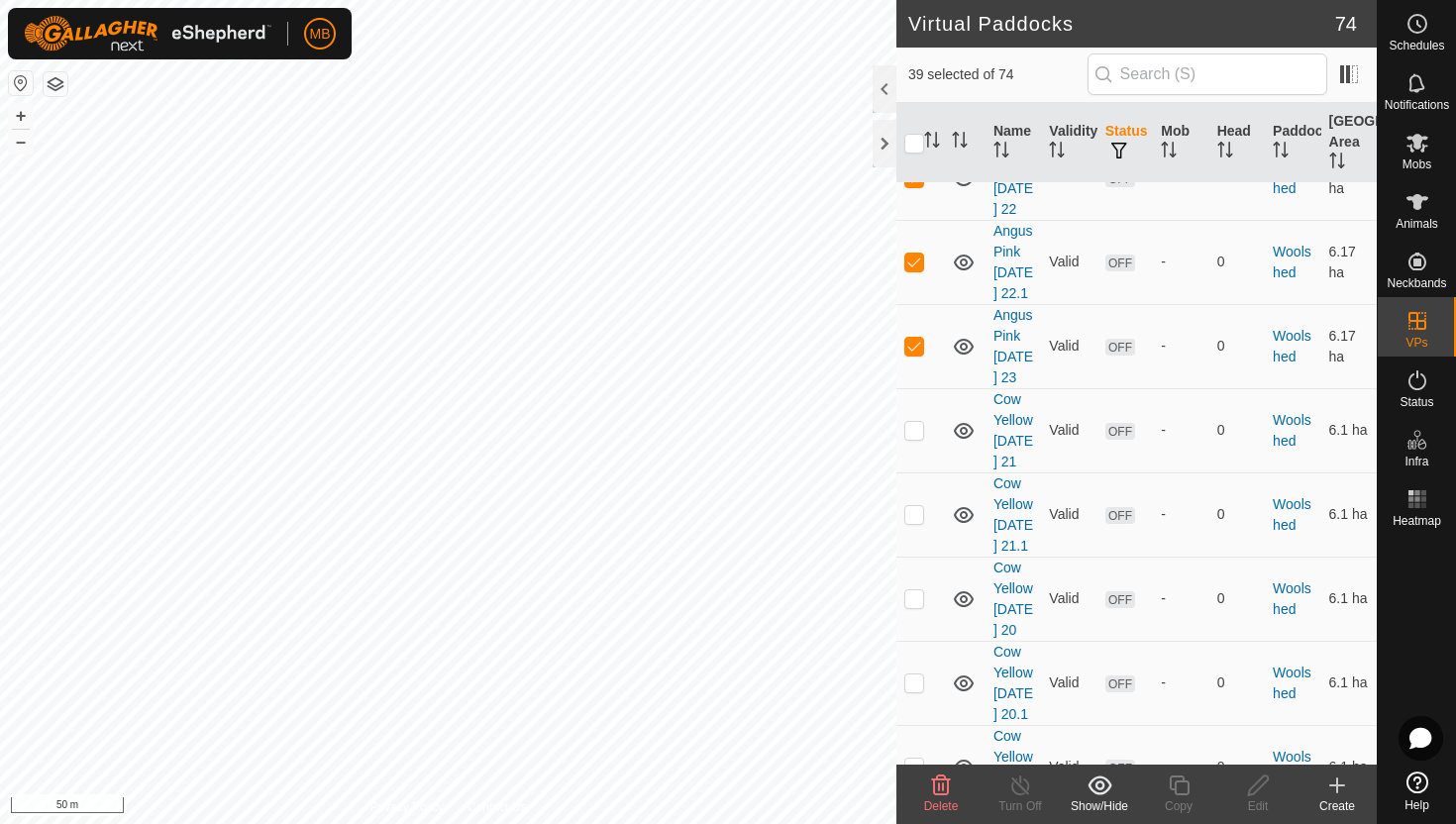 scroll, scrollTop: 6896, scrollLeft: 0, axis: vertical 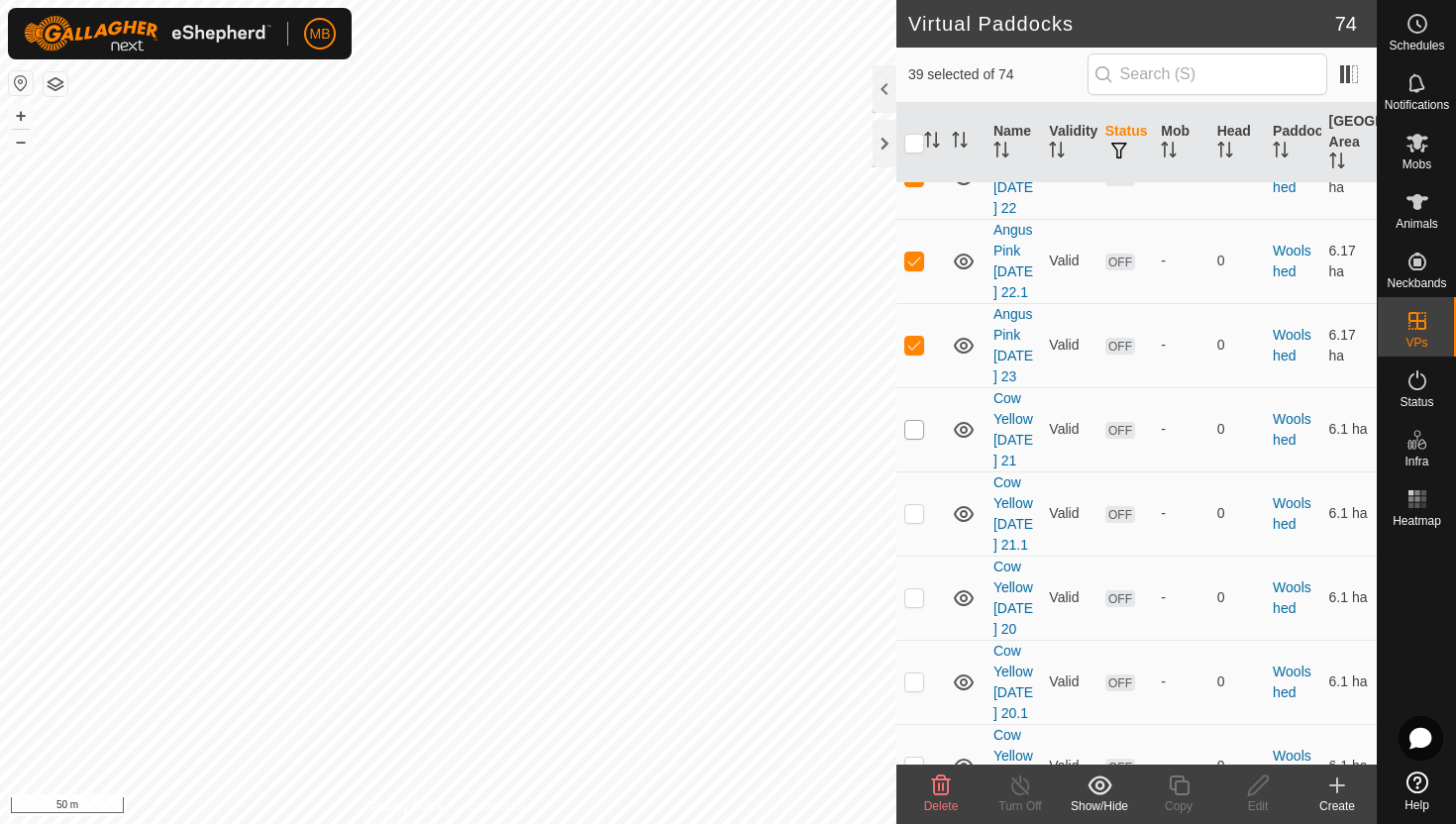 click at bounding box center (914, 430) 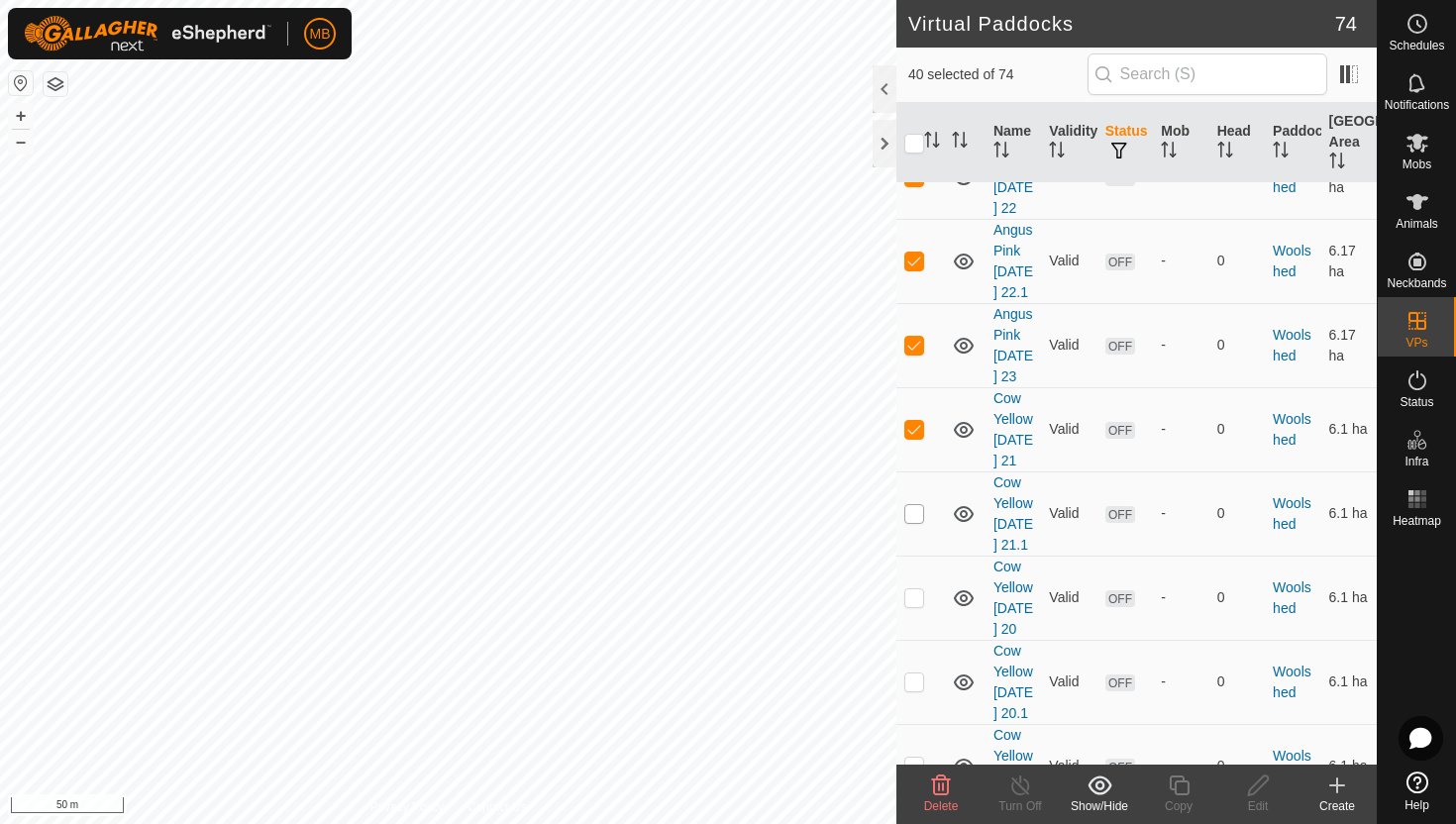 click at bounding box center (914, 514) 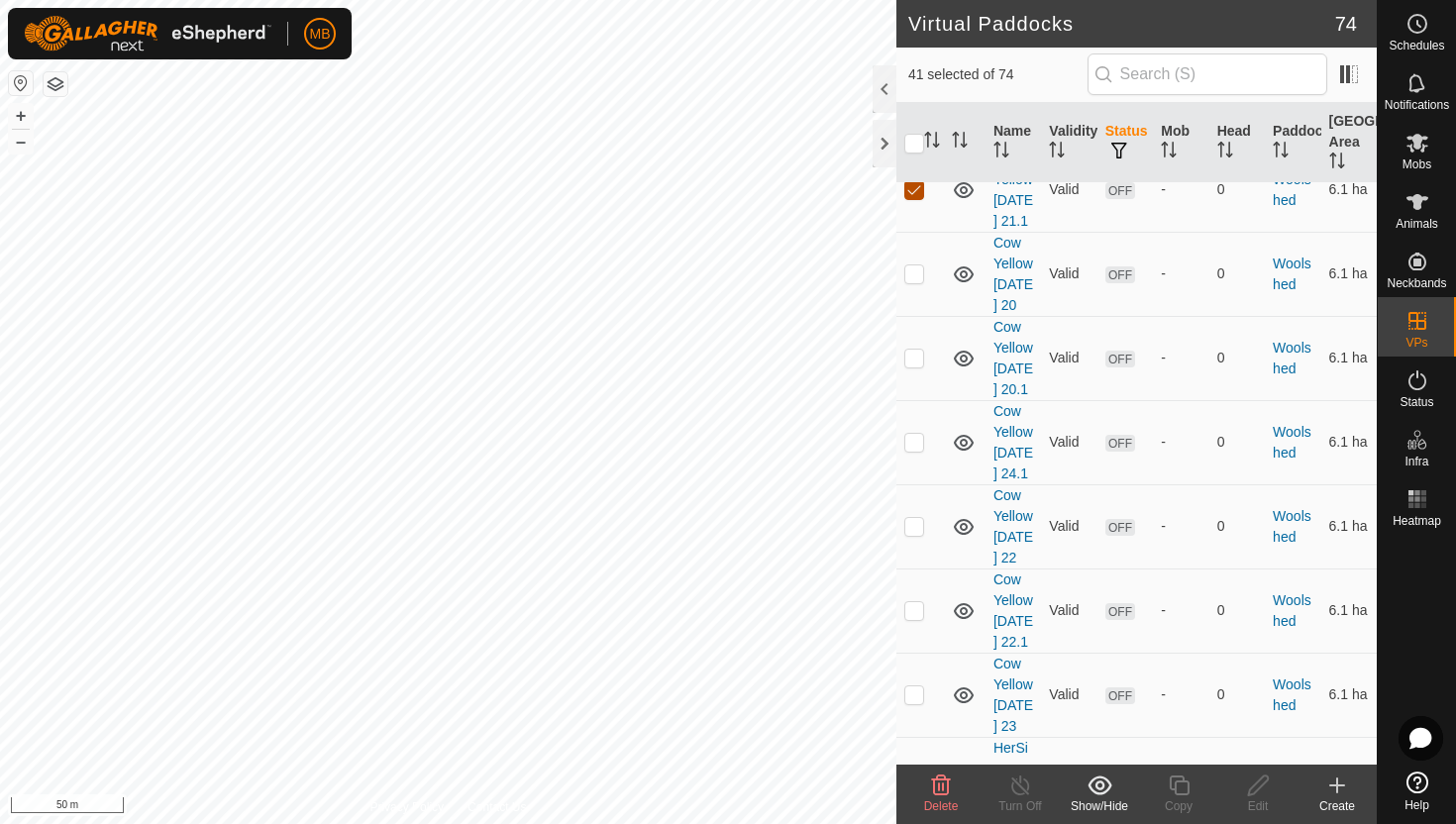scroll, scrollTop: 7237, scrollLeft: 0, axis: vertical 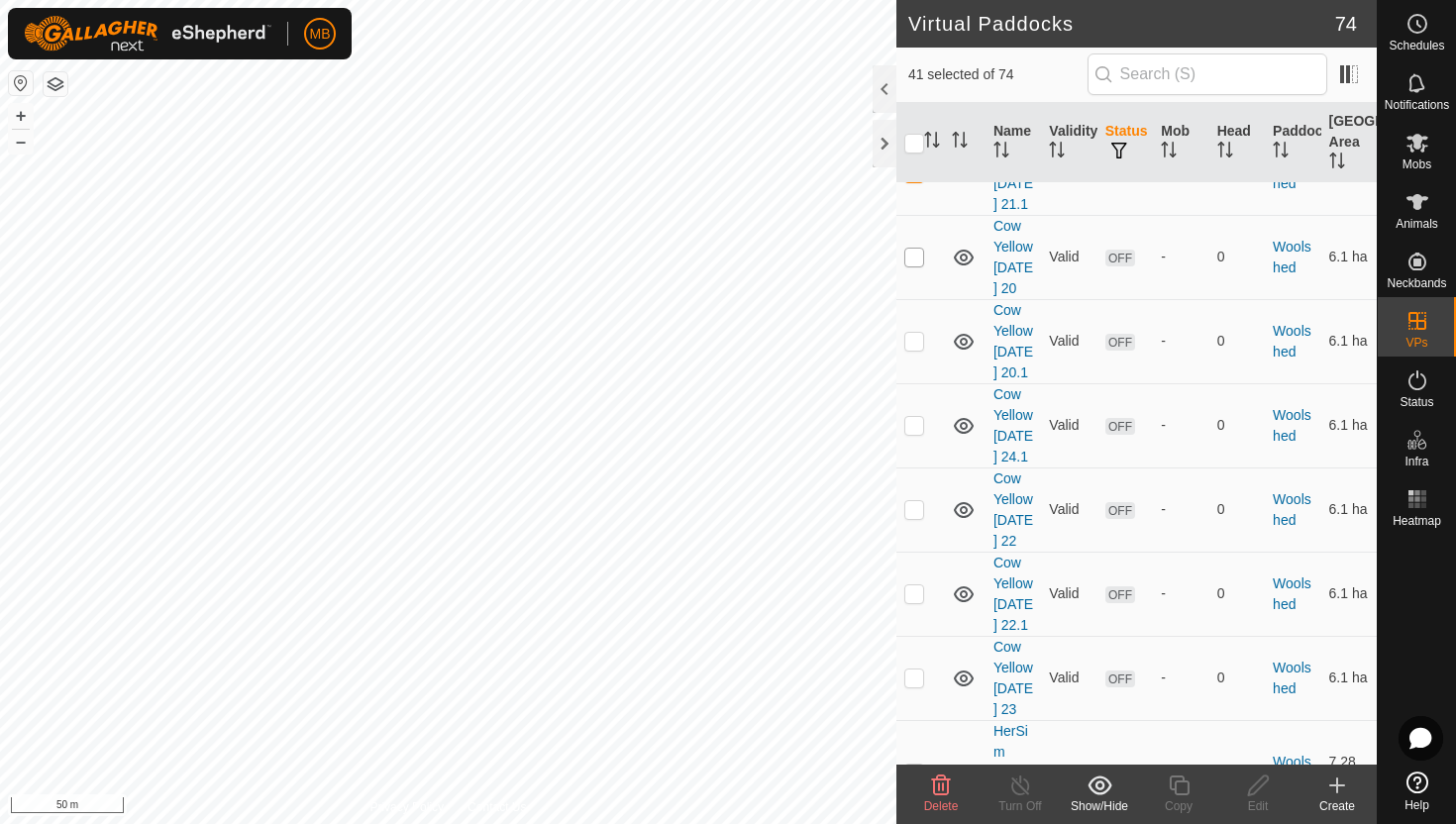 click at bounding box center [914, 258] 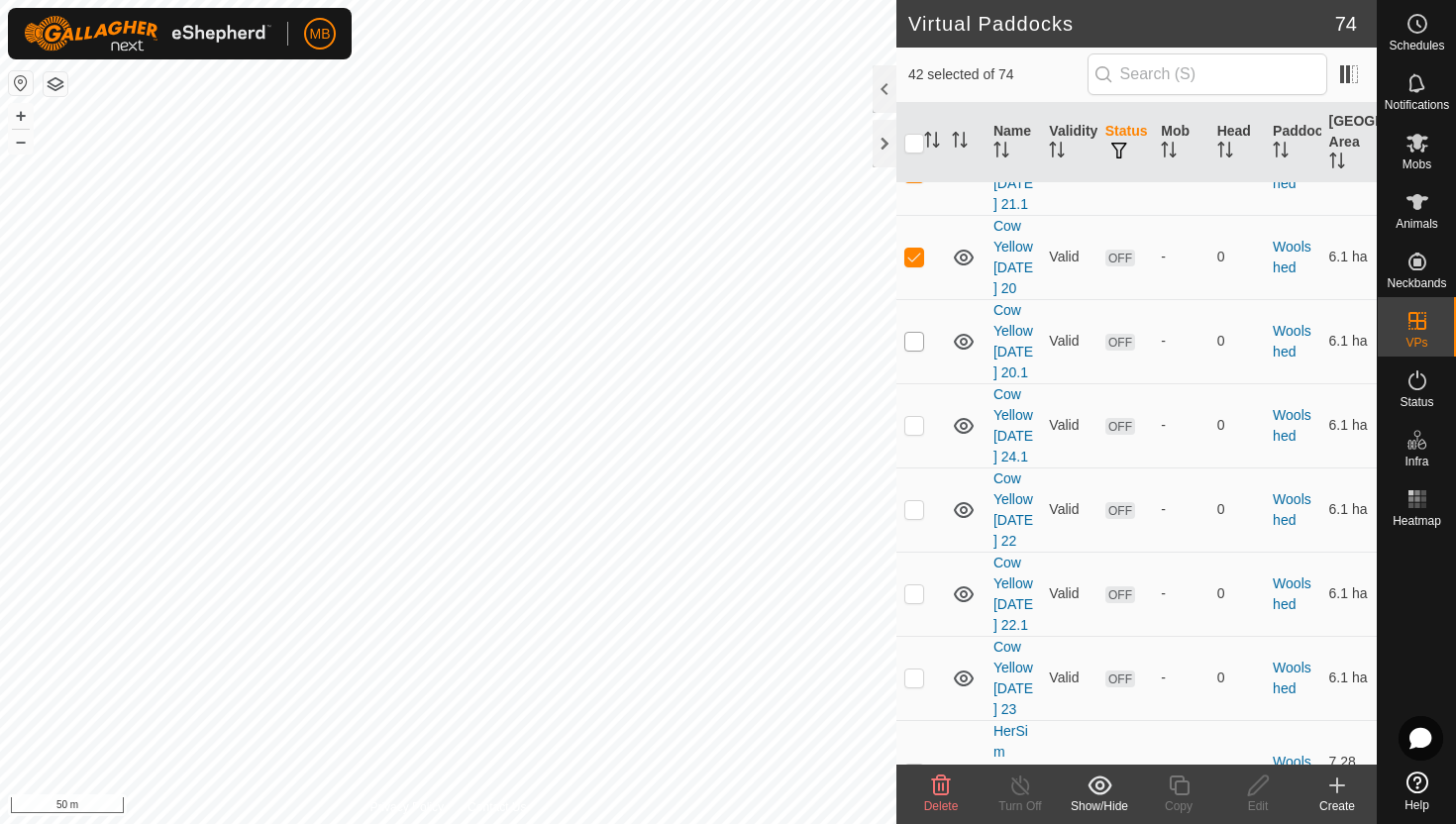 click at bounding box center (914, 342) 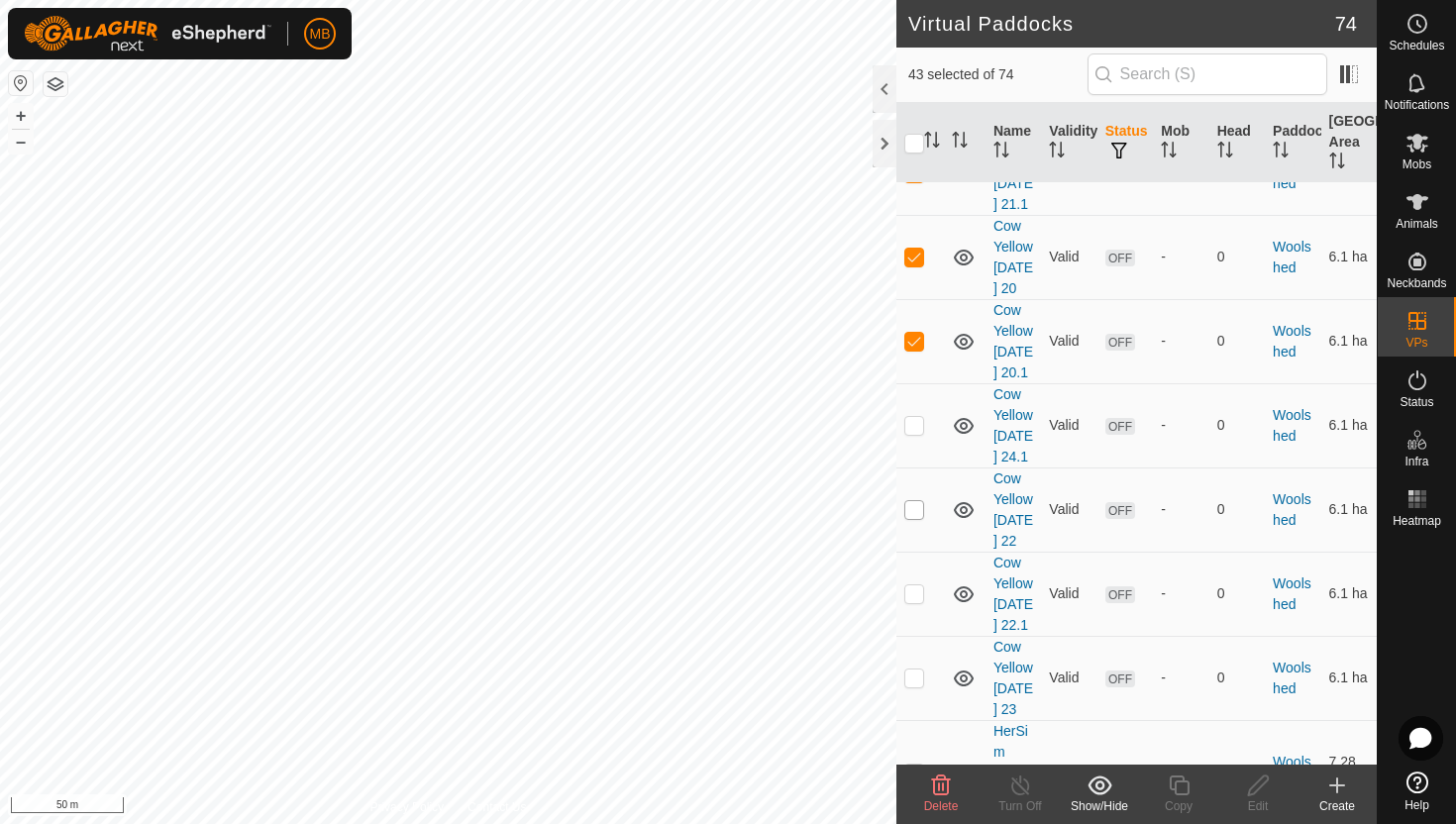 click at bounding box center (914, 510) 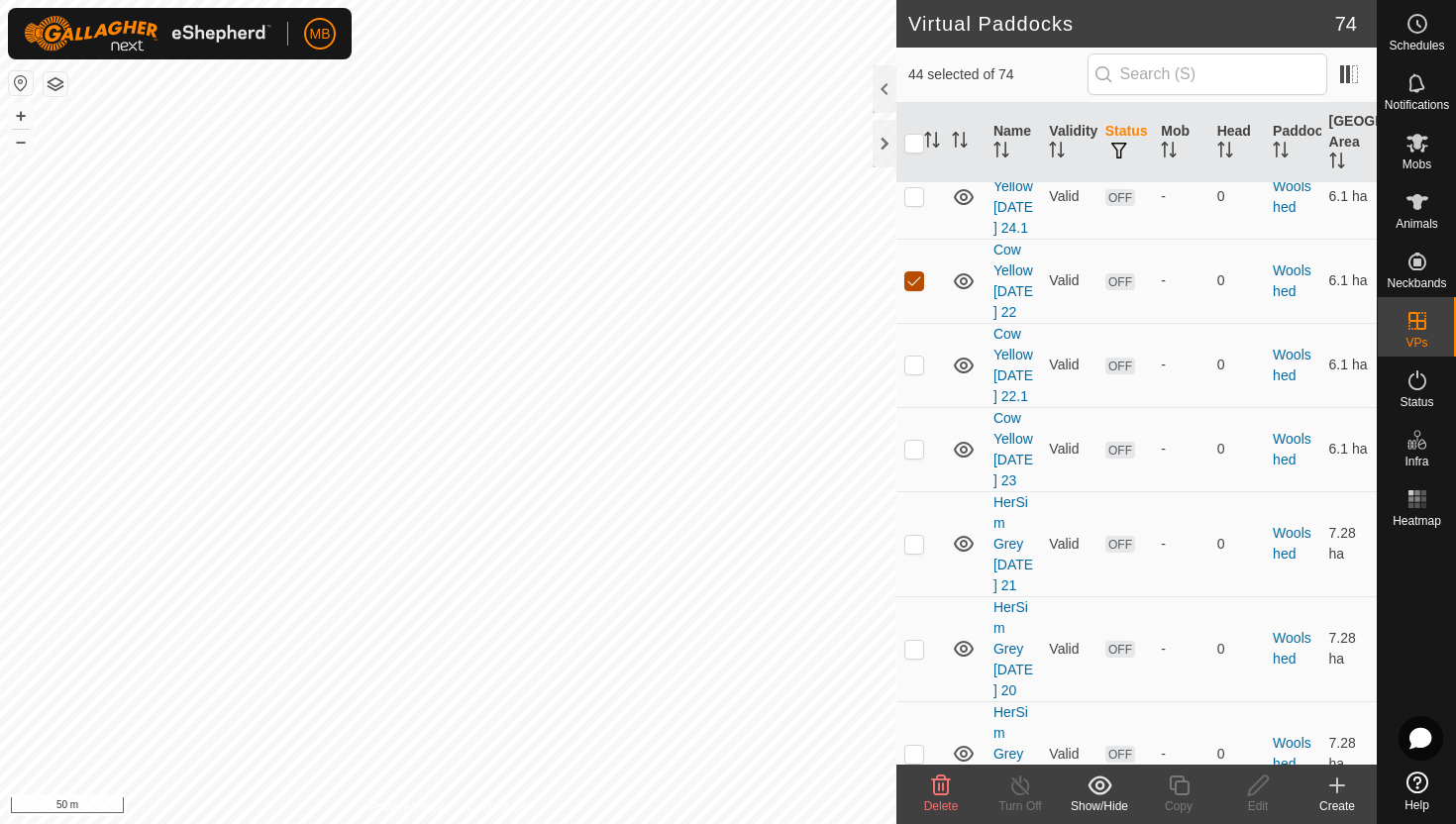 scroll, scrollTop: 7471, scrollLeft: 0, axis: vertical 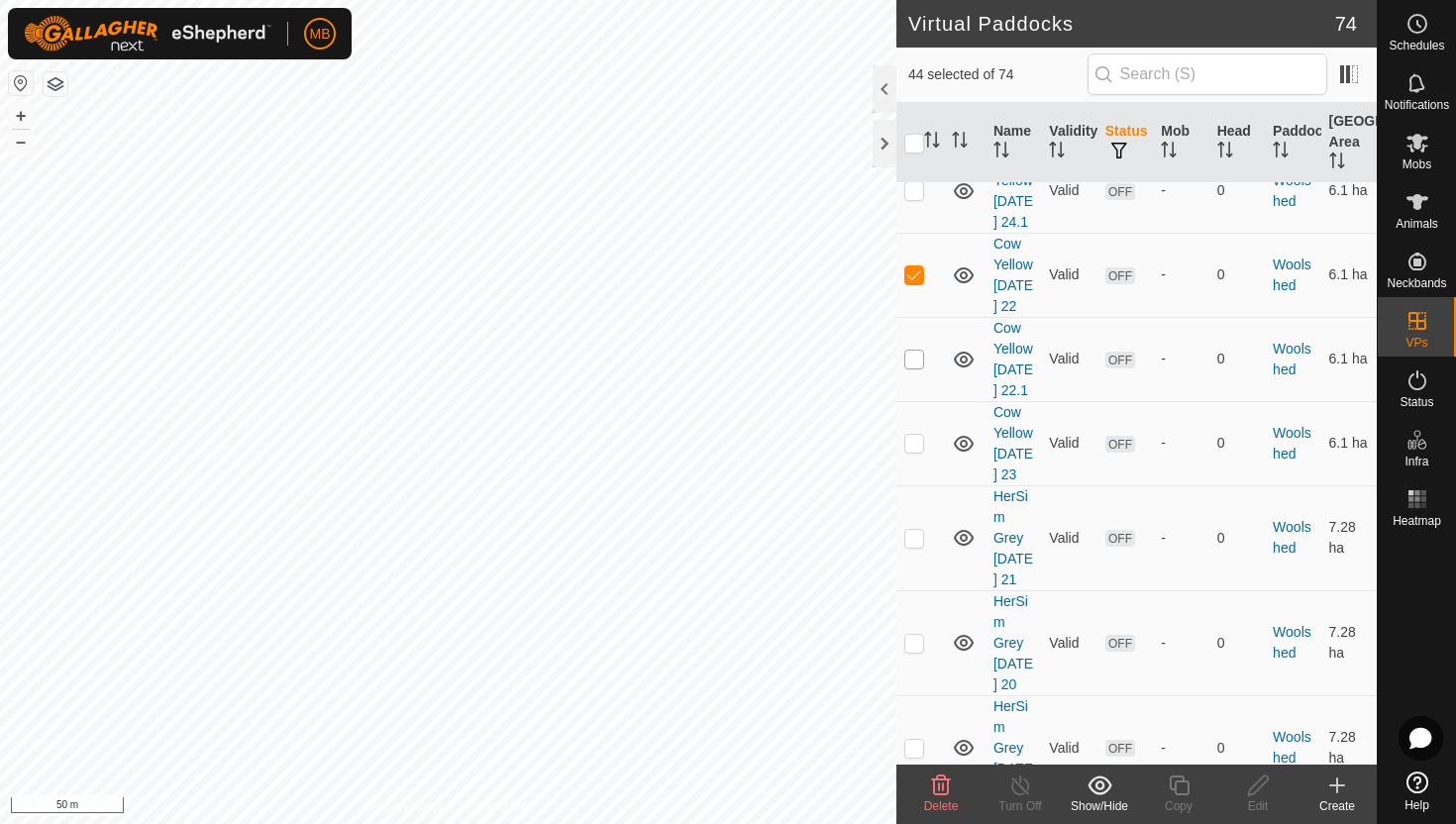 click at bounding box center [914, 360] 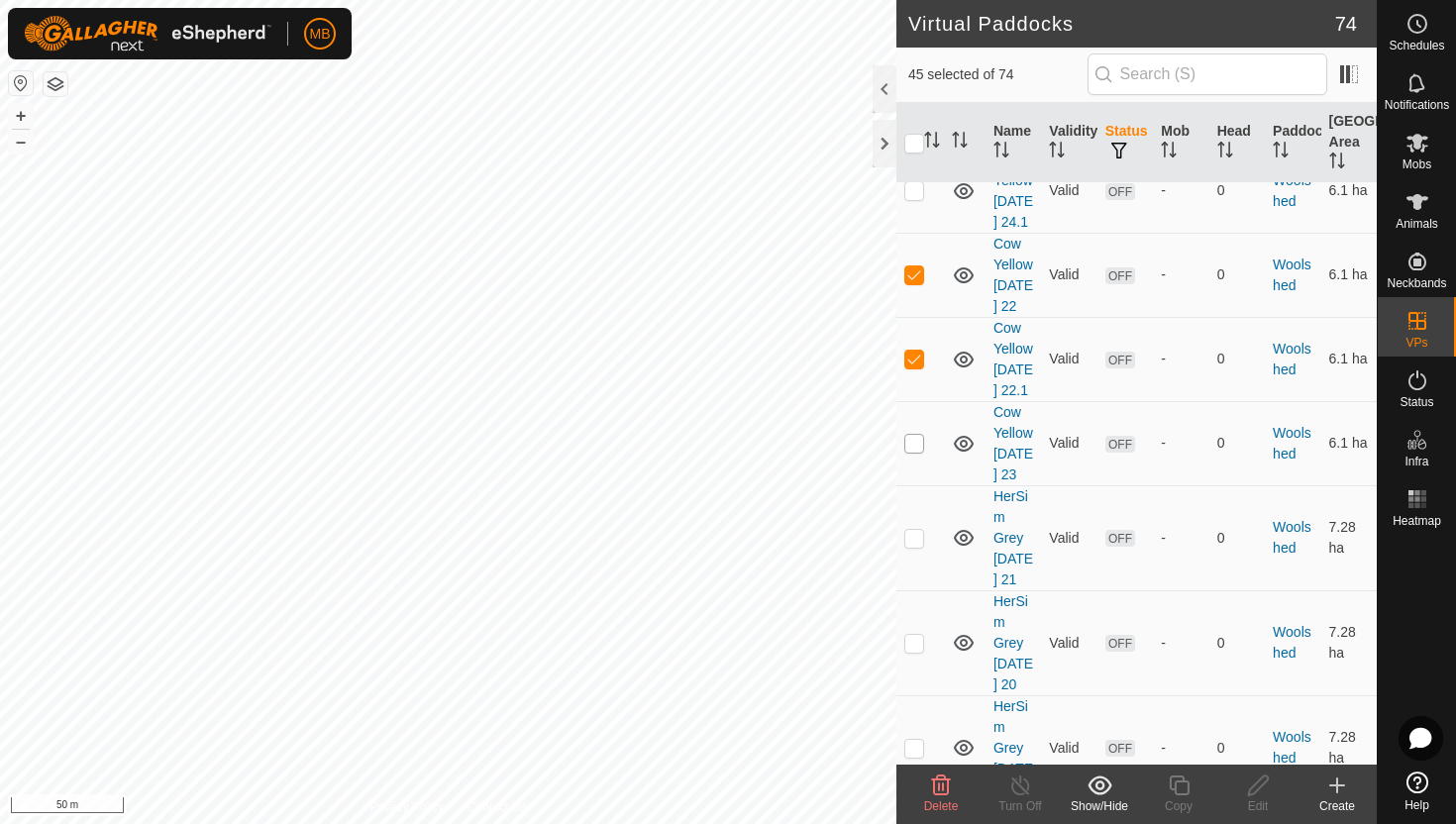 click at bounding box center (914, 444) 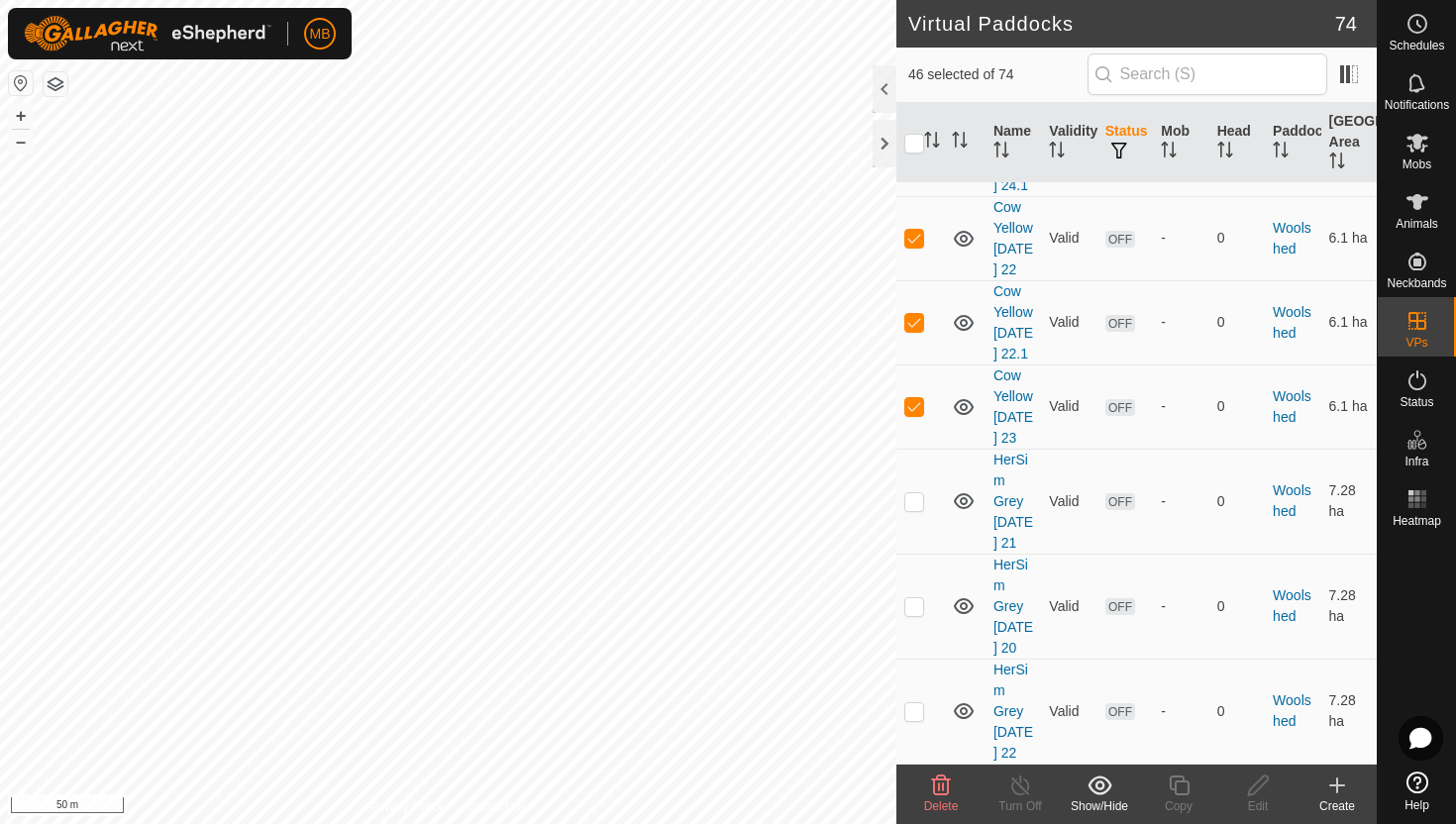 scroll, scrollTop: 7640, scrollLeft: 0, axis: vertical 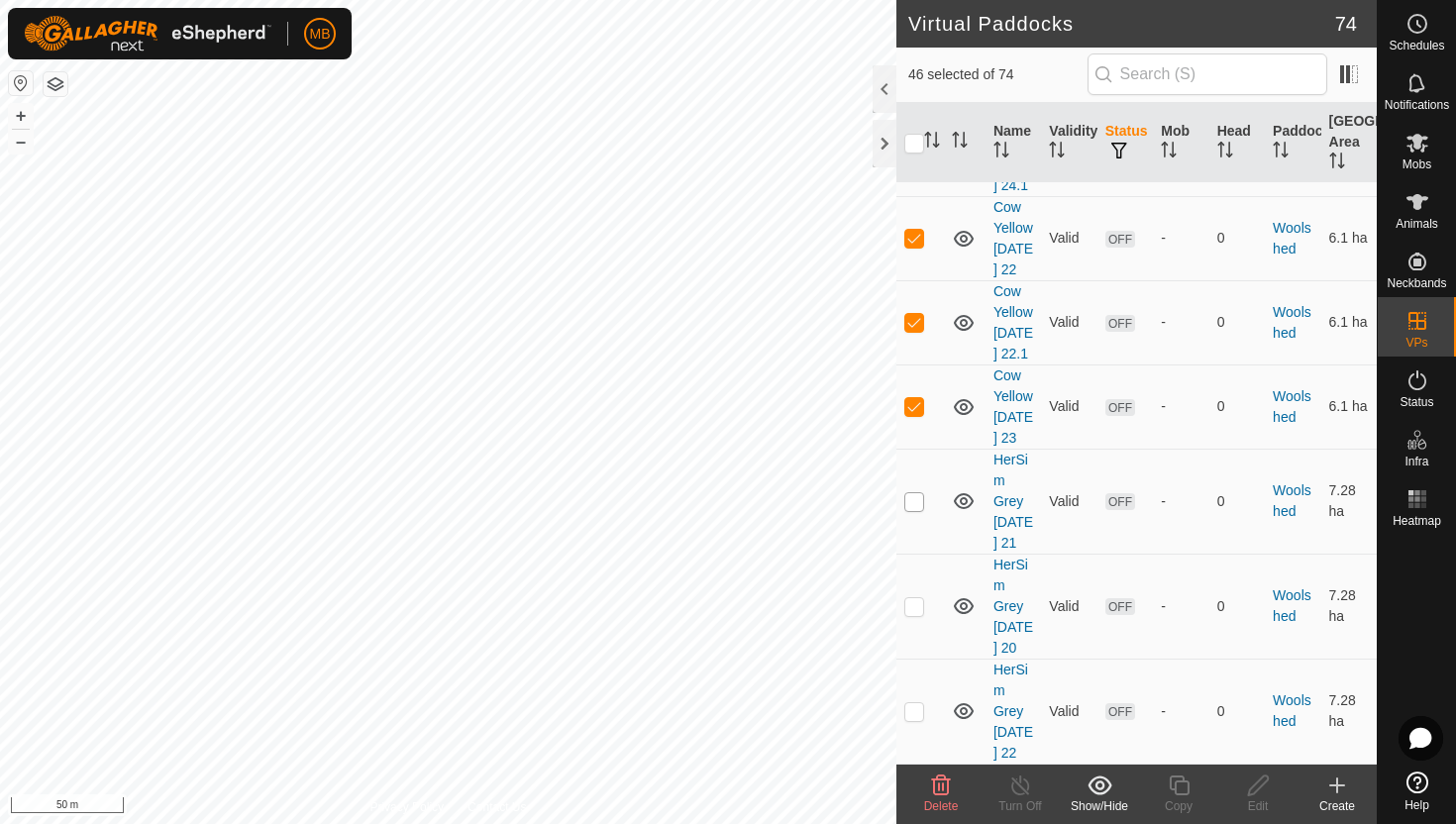 click at bounding box center [914, 502] 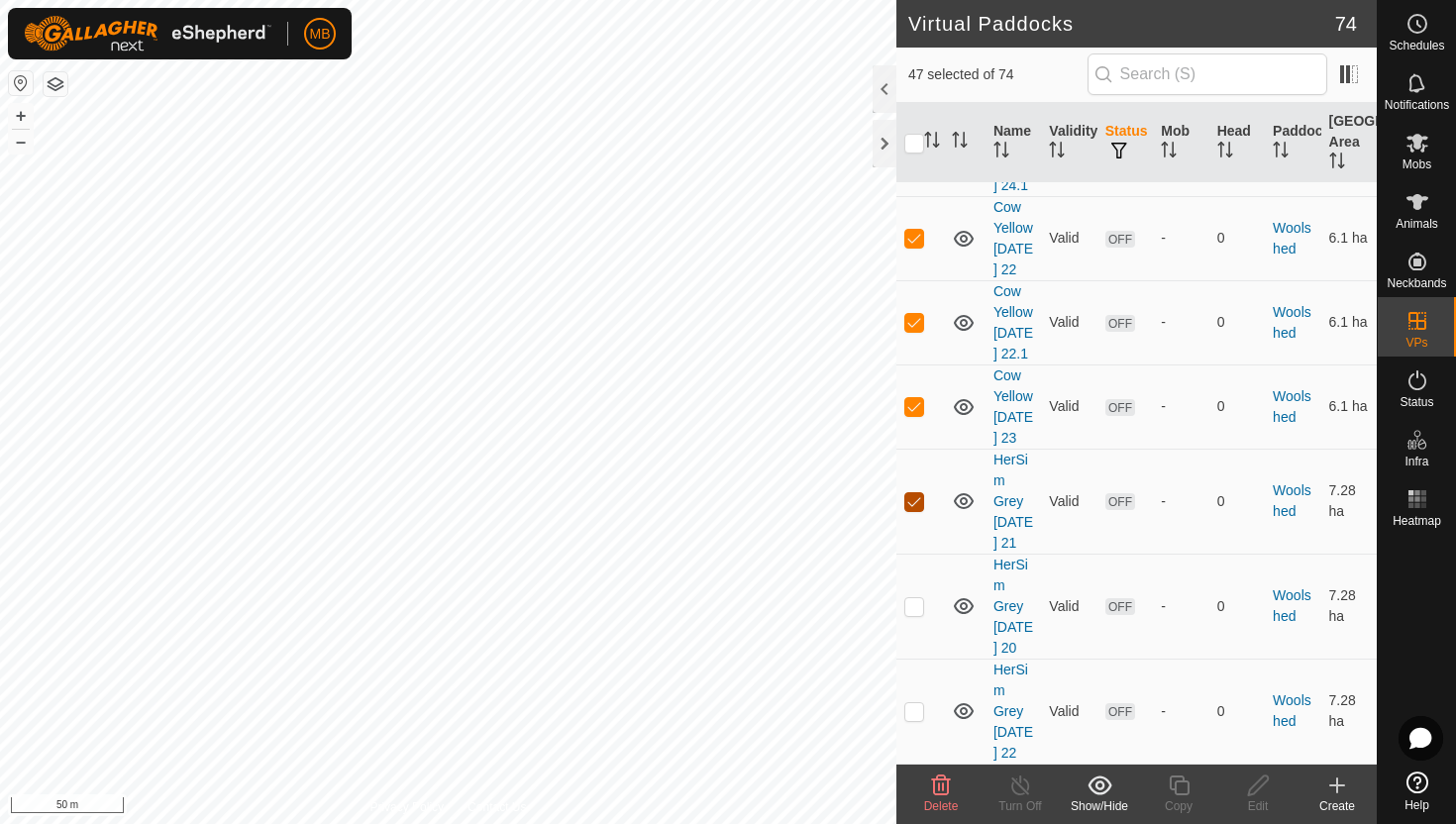 scroll, scrollTop: 7674, scrollLeft: 0, axis: vertical 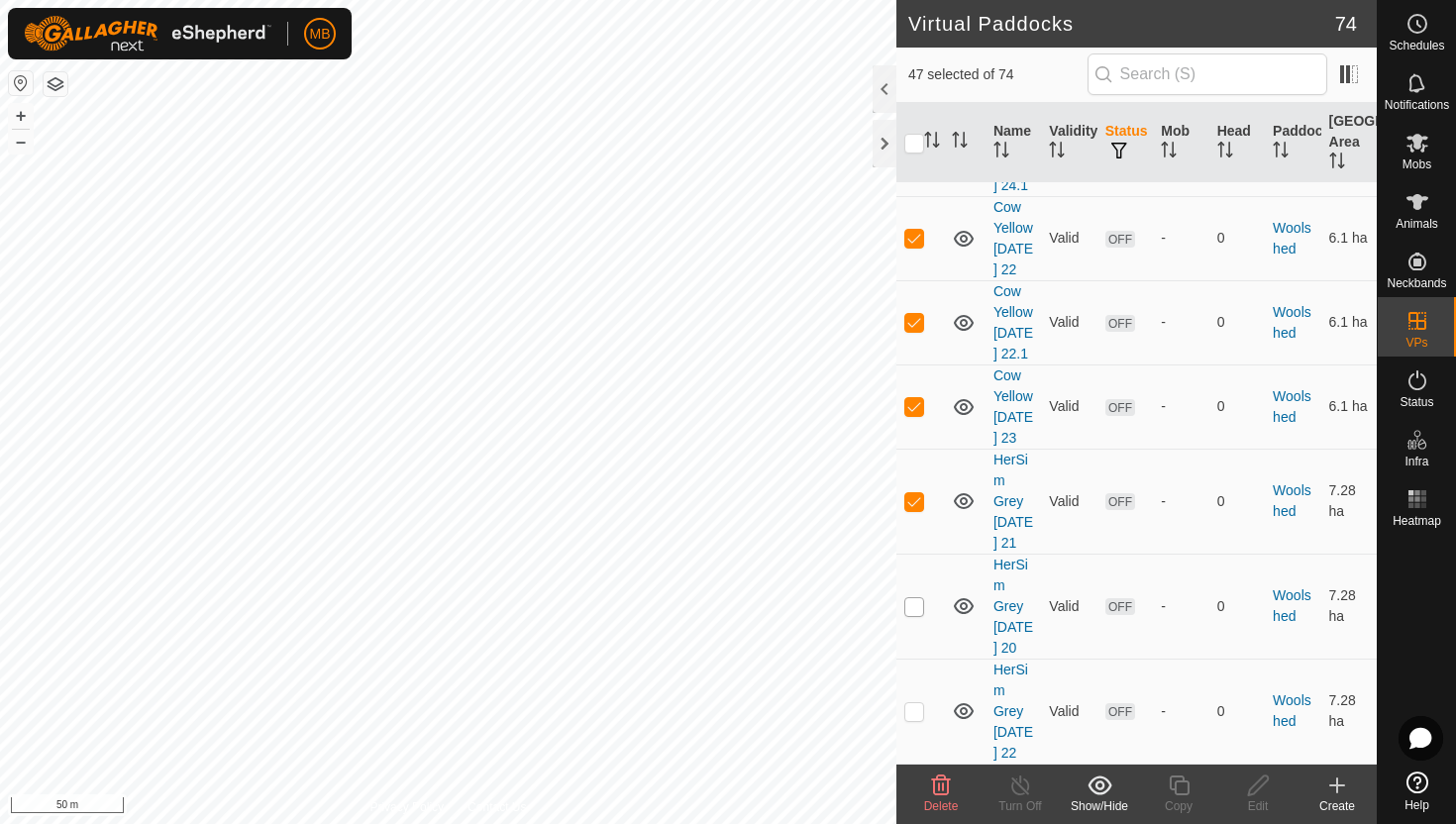 click at bounding box center [914, 607] 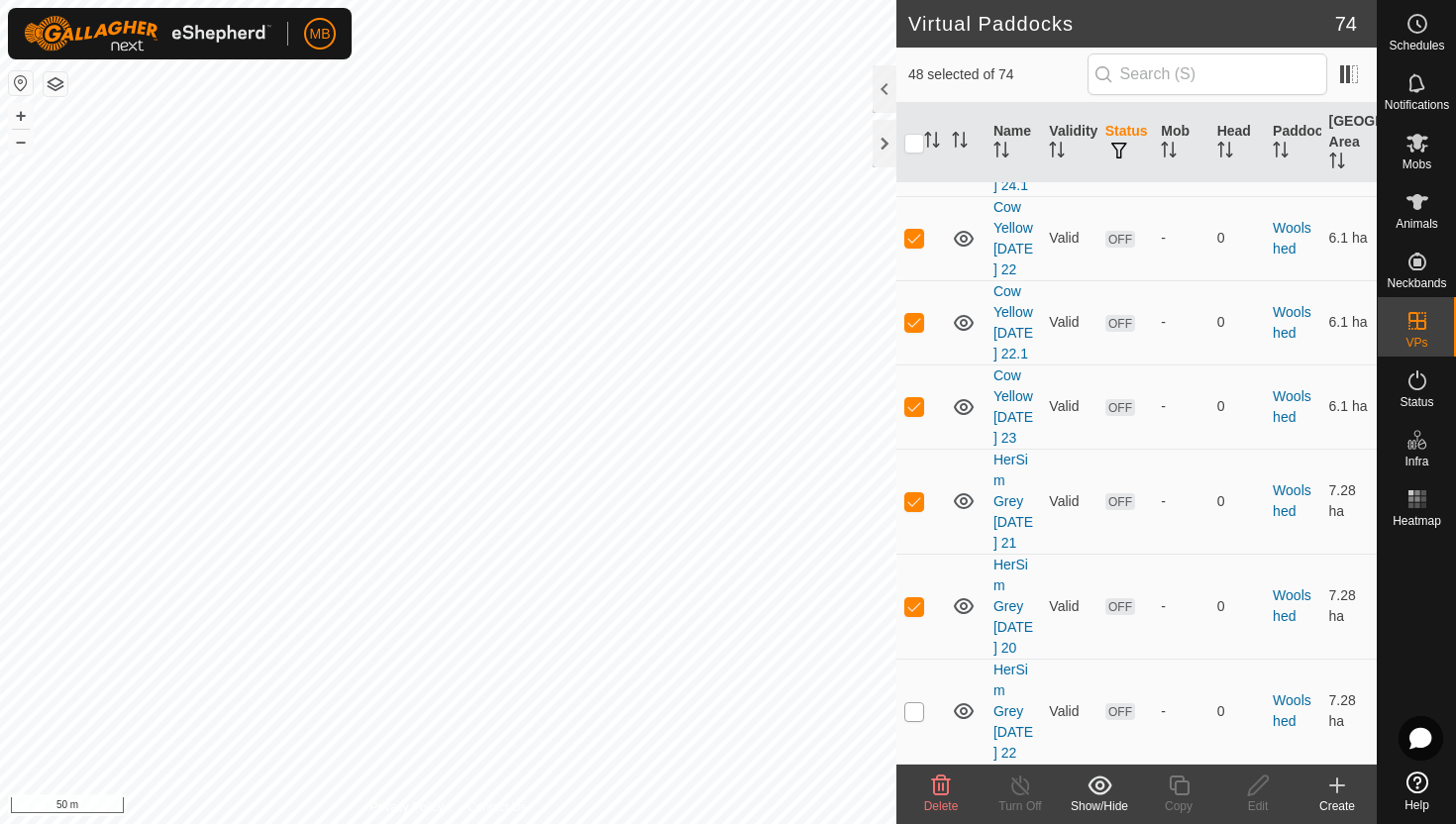 click at bounding box center [914, 712] 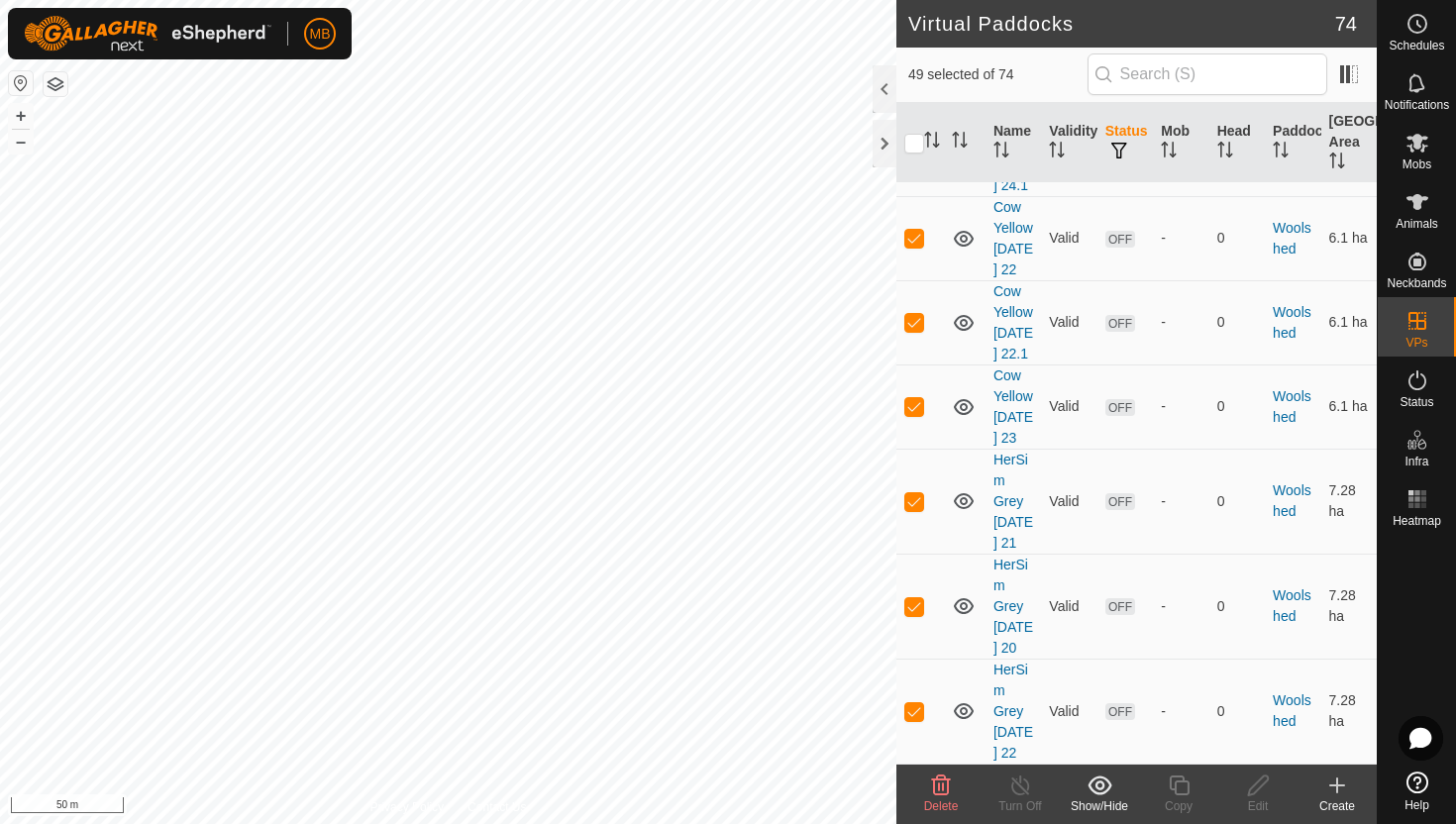 click 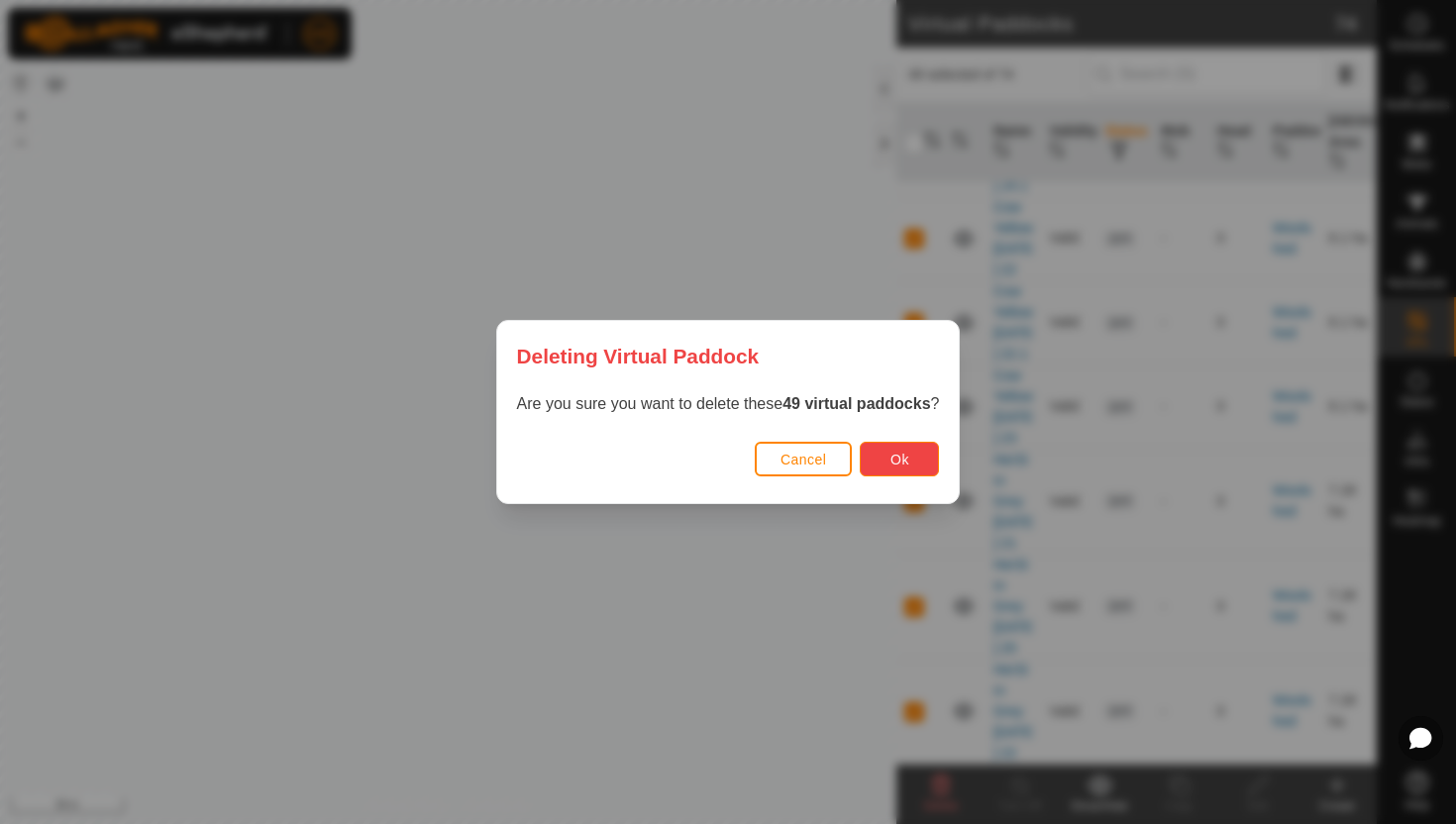 click on "Ok" at bounding box center [899, 460] 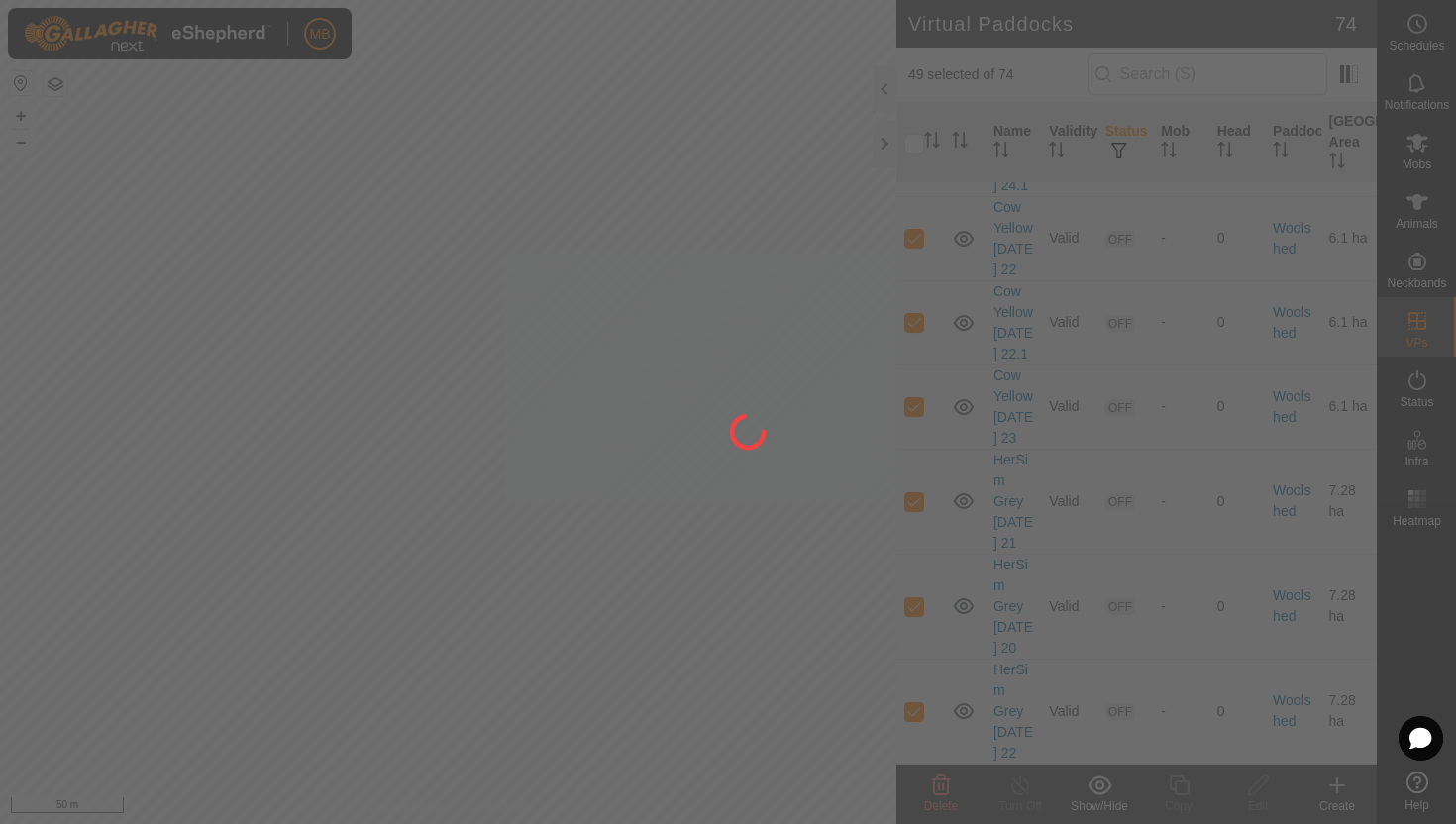 checkbox on "false" 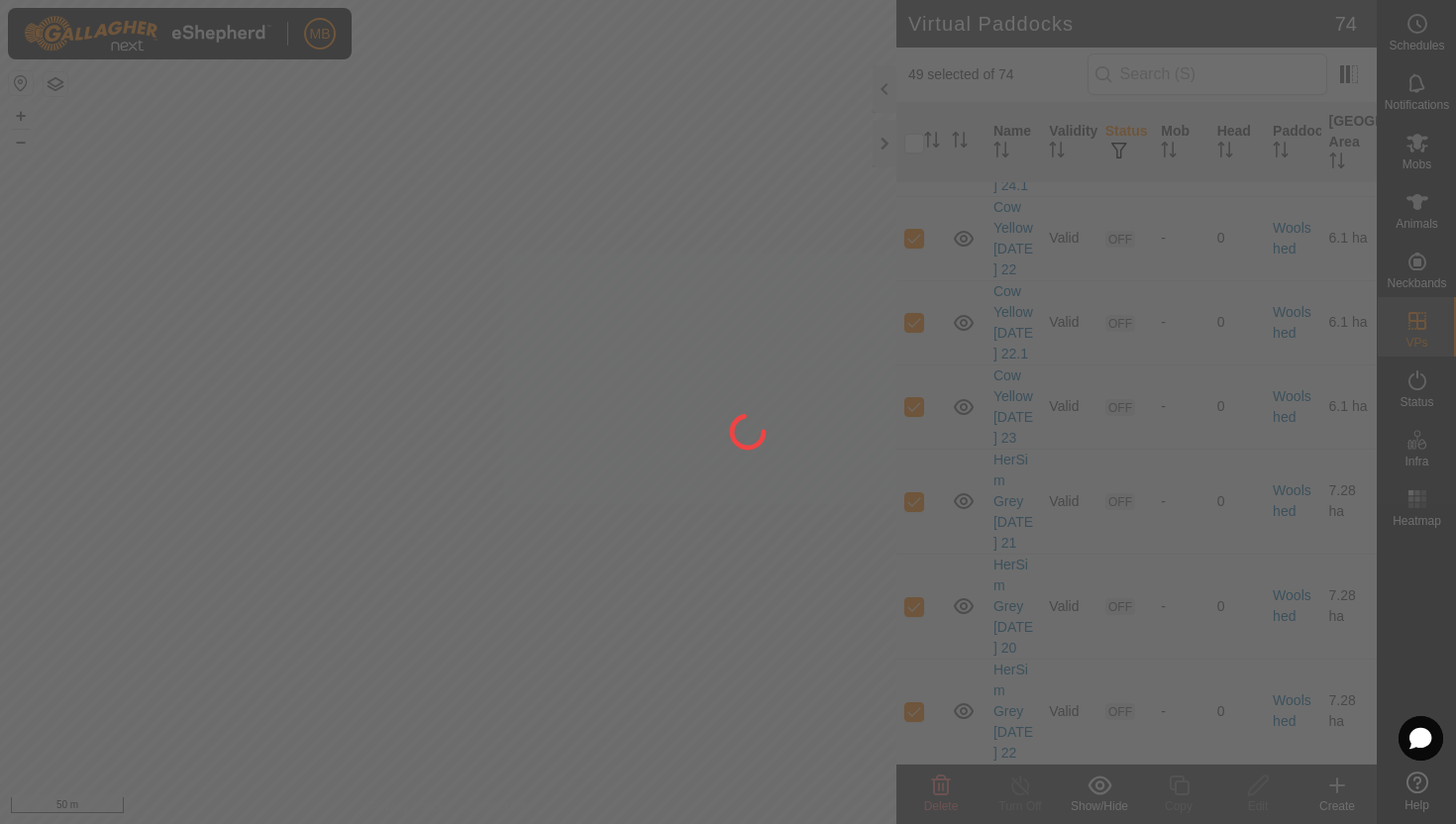 checkbox on "false" 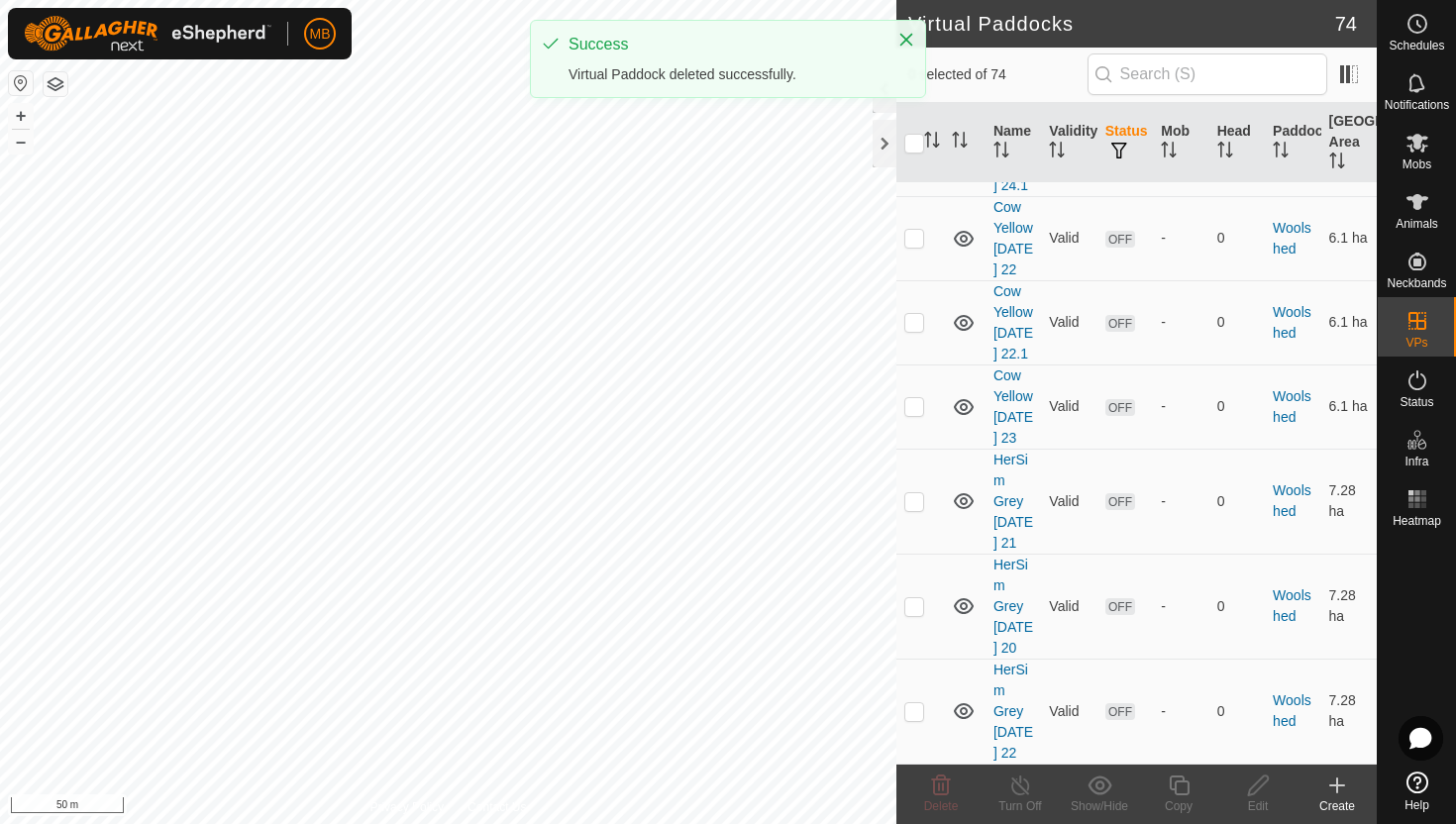 scroll, scrollTop: 0, scrollLeft: 0, axis: both 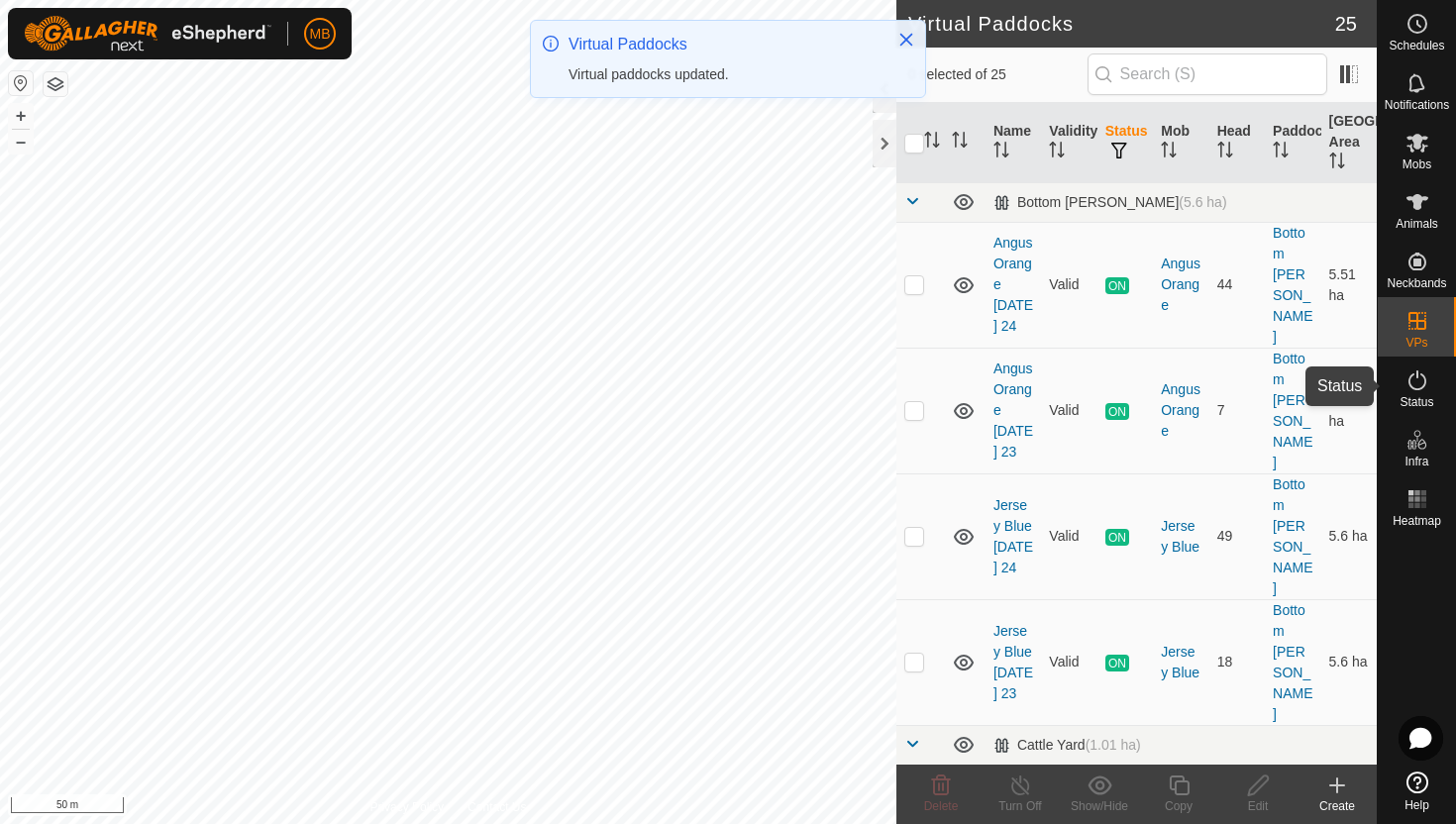 click 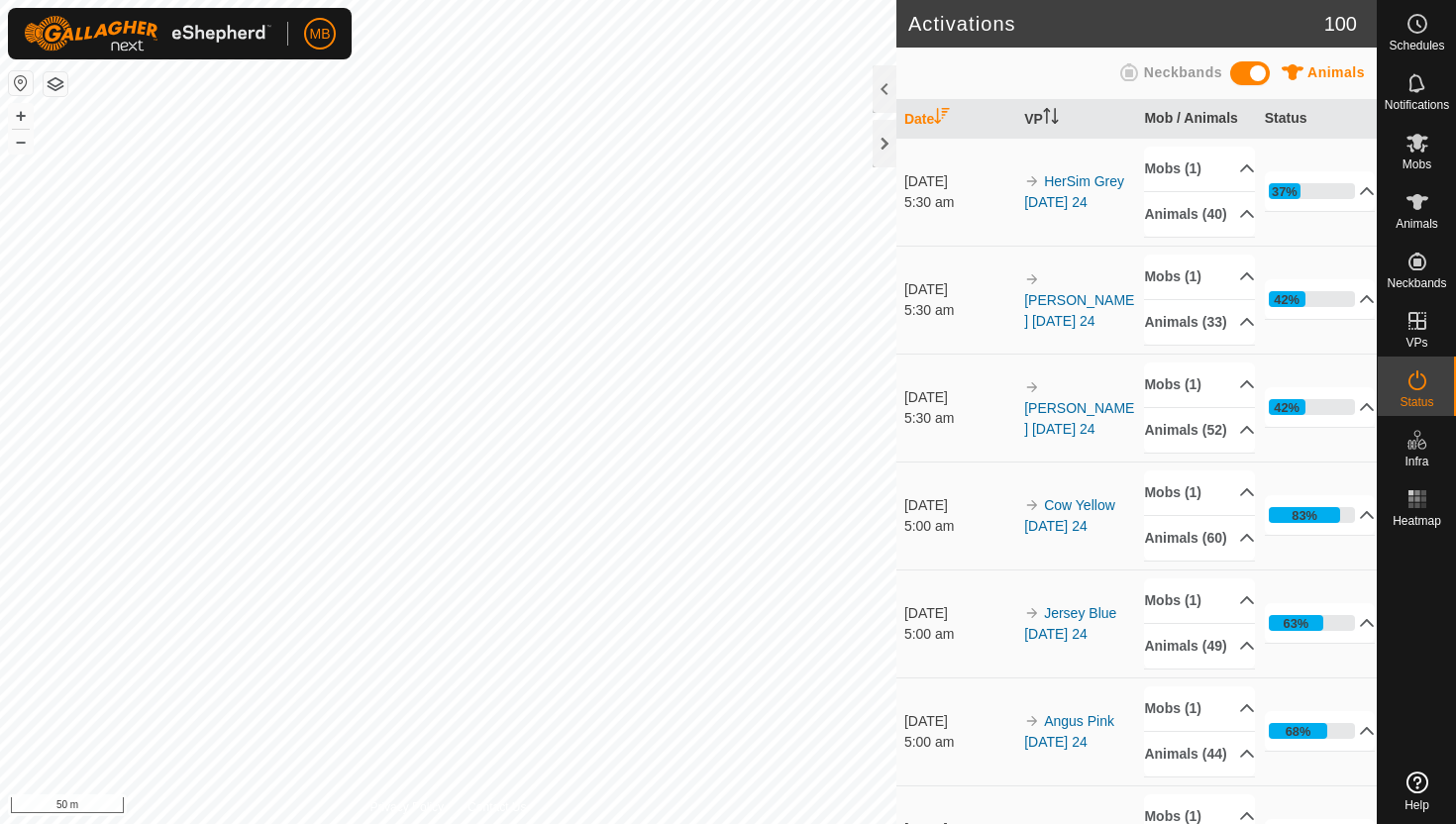 scroll, scrollTop: 0, scrollLeft: 0, axis: both 